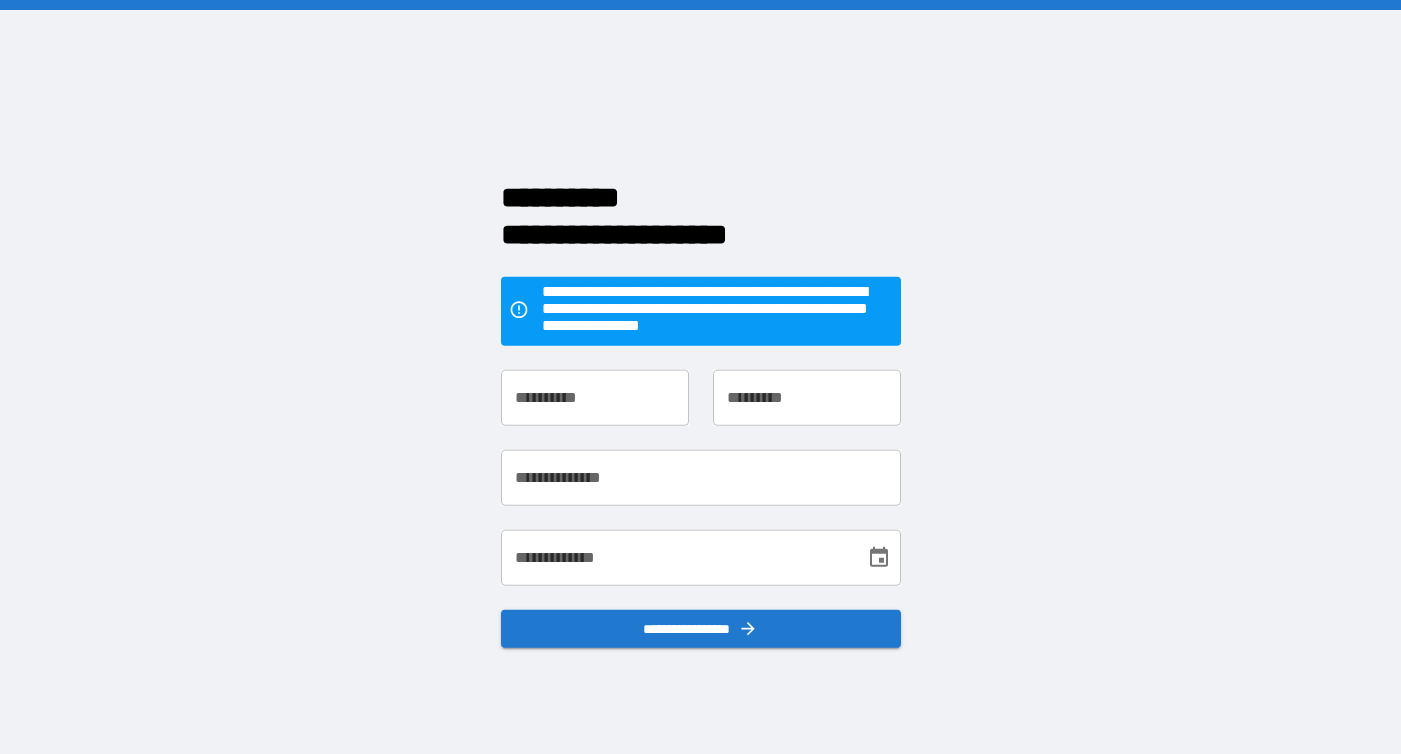 scroll, scrollTop: 0, scrollLeft: 0, axis: both 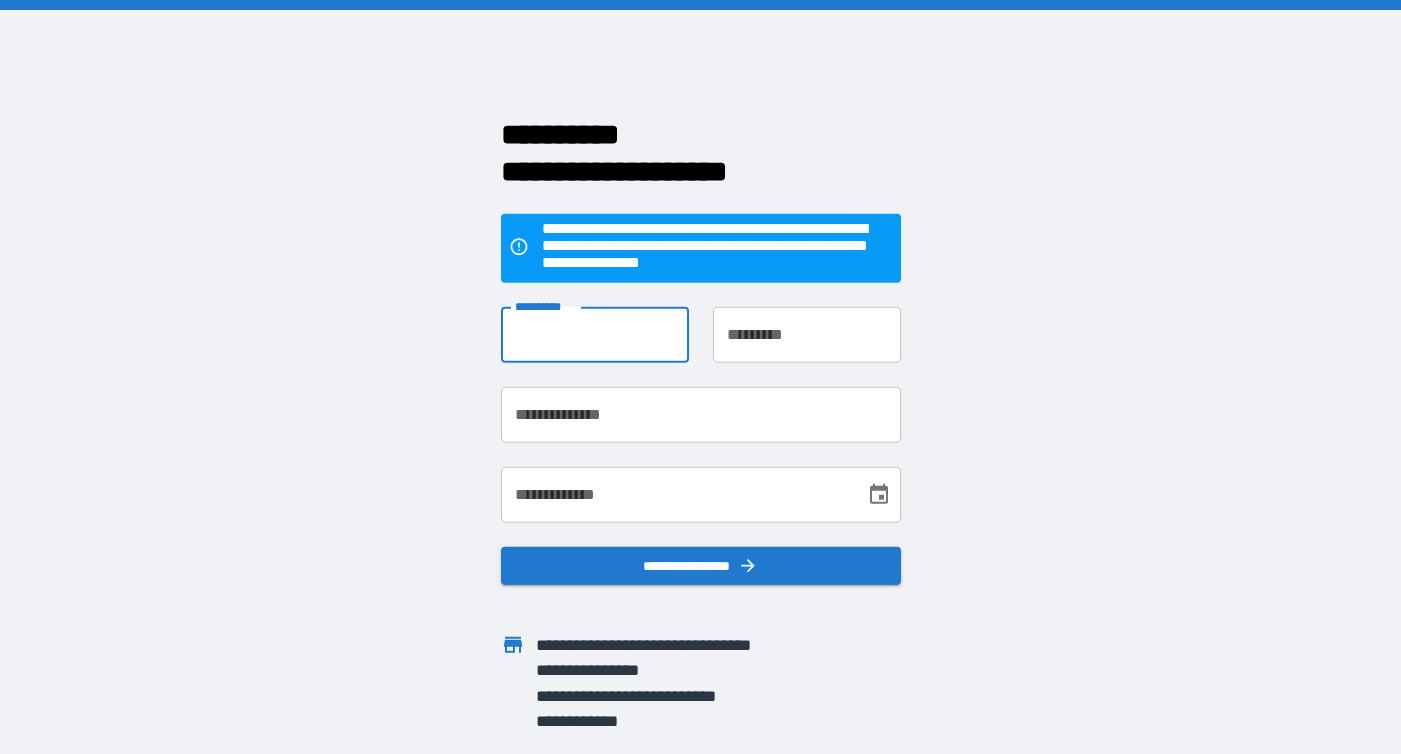 click on "**********" at bounding box center [595, 335] 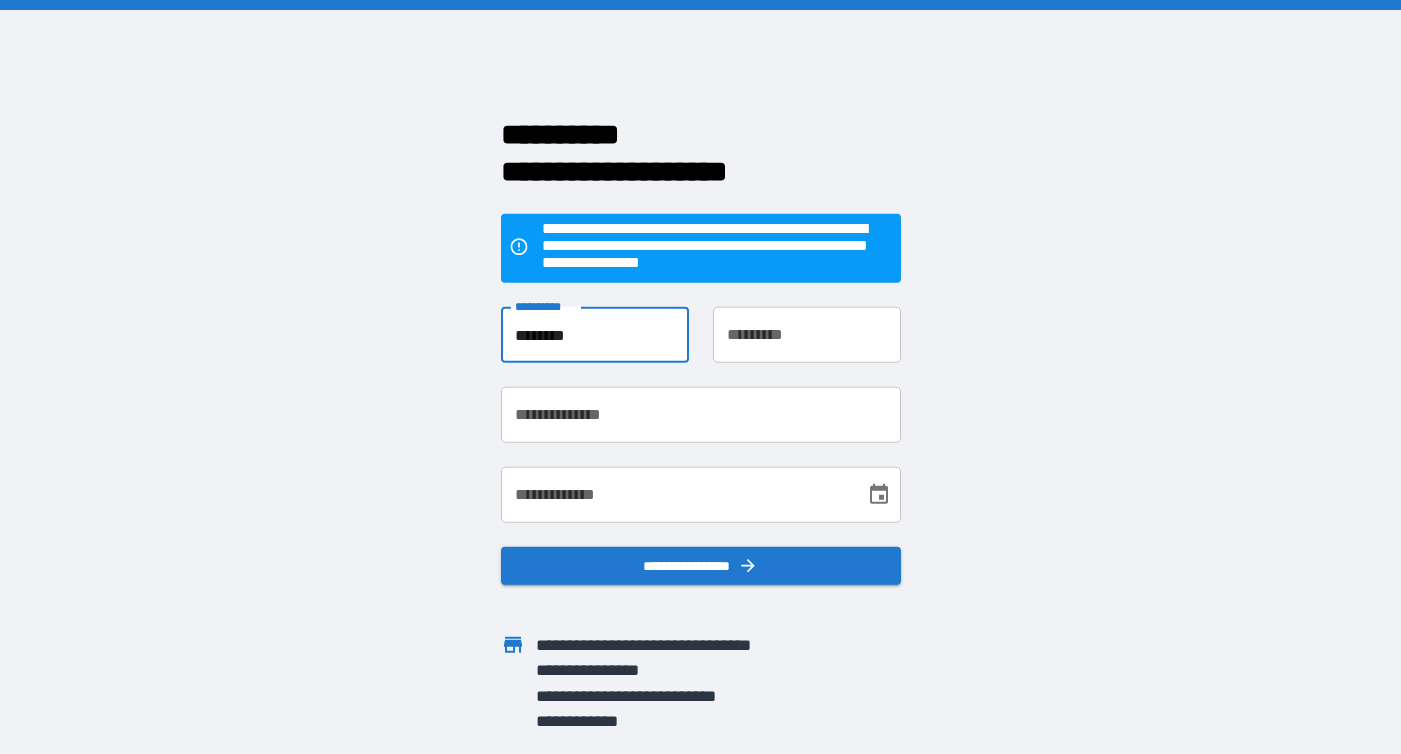 type on "******" 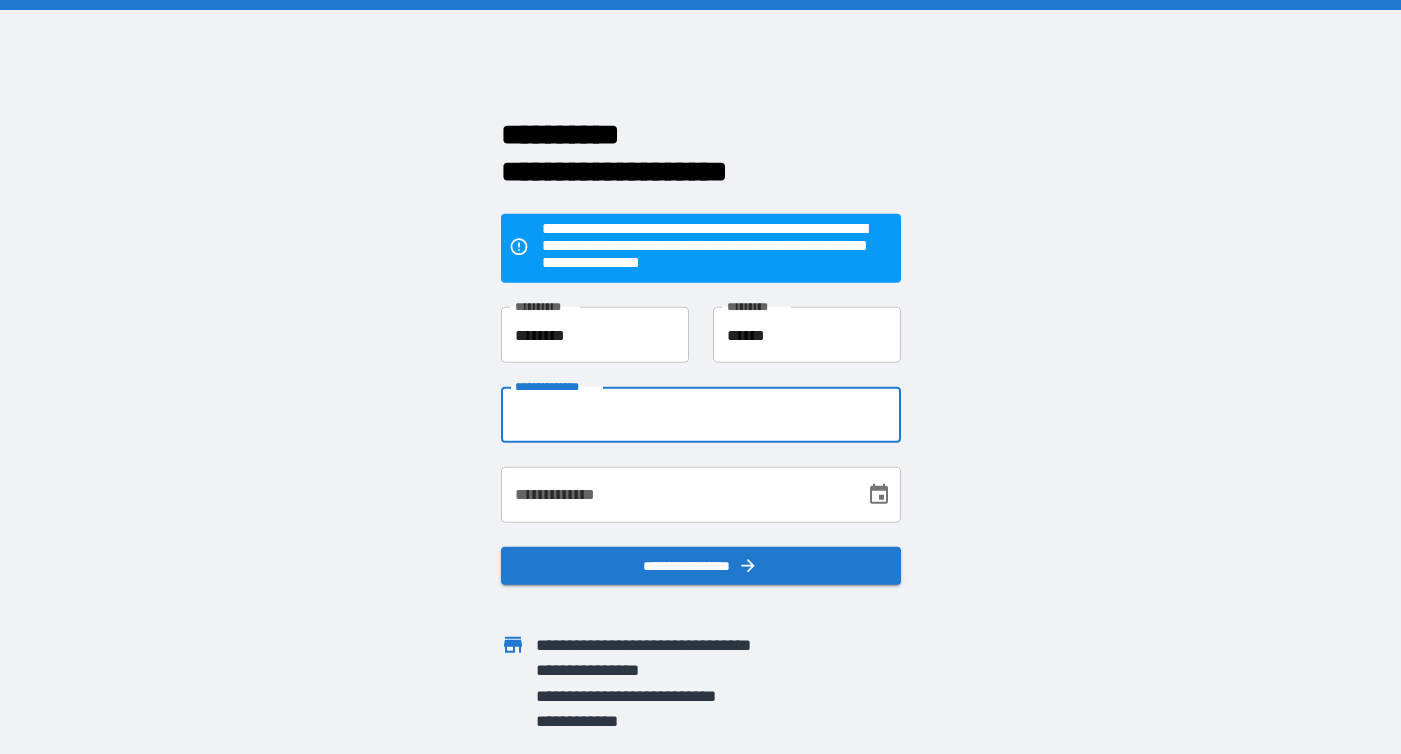 click on "**********" at bounding box center (701, 415) 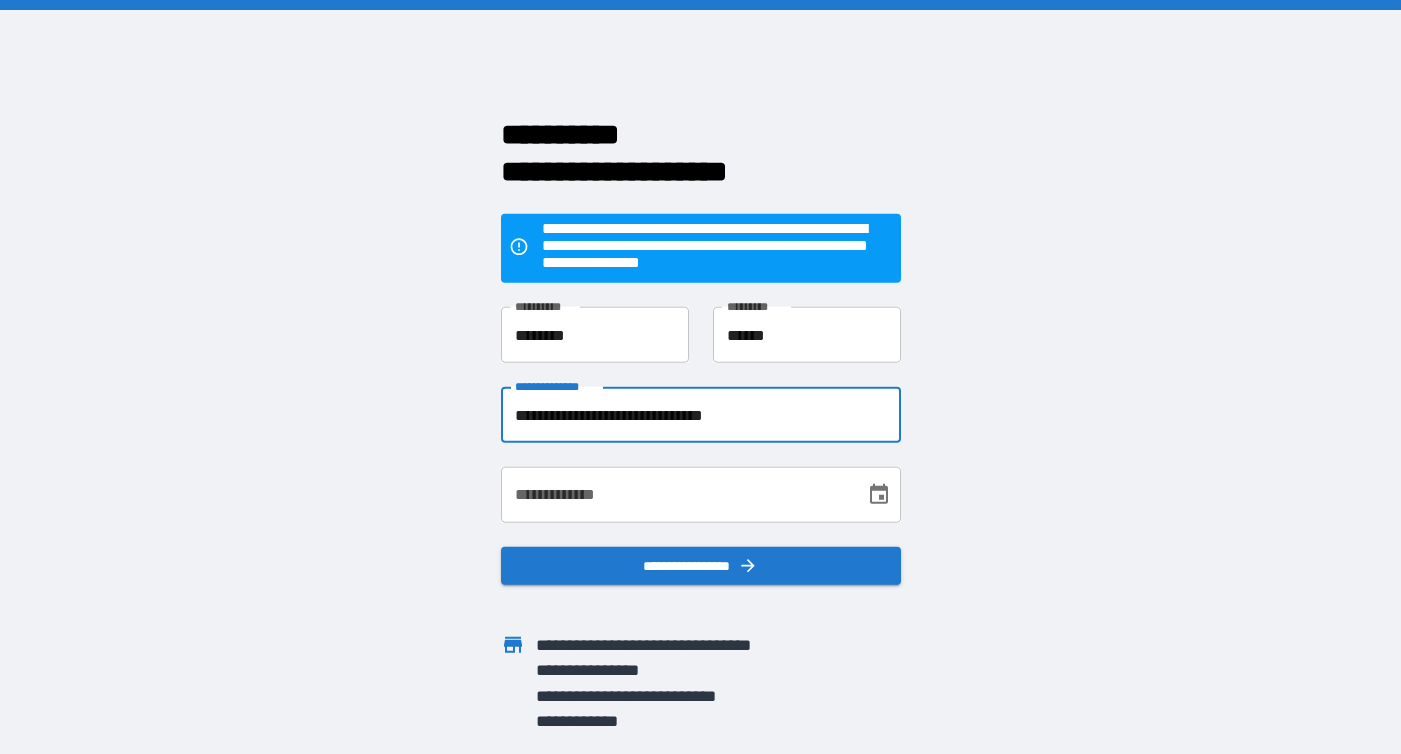 drag, startPoint x: 740, startPoint y: 415, endPoint x: 657, endPoint y: 419, distance: 83.09633 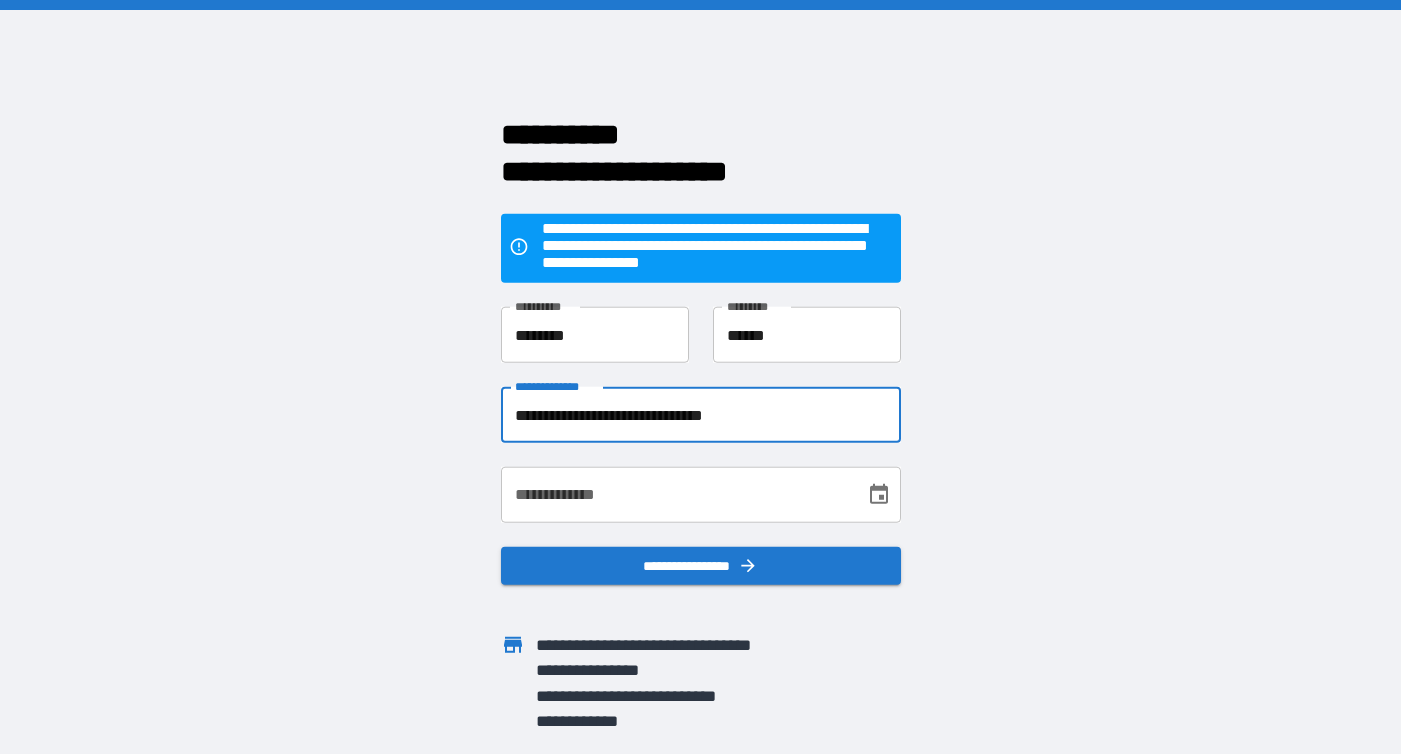 click on "**********" at bounding box center [701, 415] 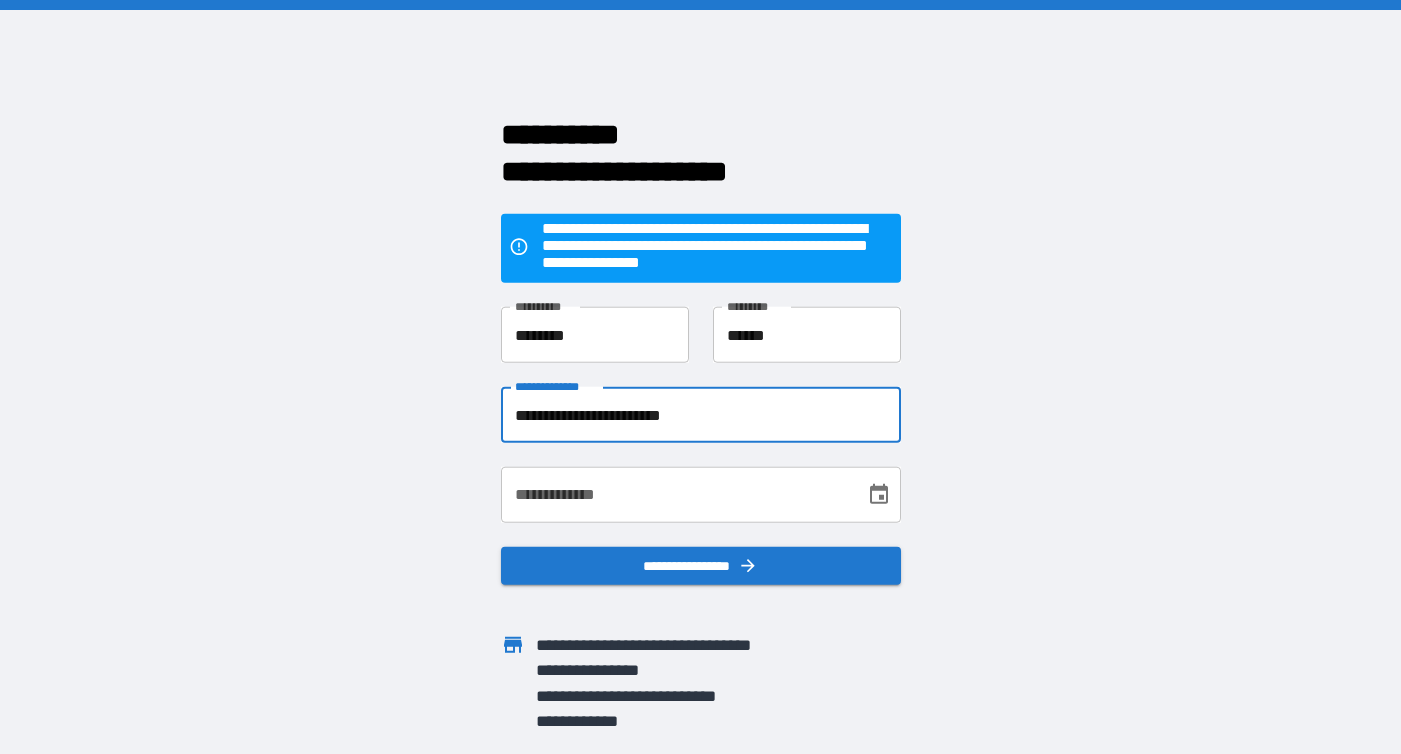 type on "**********" 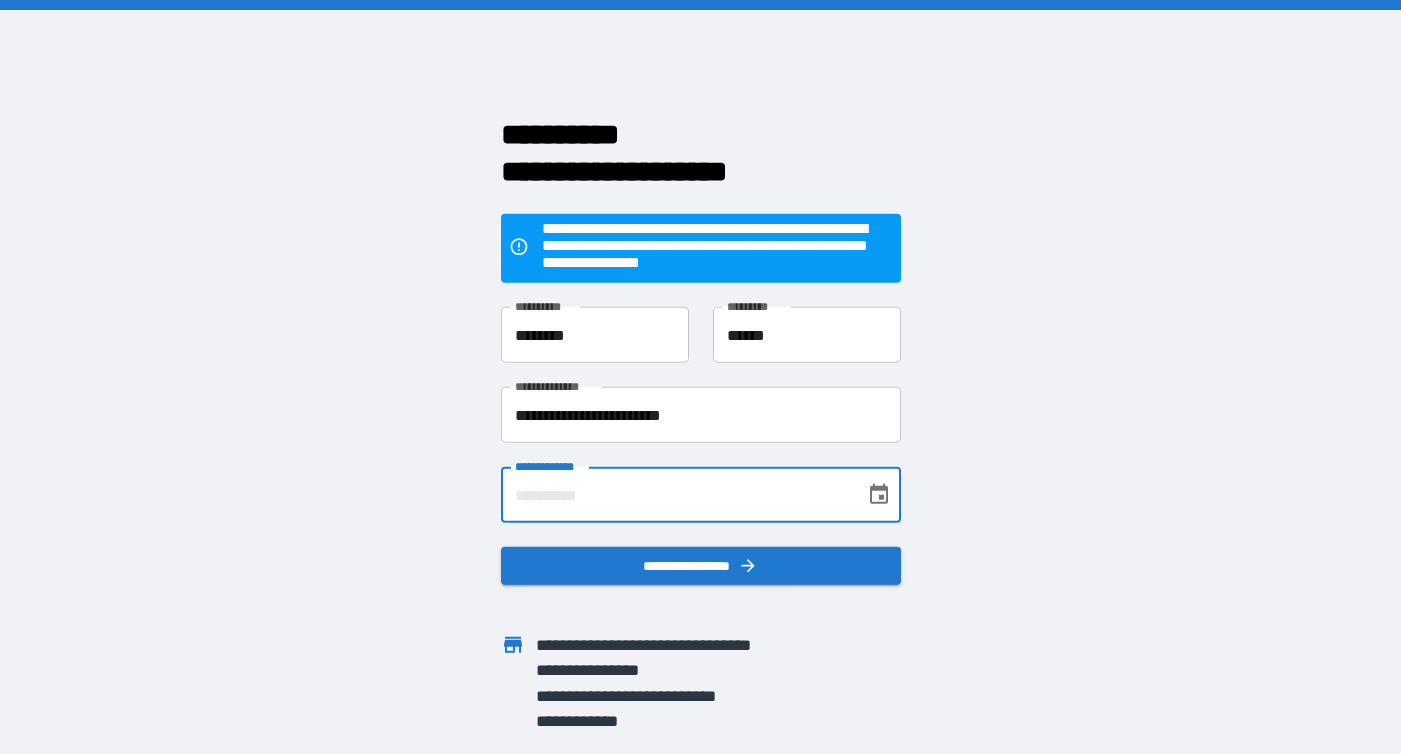type on "**********" 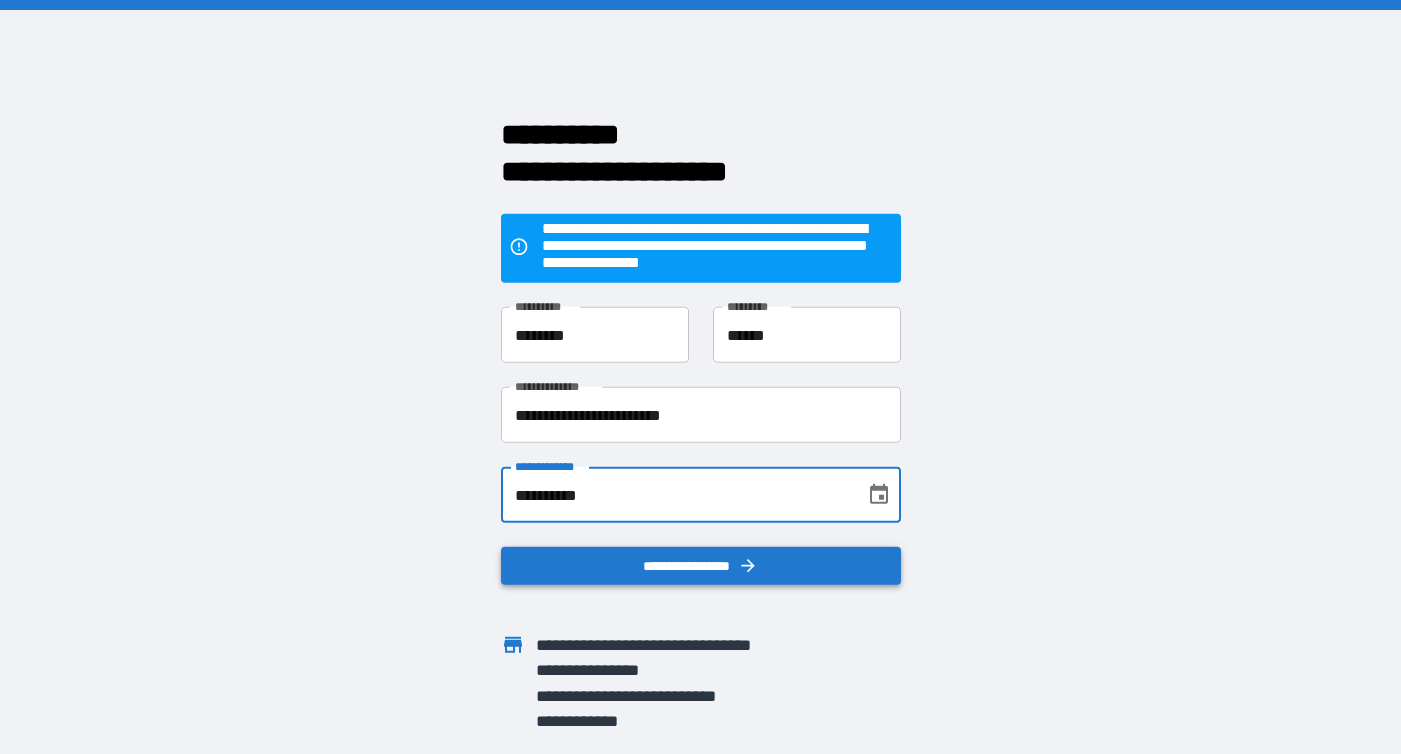 click on "**********" at bounding box center (701, 566) 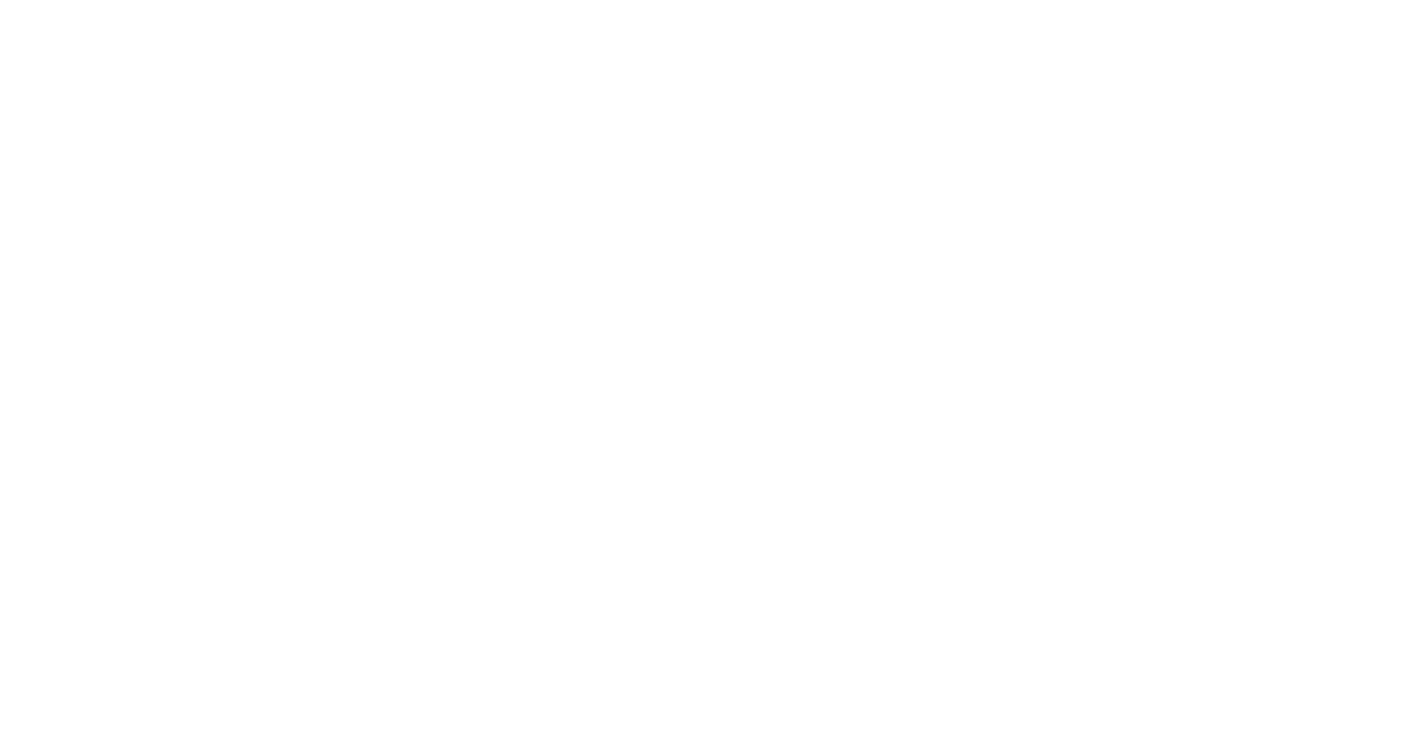 scroll, scrollTop: 0, scrollLeft: 0, axis: both 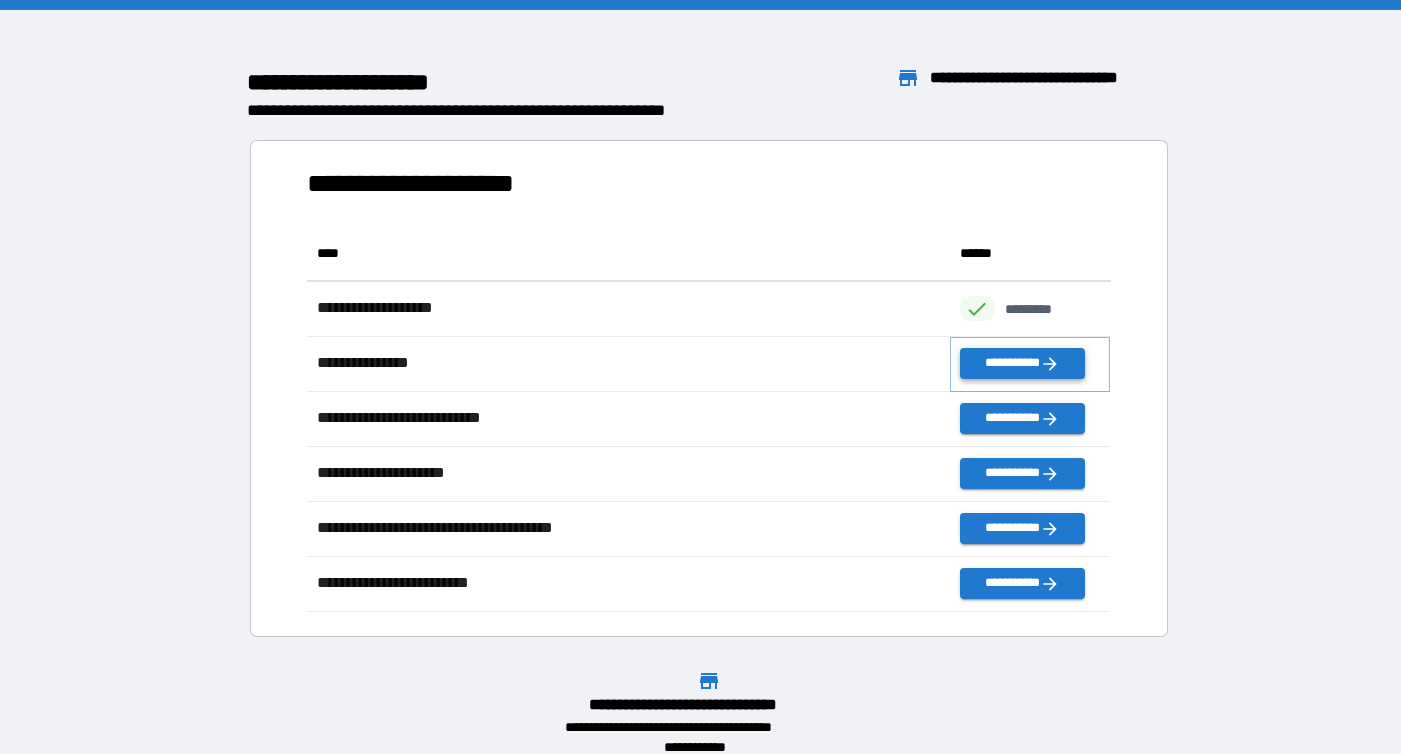 click on "**********" at bounding box center (1022, 363) 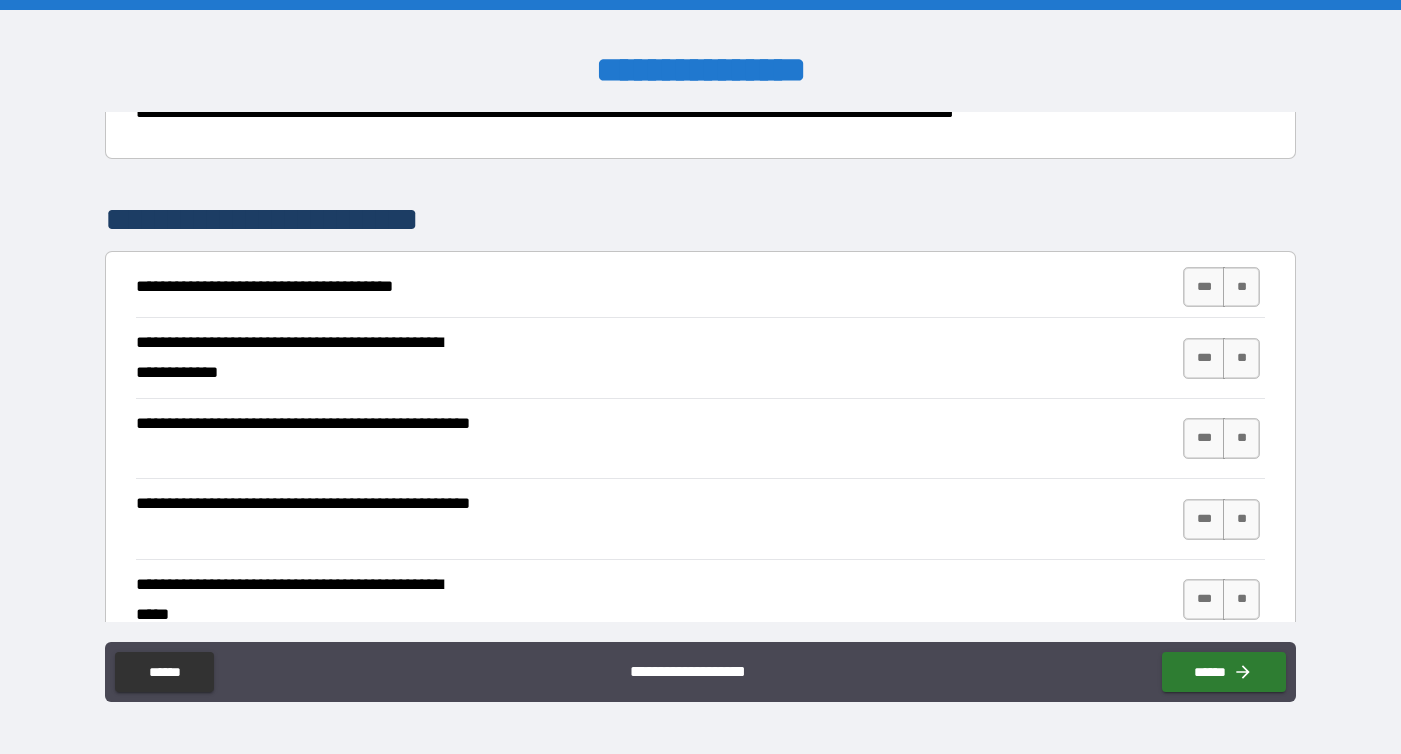 scroll, scrollTop: 273, scrollLeft: 0, axis: vertical 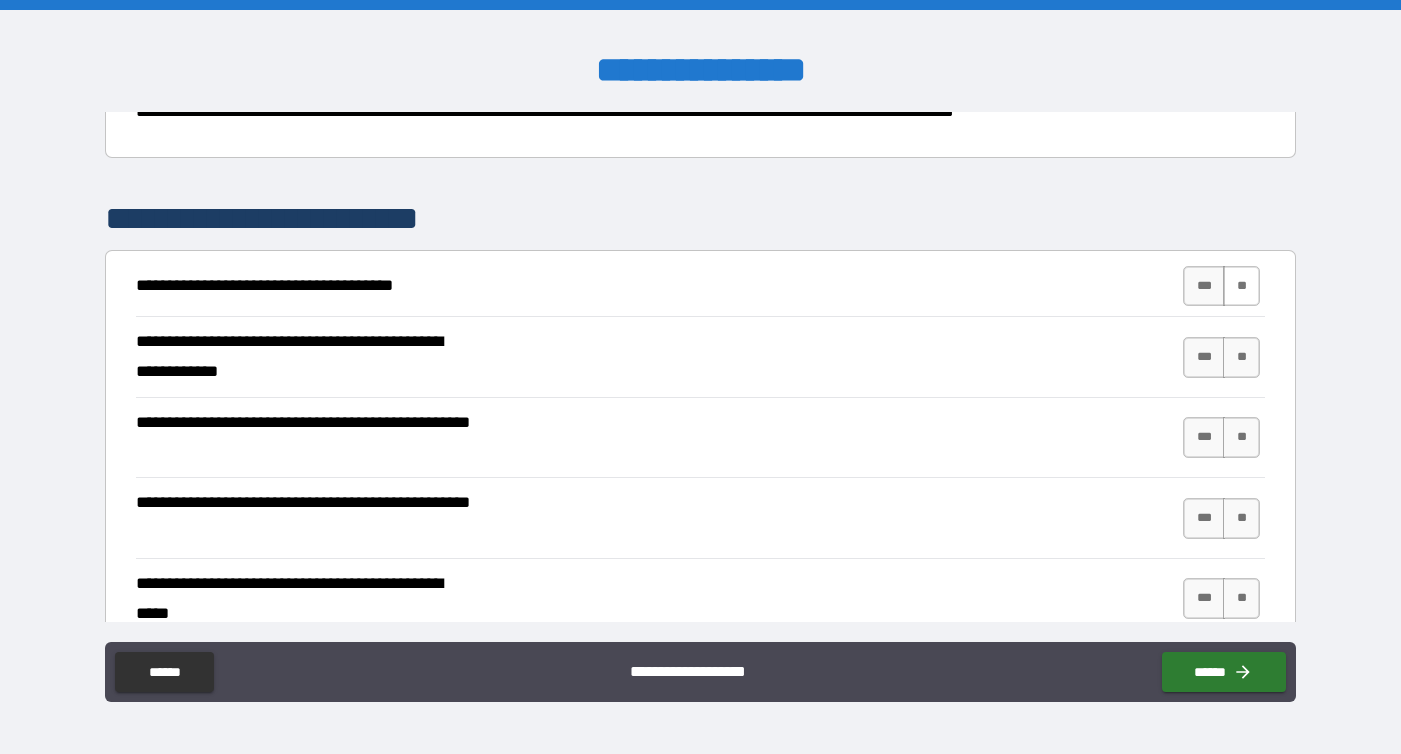click on "**" at bounding box center [1241, 286] 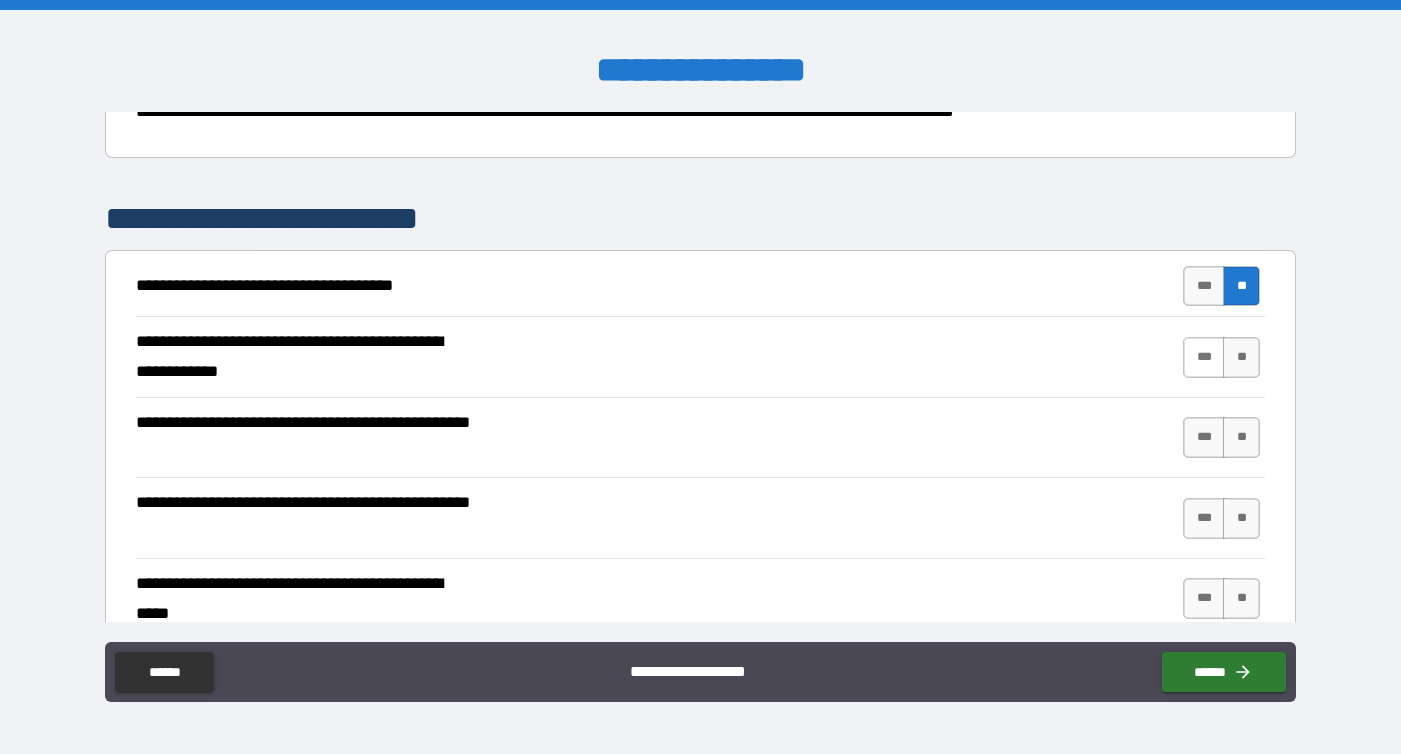click on "***" at bounding box center (1204, 357) 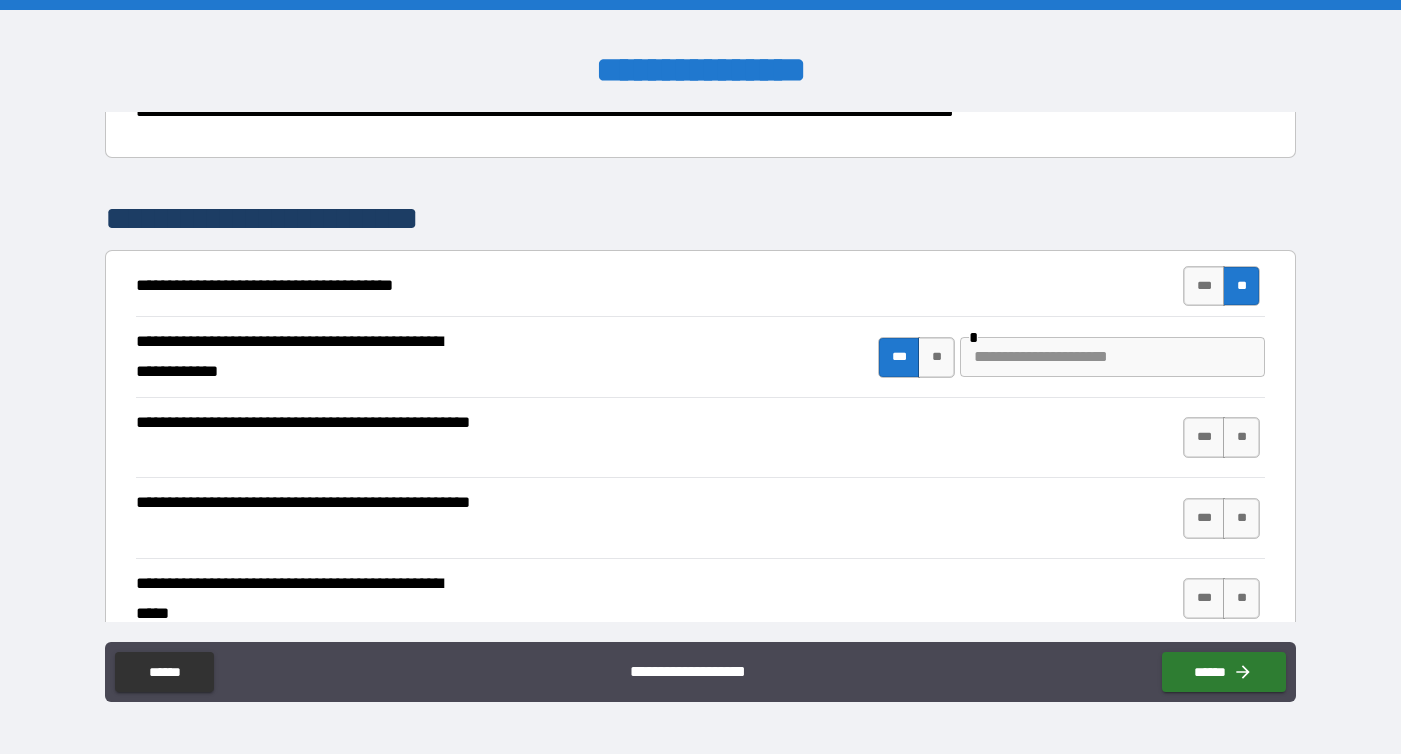 click at bounding box center (1112, 357) 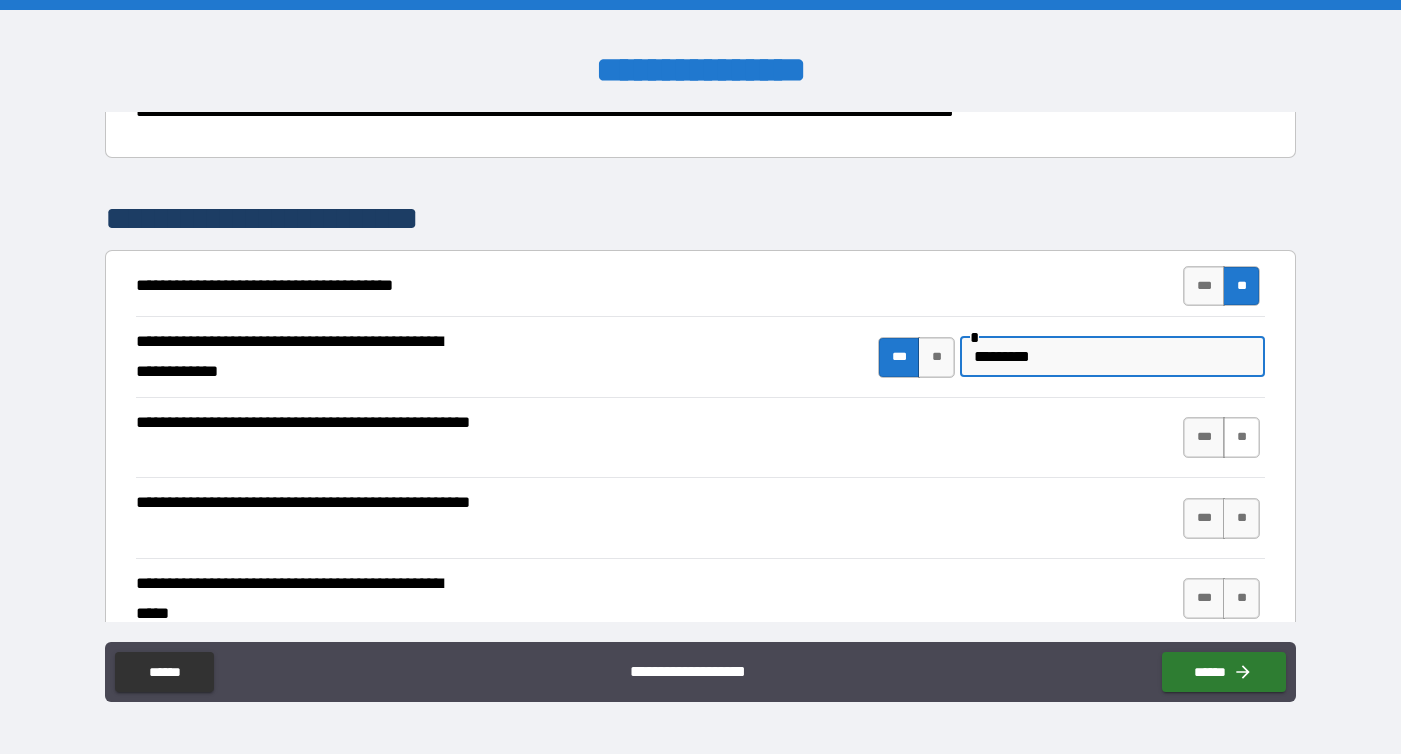 type on "*********" 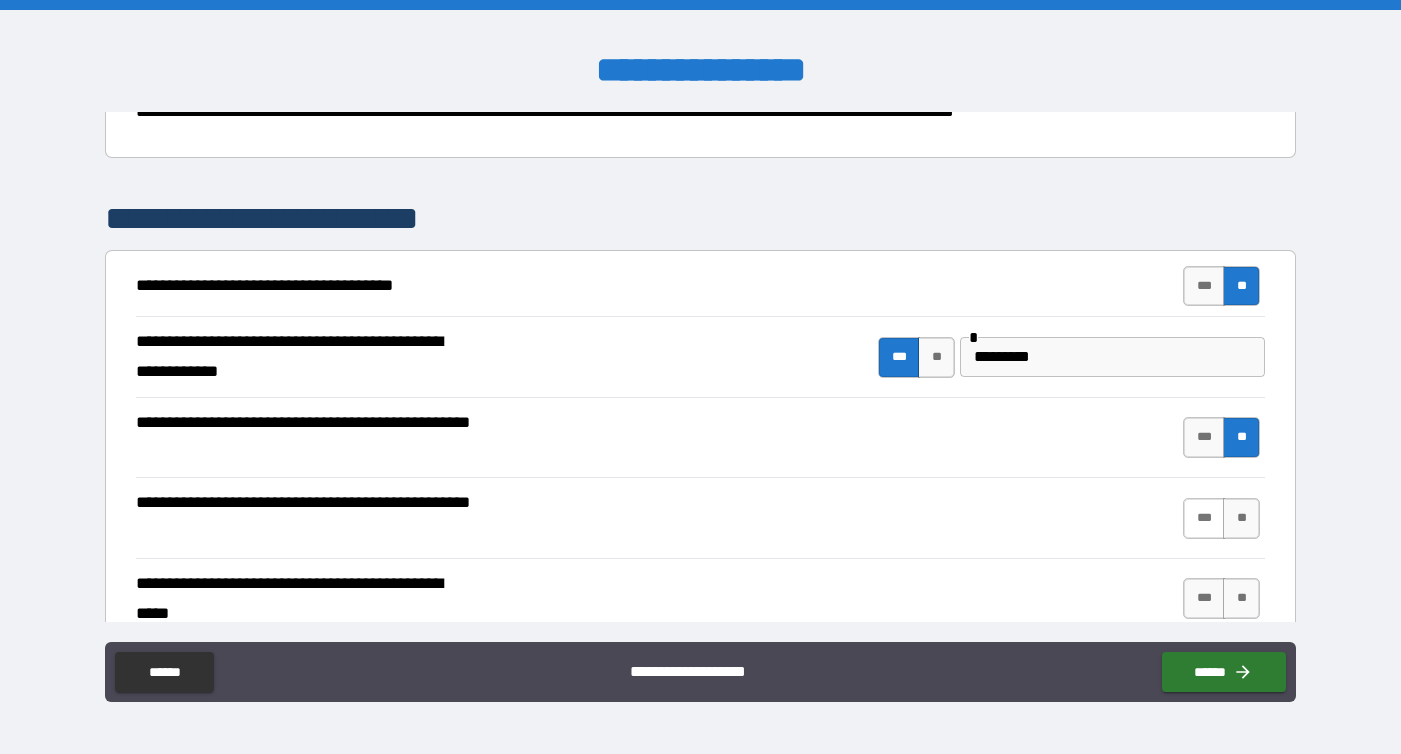click on "***" at bounding box center (1204, 518) 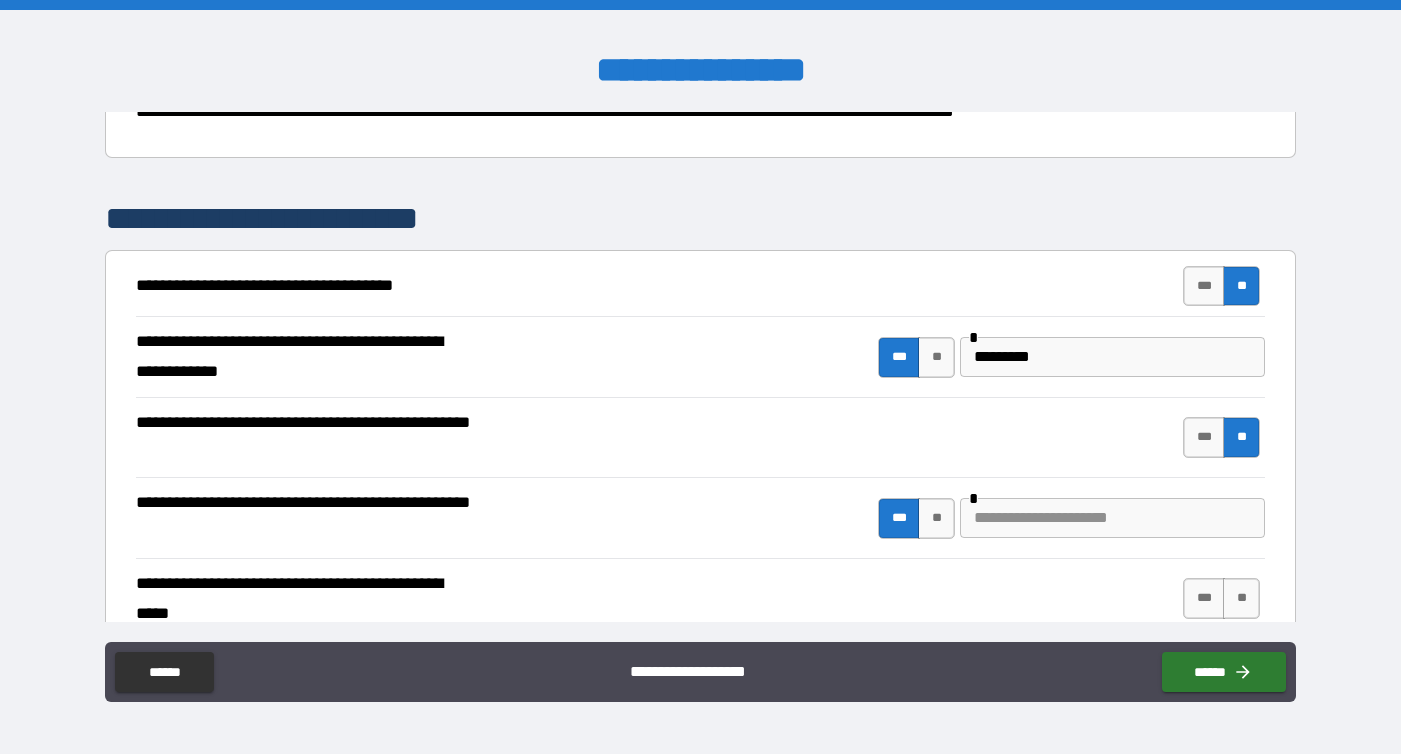 click at bounding box center [1112, 518] 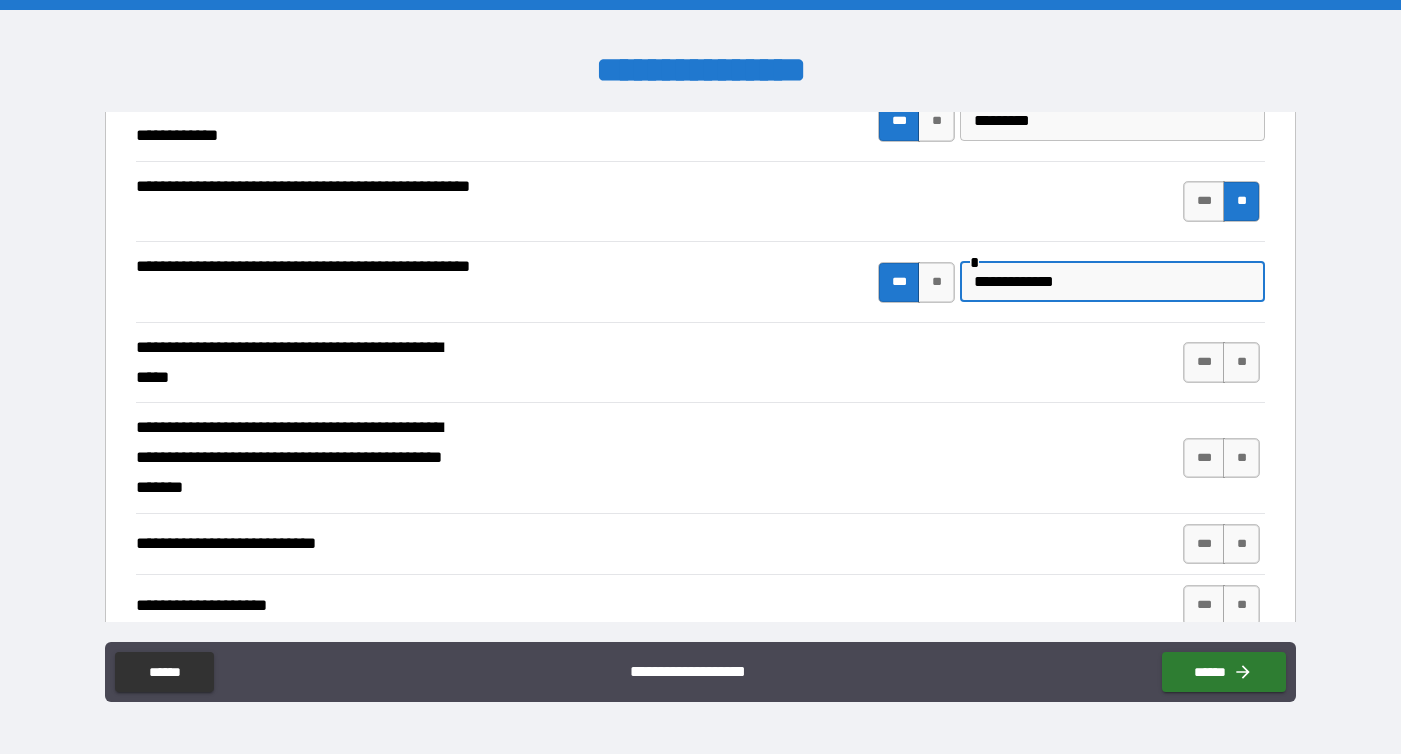 scroll, scrollTop: 512, scrollLeft: 0, axis: vertical 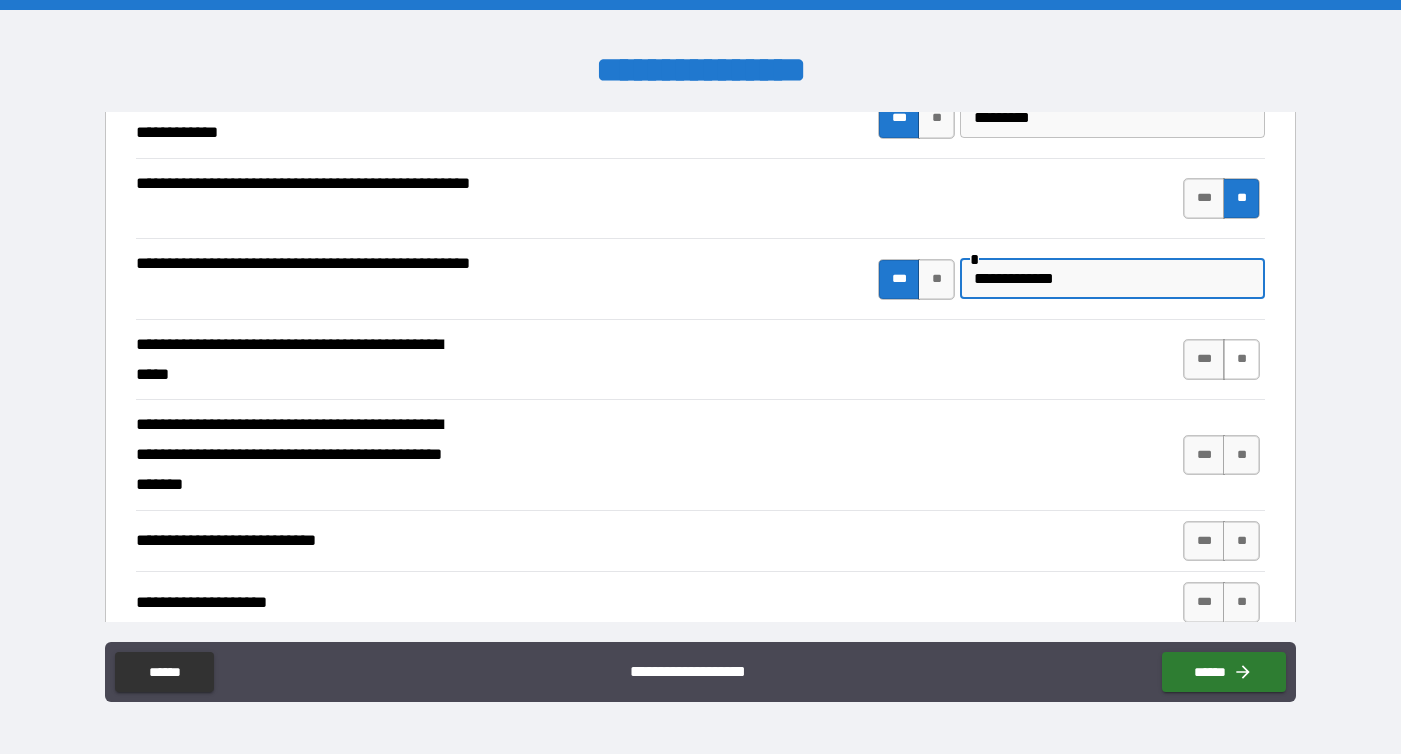 type on "**********" 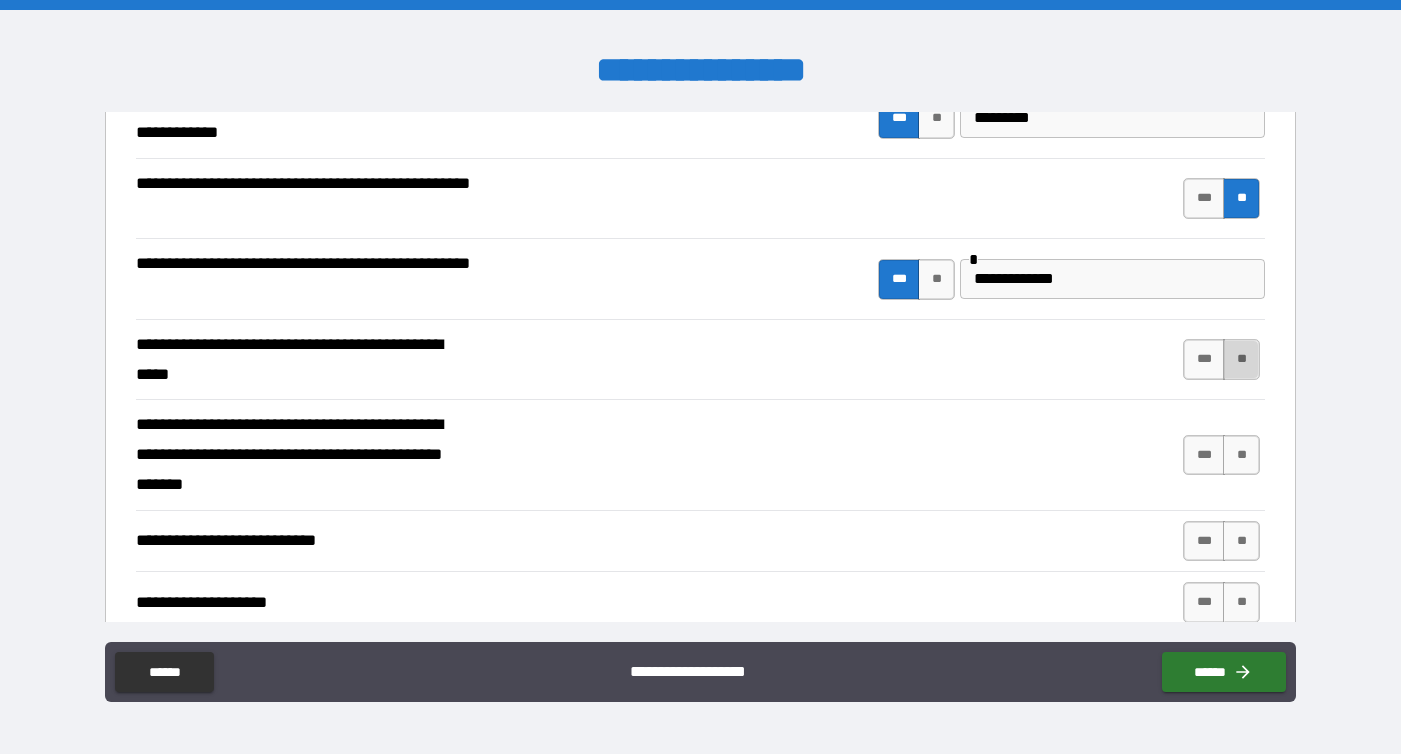 click on "**" at bounding box center (1241, 359) 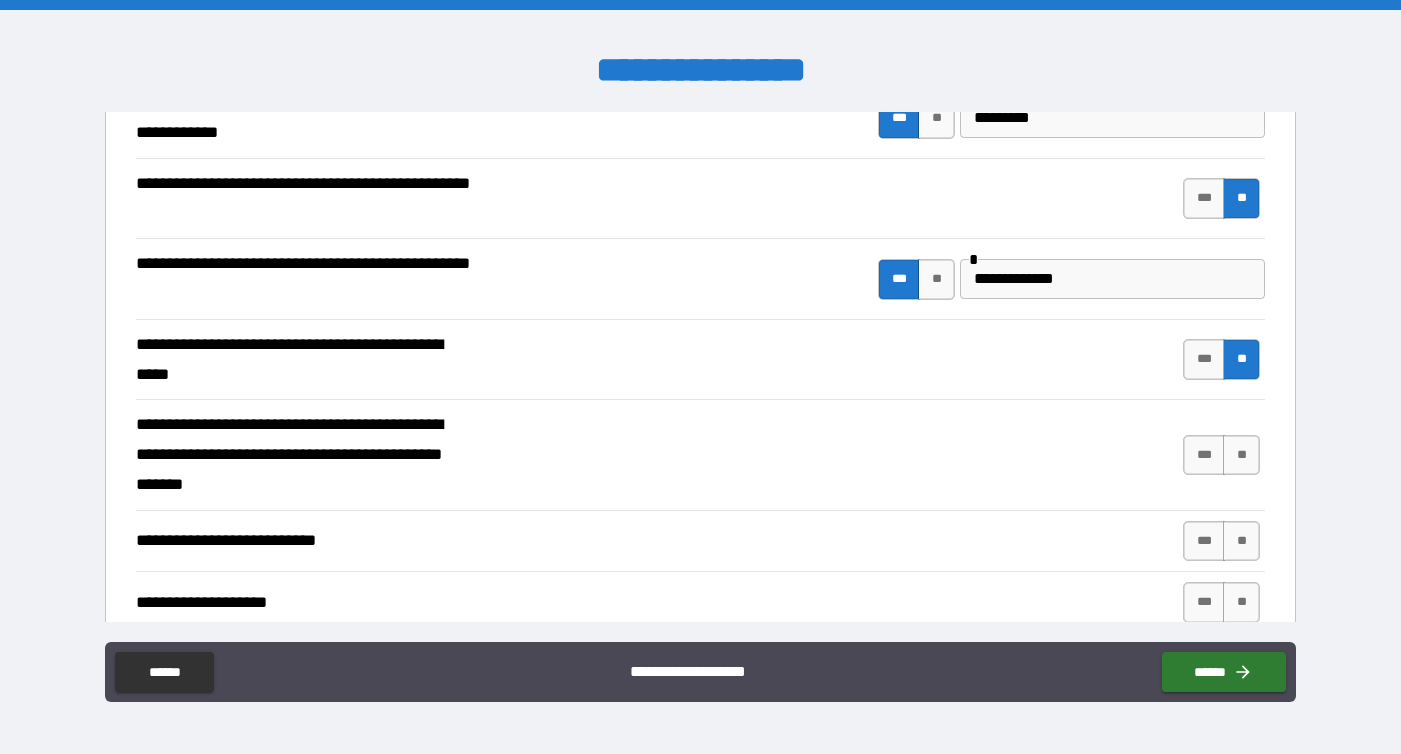 click on "*** **" at bounding box center [1224, 454] 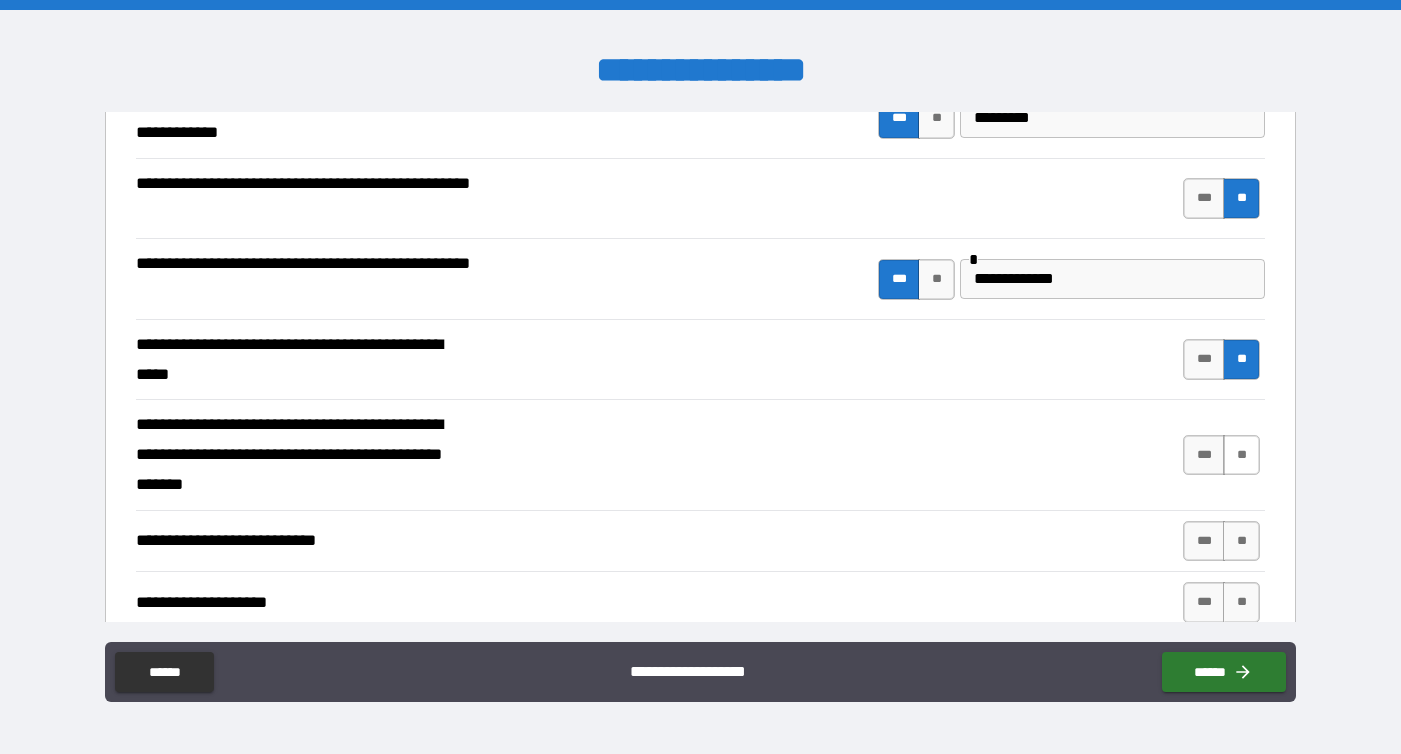 click on "**" at bounding box center [1241, 455] 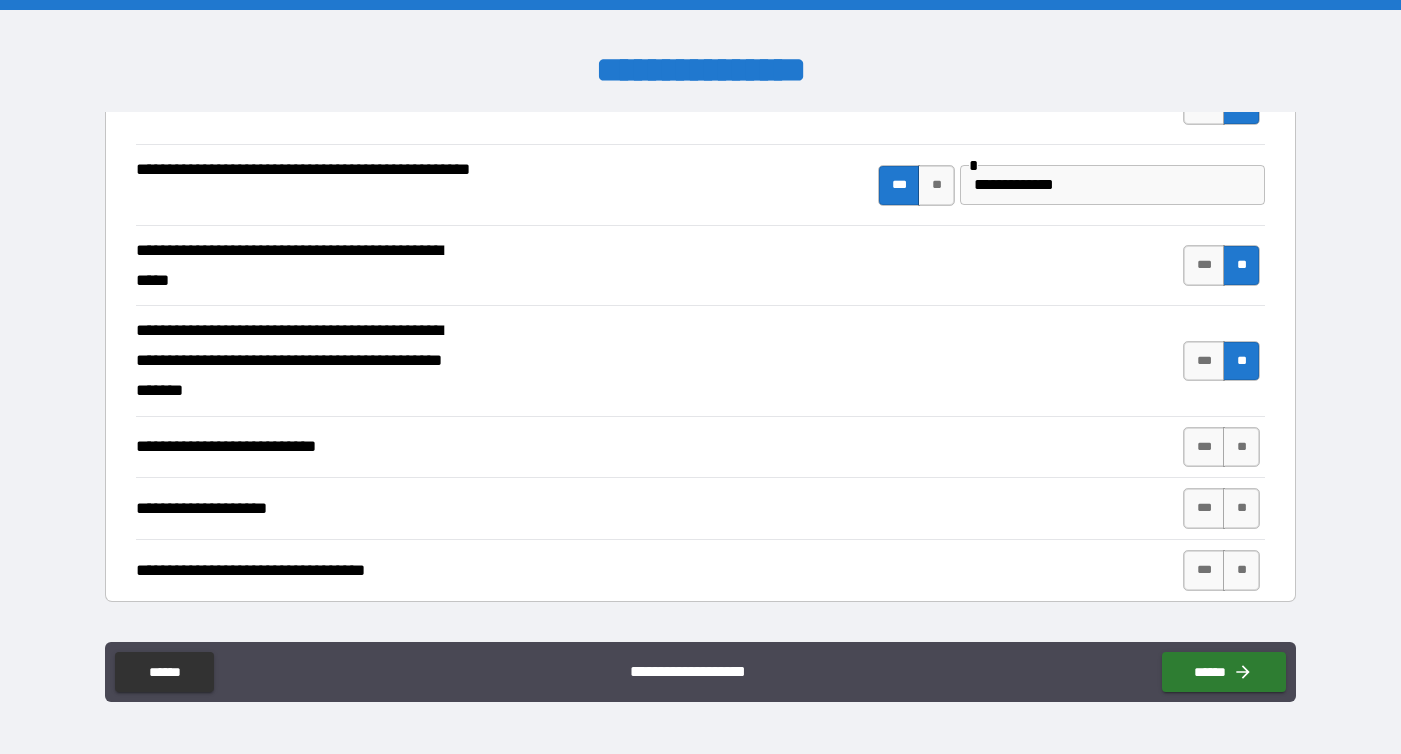 scroll, scrollTop: 607, scrollLeft: 0, axis: vertical 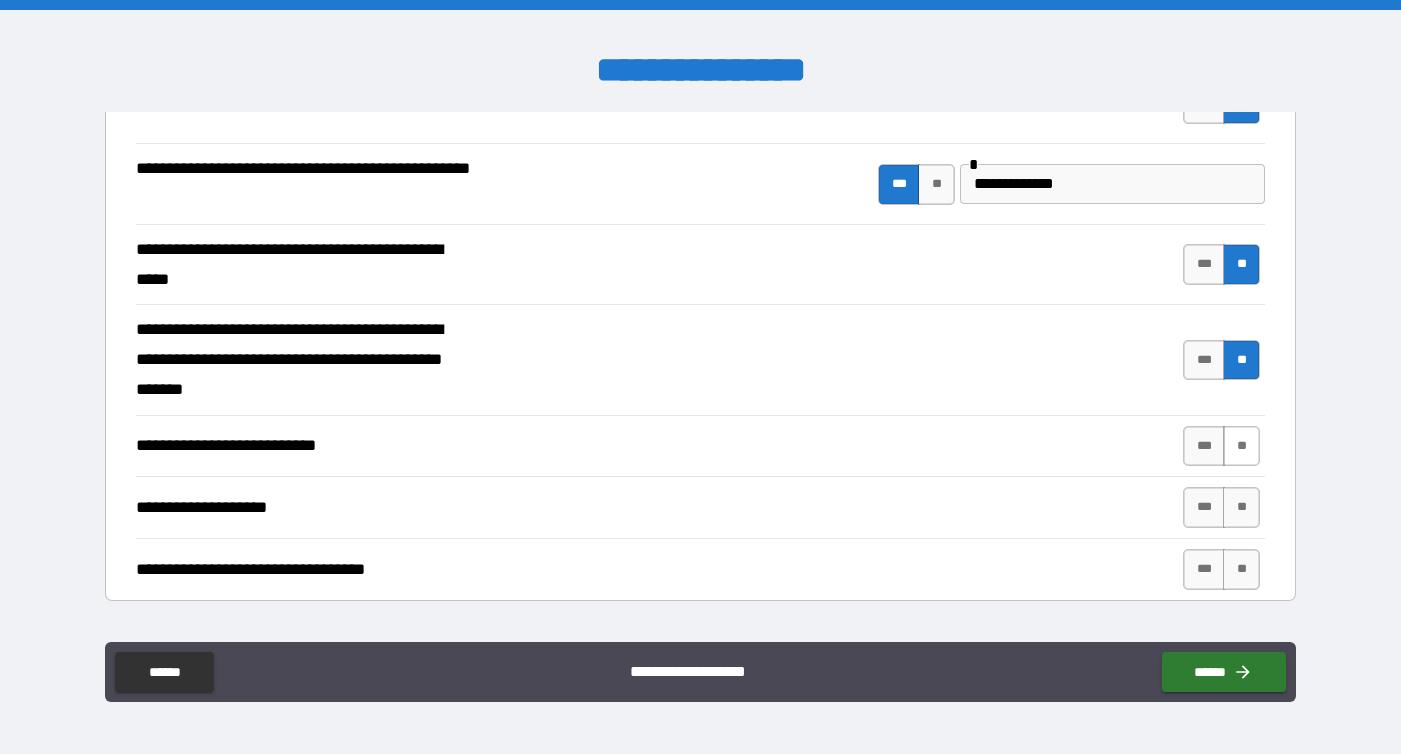 click on "**" at bounding box center [1241, 446] 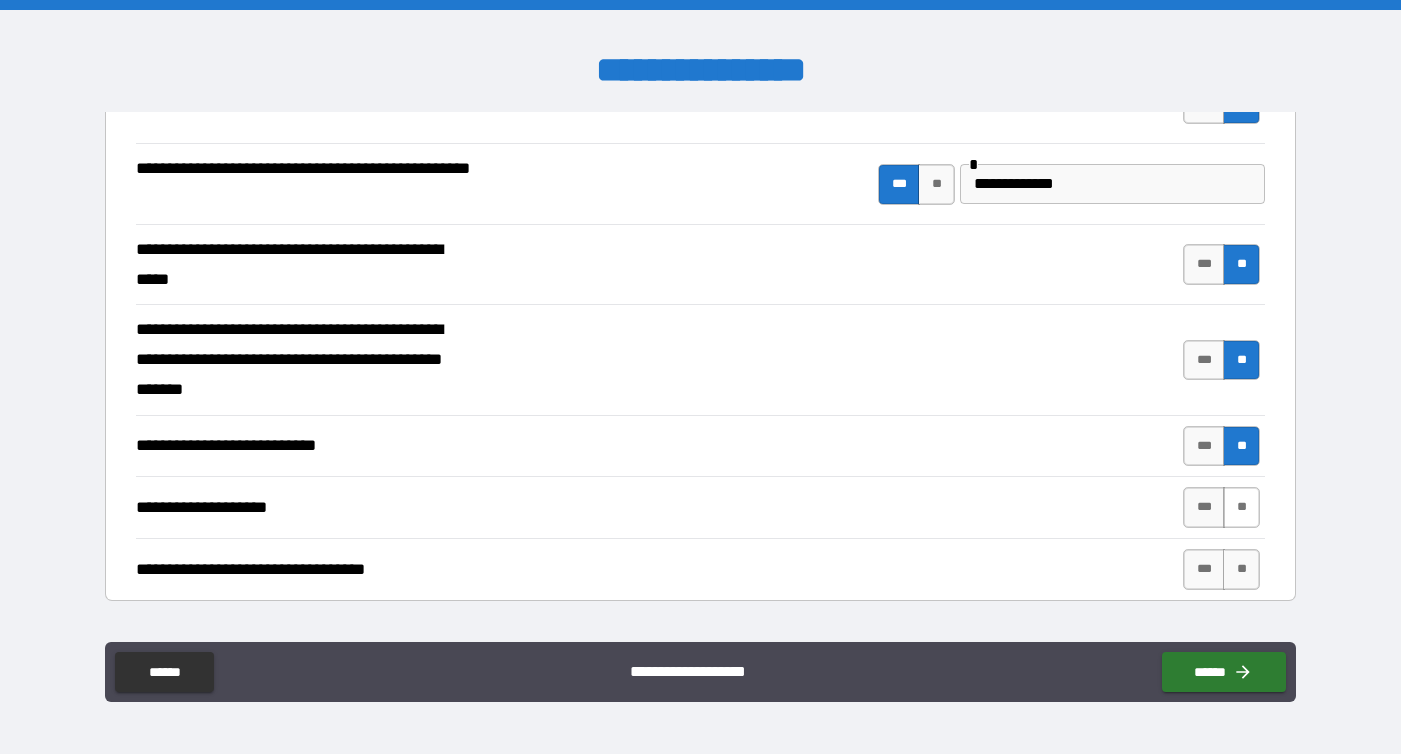 click on "**" at bounding box center [1241, 507] 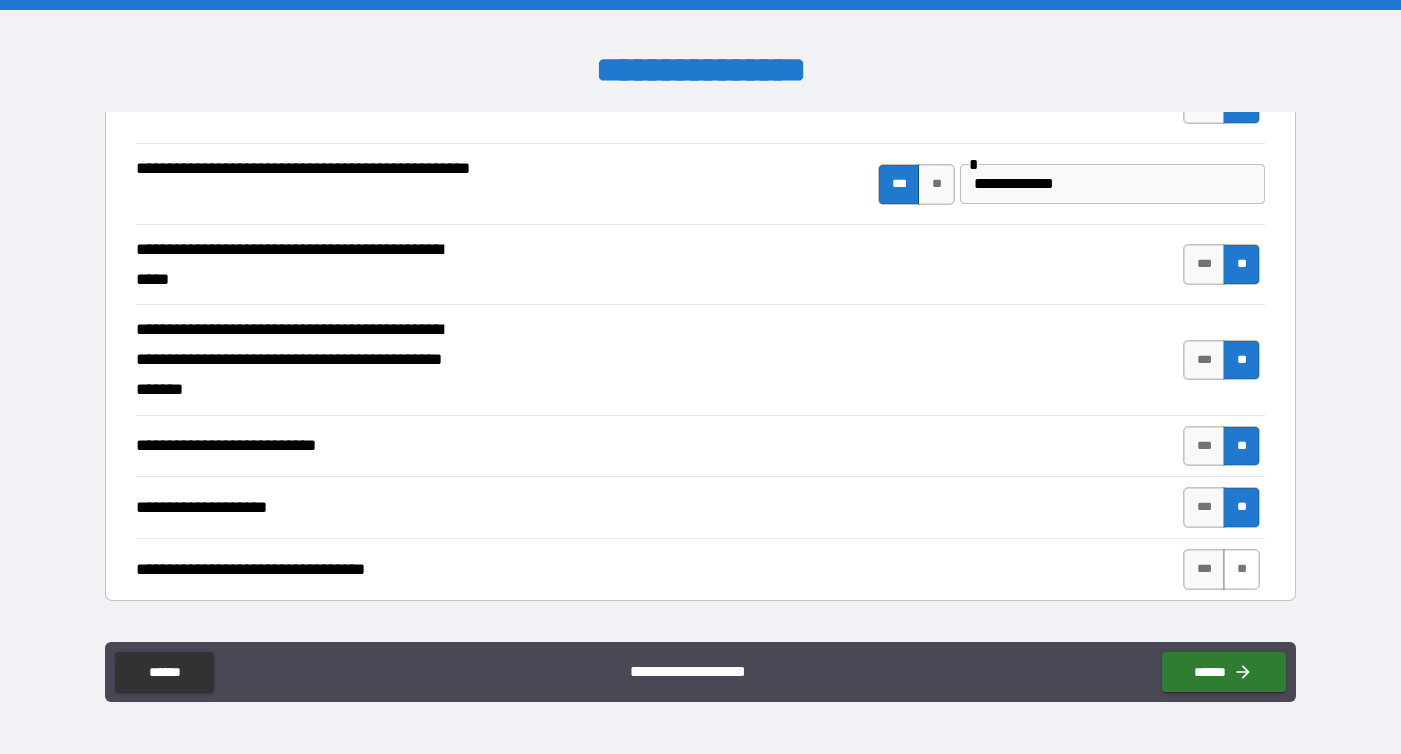 click on "**" at bounding box center (1241, 569) 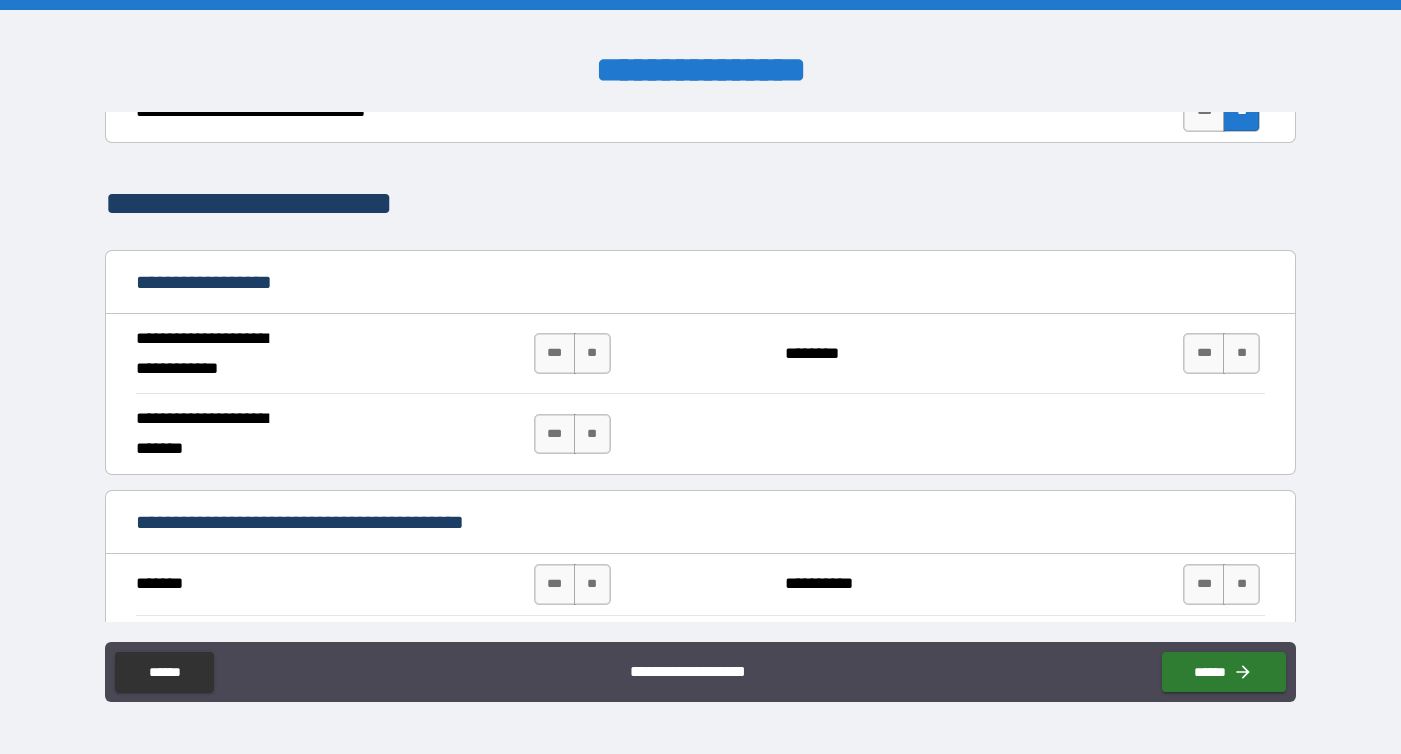 scroll, scrollTop: 1069, scrollLeft: 0, axis: vertical 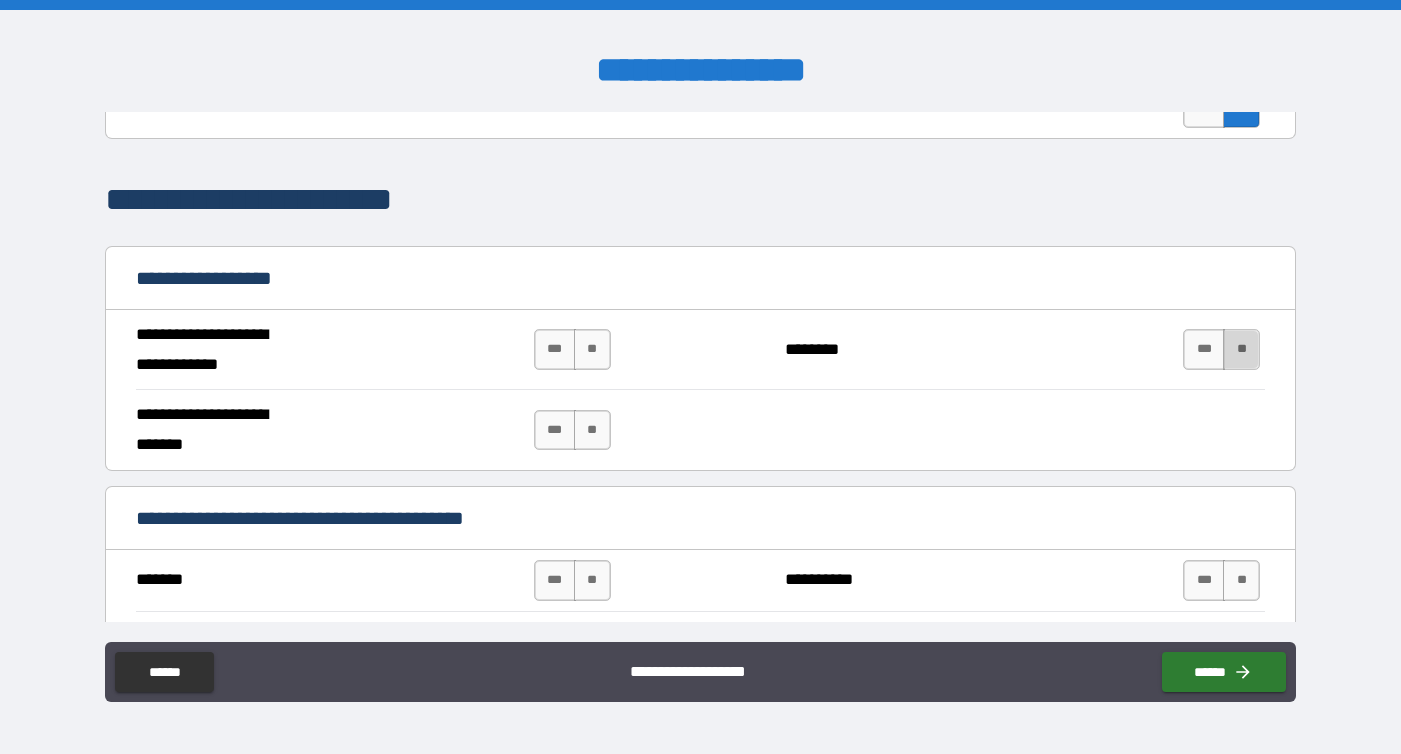 click on "**" at bounding box center (1241, 349) 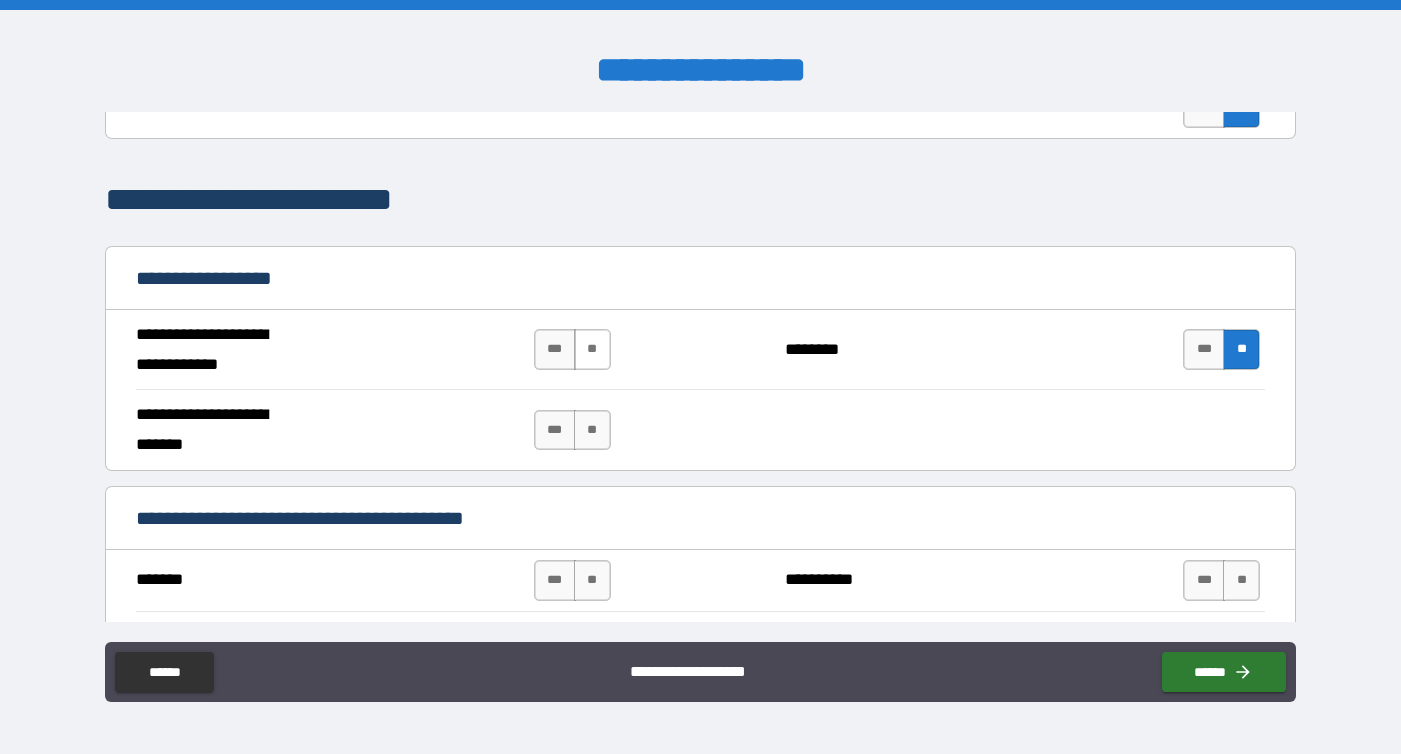 click on "**" at bounding box center [592, 349] 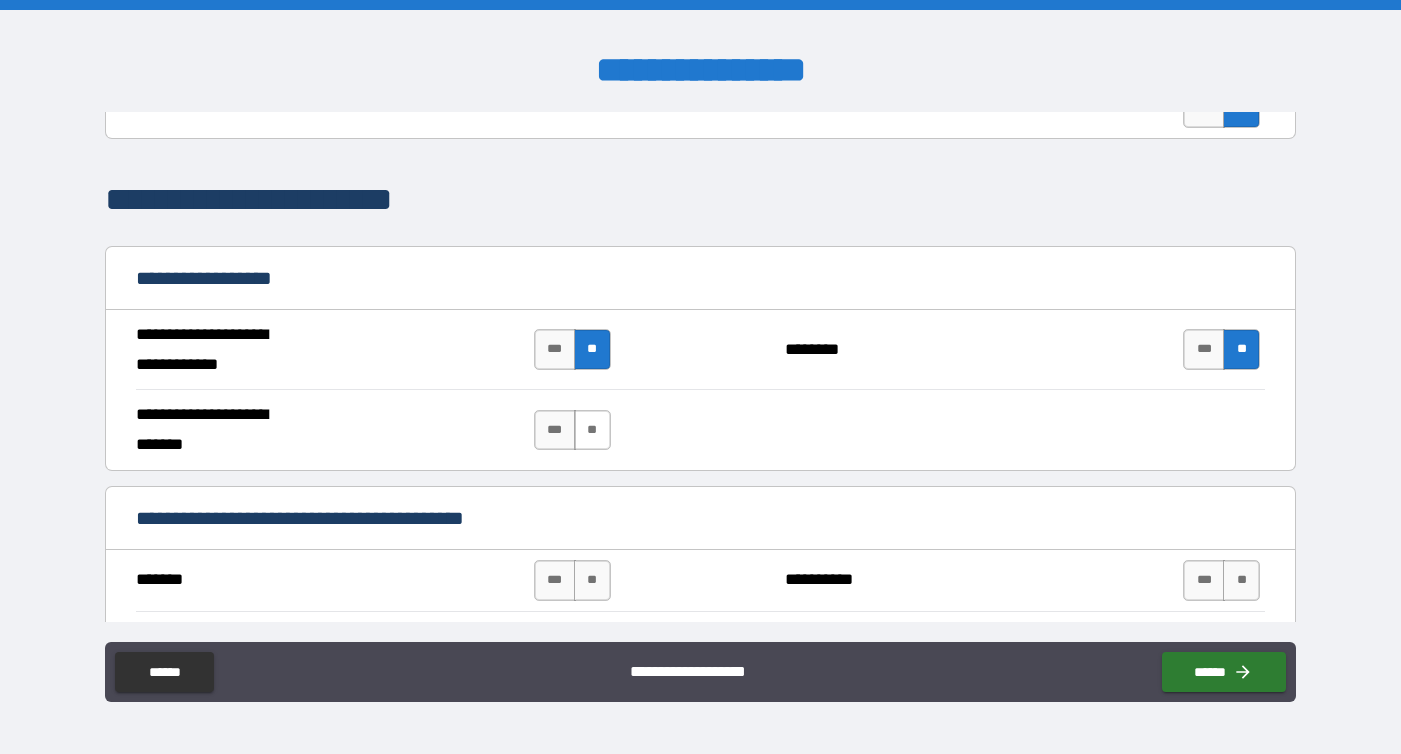 click on "**" at bounding box center [592, 430] 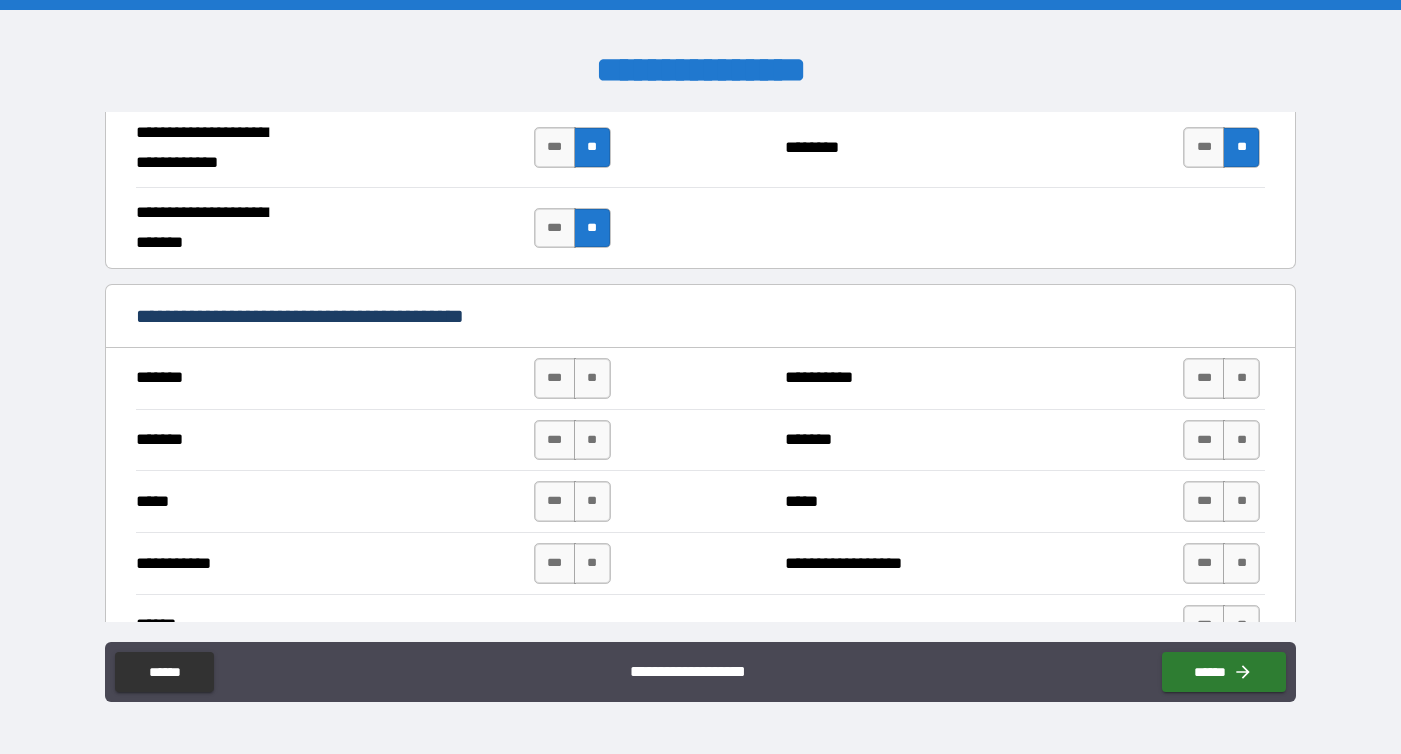 scroll, scrollTop: 1300, scrollLeft: 0, axis: vertical 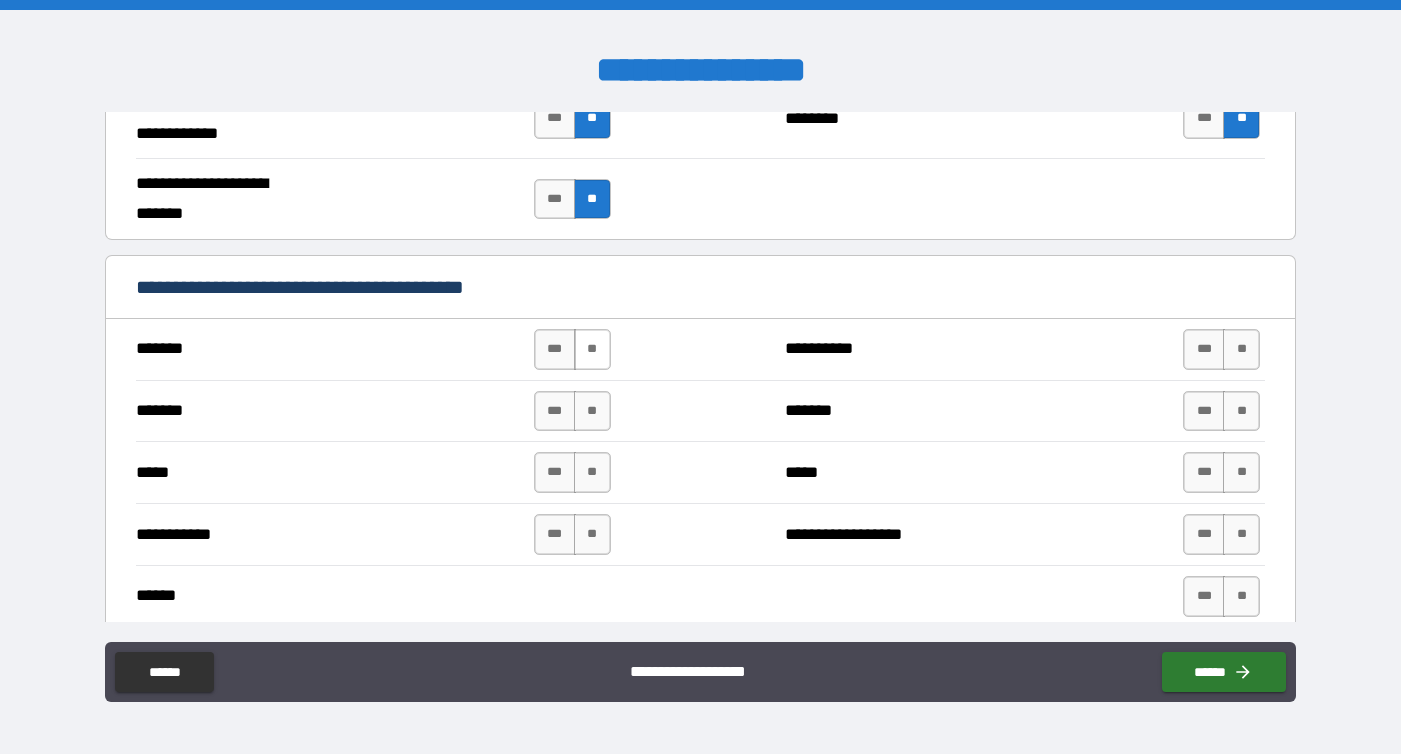 click on "**" at bounding box center (592, 349) 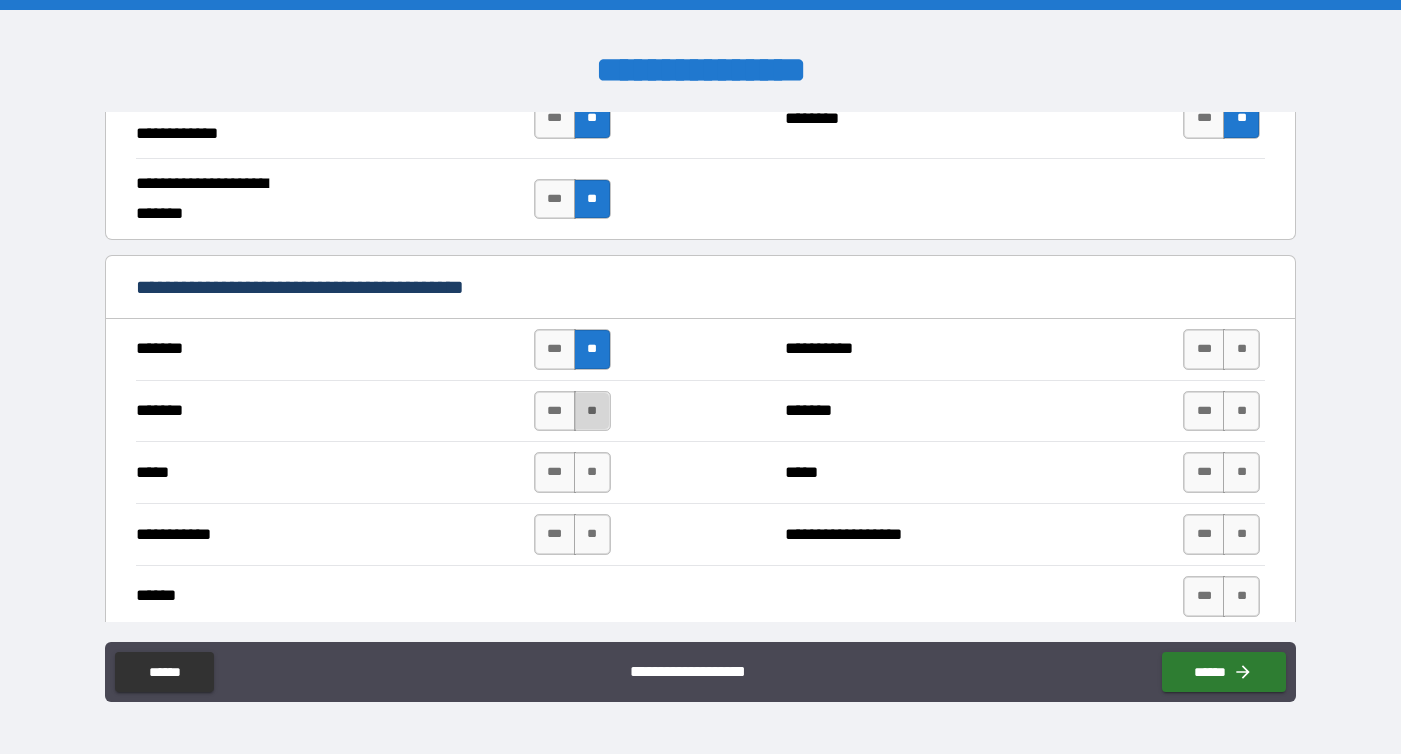 click on "**" at bounding box center (592, 411) 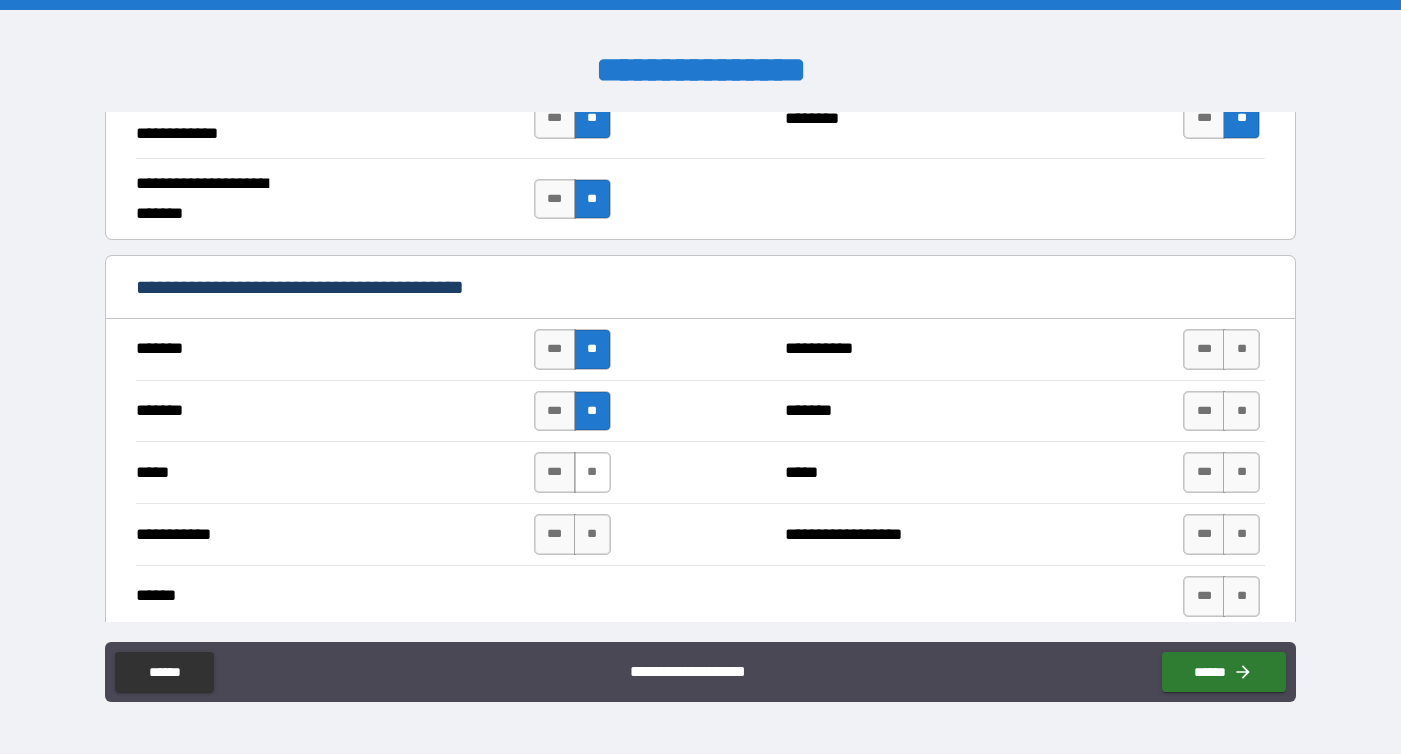 click on "**" at bounding box center [592, 472] 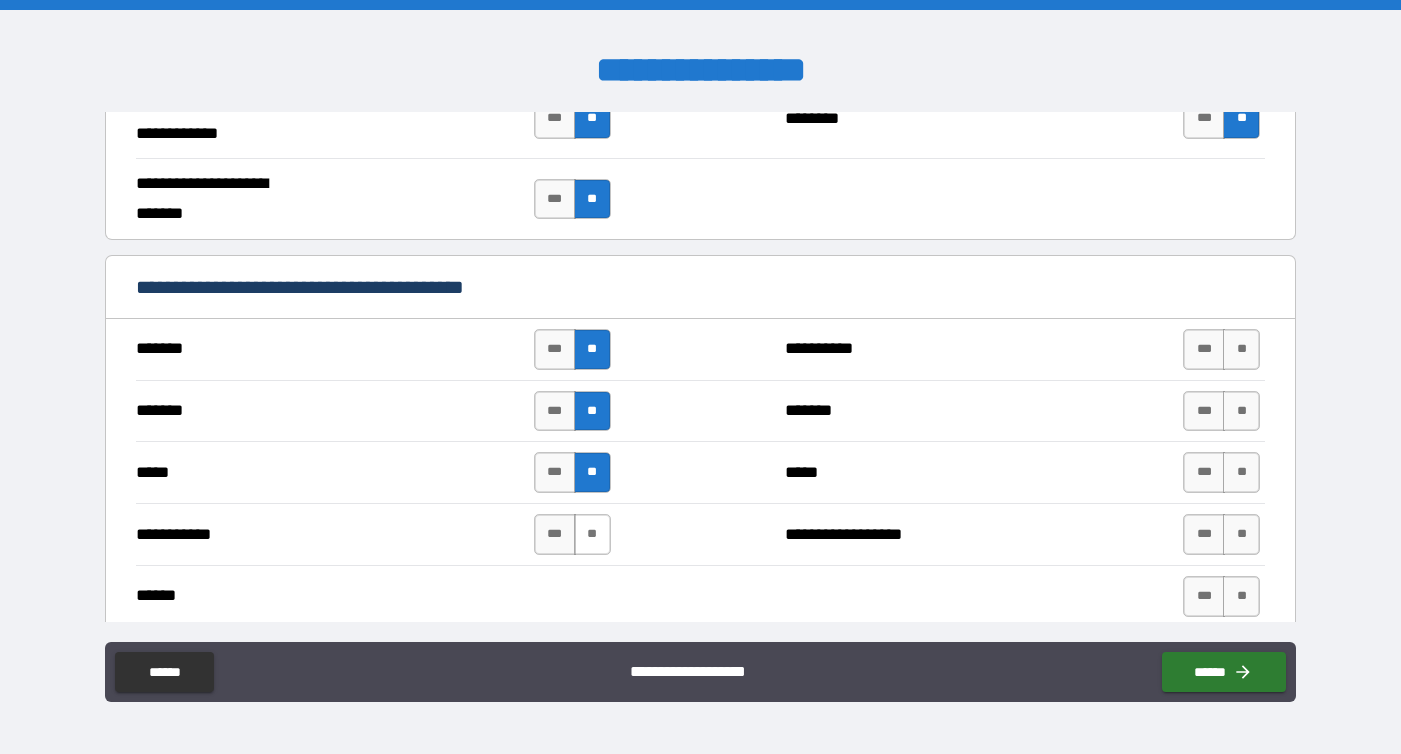 click on "**" at bounding box center [592, 534] 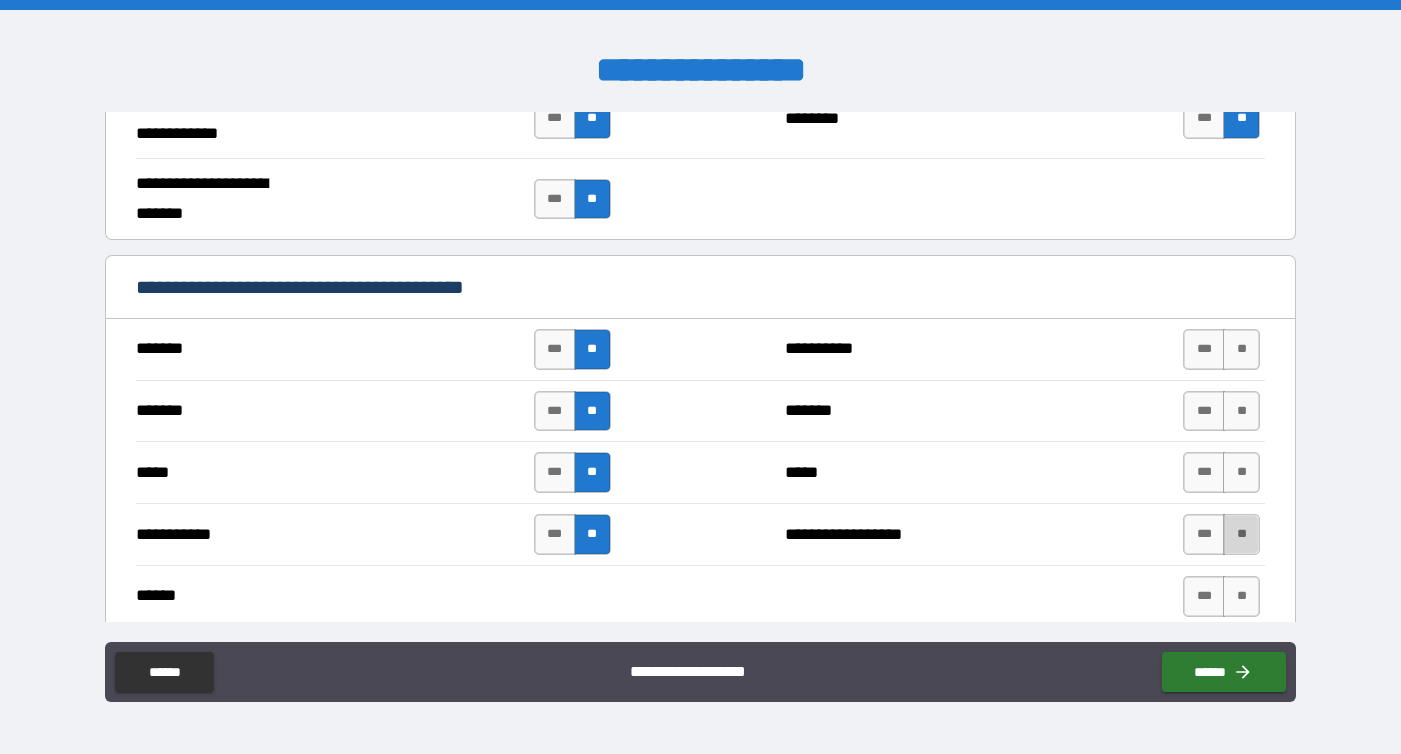 click on "**" at bounding box center [1241, 534] 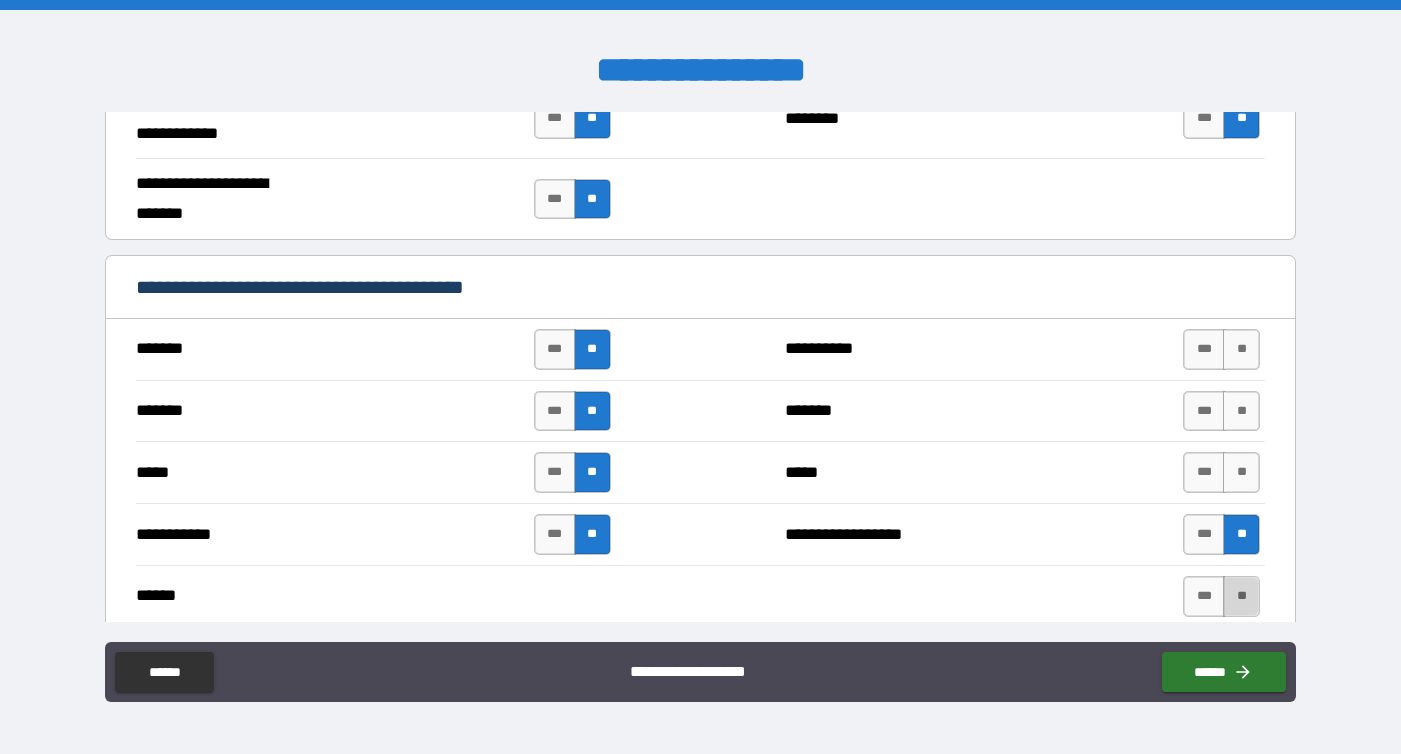 click on "**" at bounding box center (1241, 596) 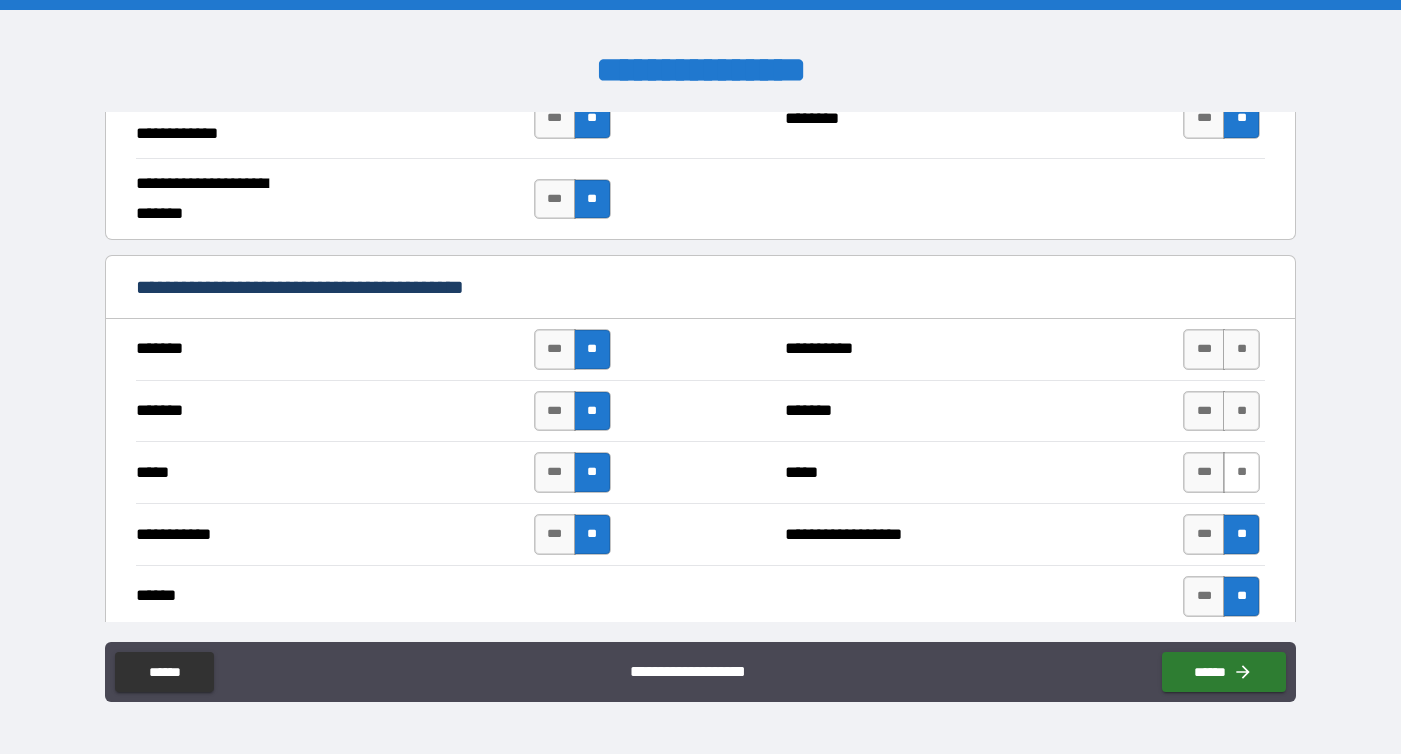 click on "**" at bounding box center [1241, 472] 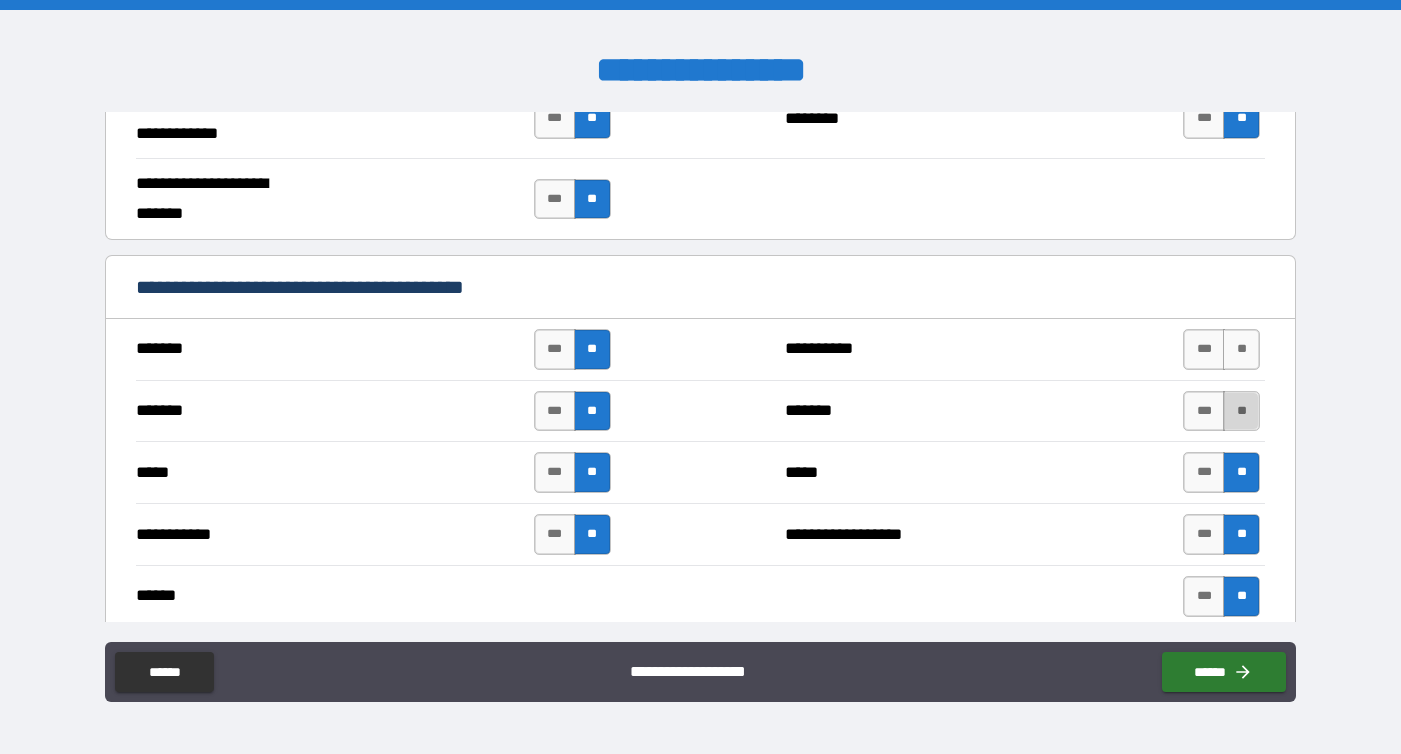 click on "**" at bounding box center (1241, 411) 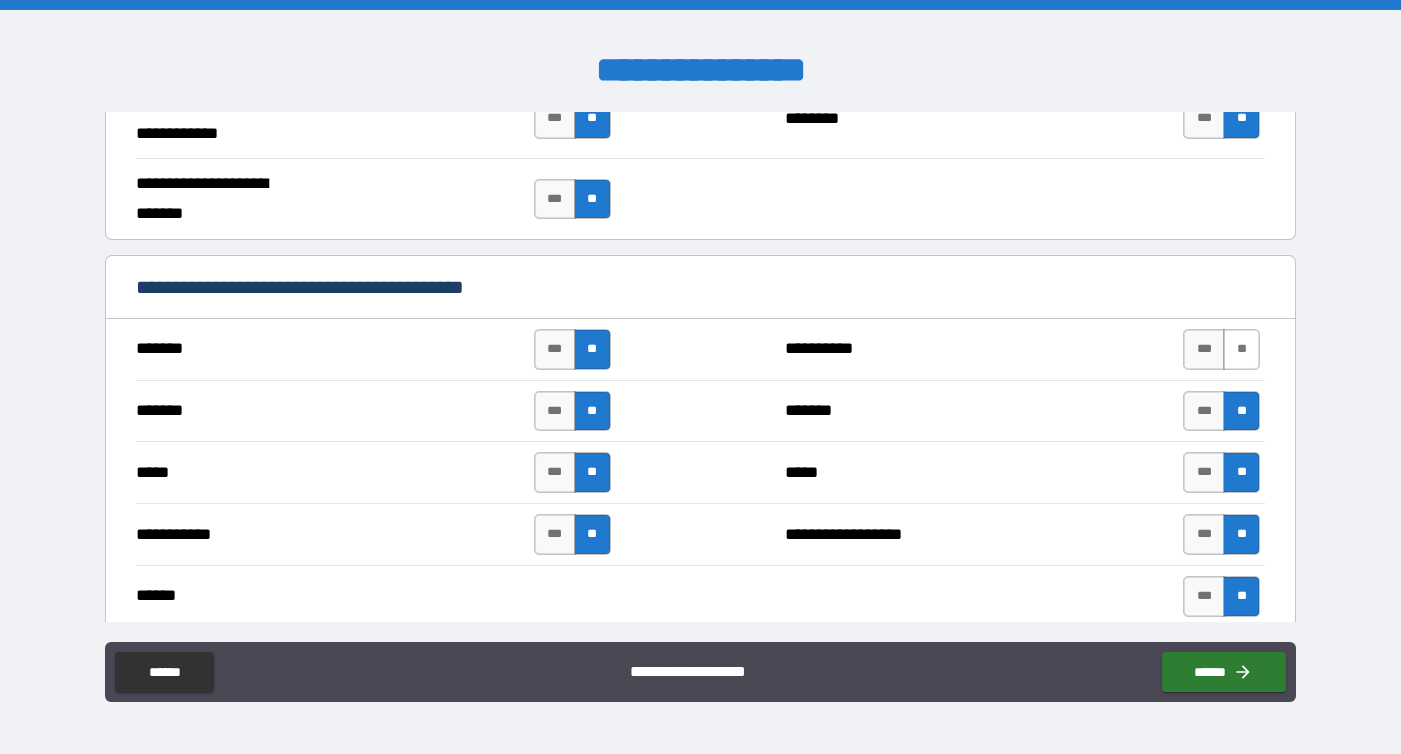 click on "**" at bounding box center (1241, 349) 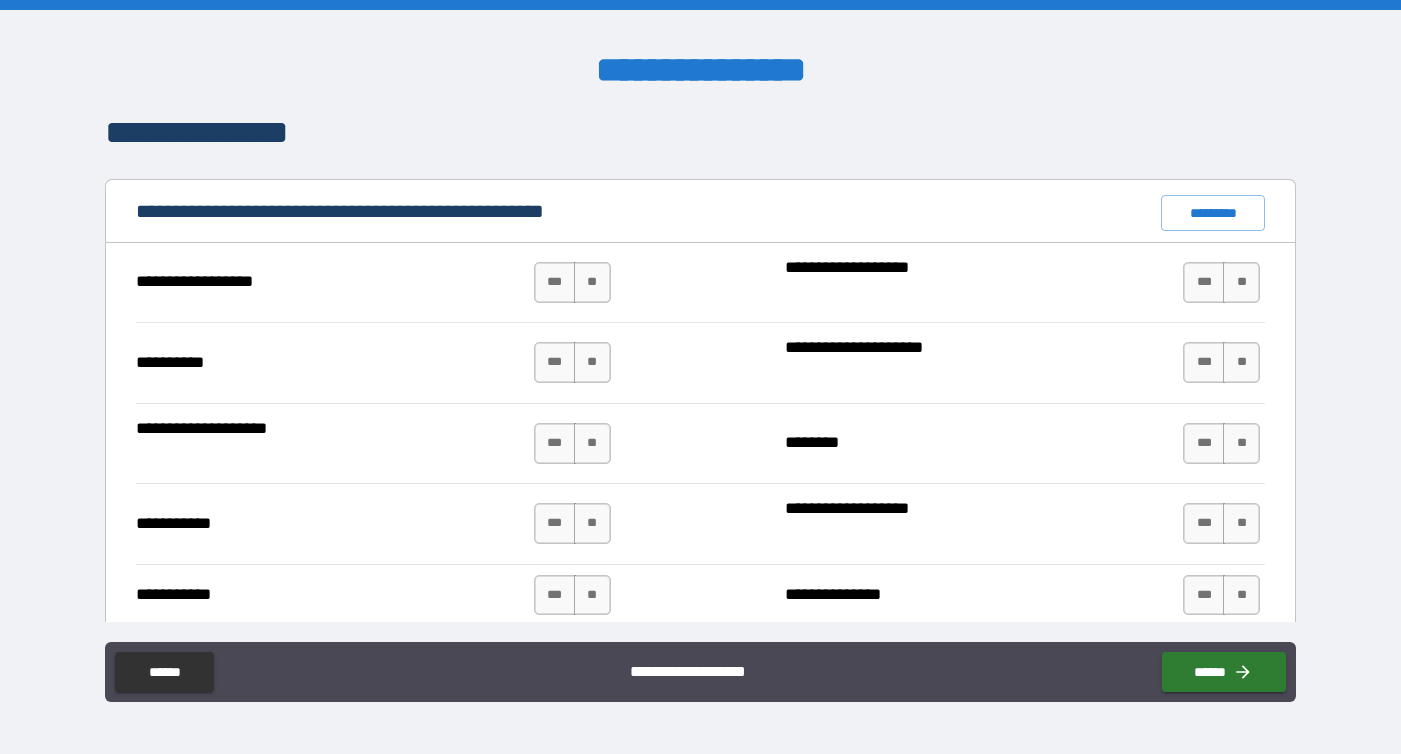 scroll, scrollTop: 1914, scrollLeft: 0, axis: vertical 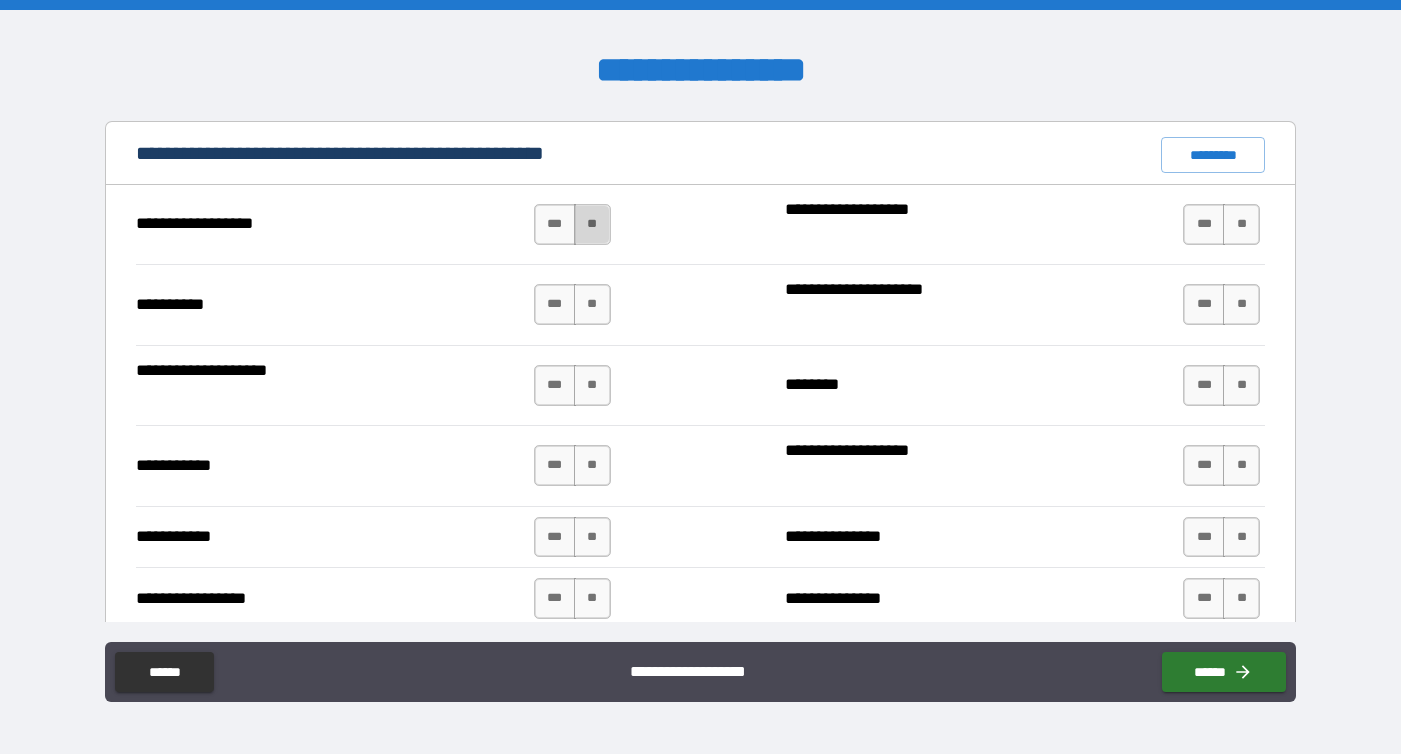 click on "**" at bounding box center (592, 224) 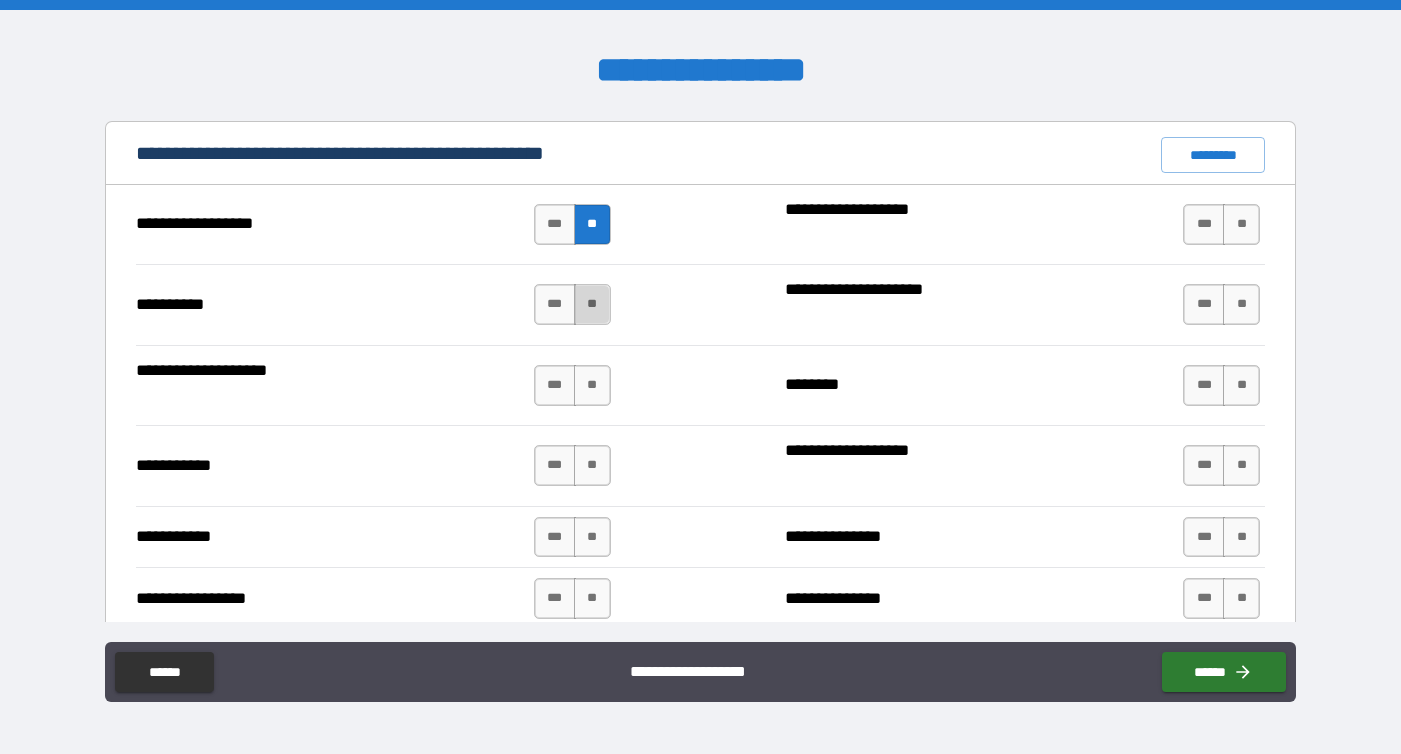 click on "**" at bounding box center (592, 304) 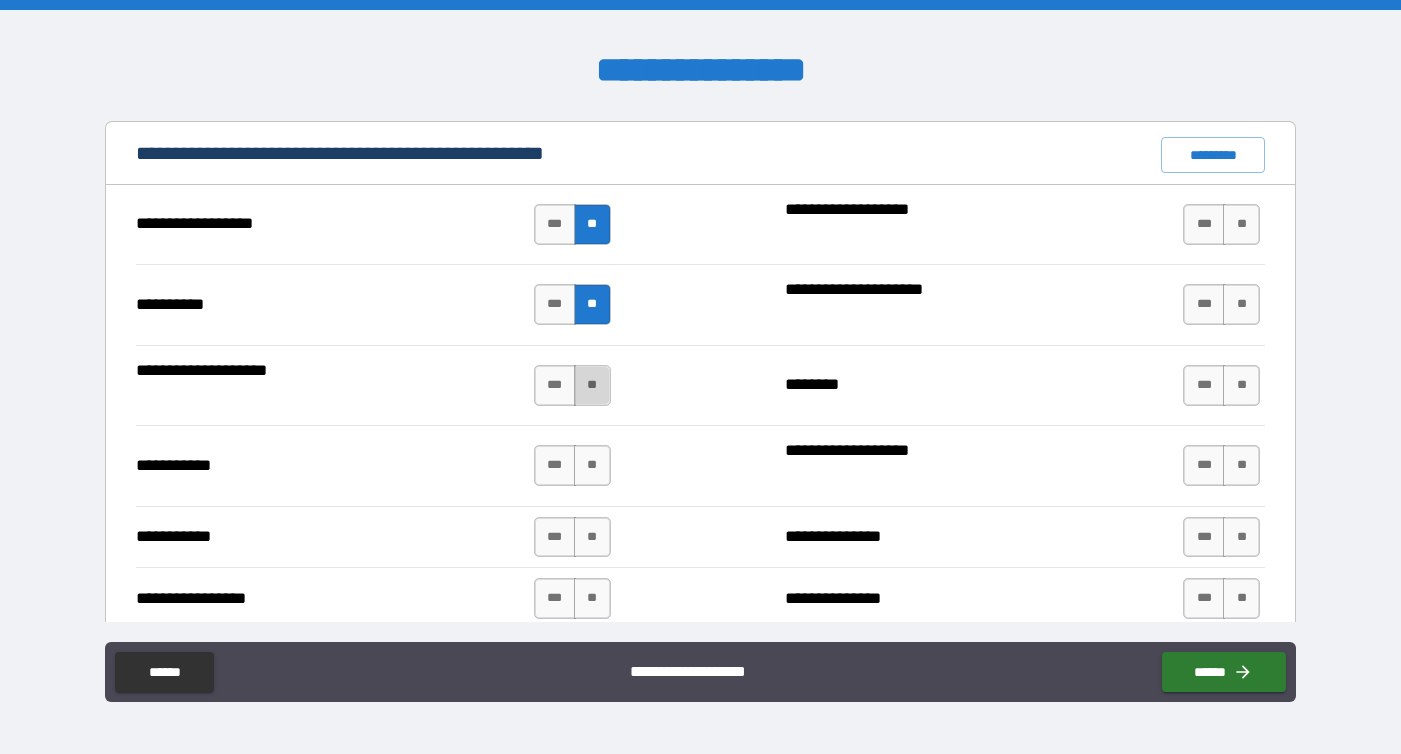 click on "**" at bounding box center [592, 385] 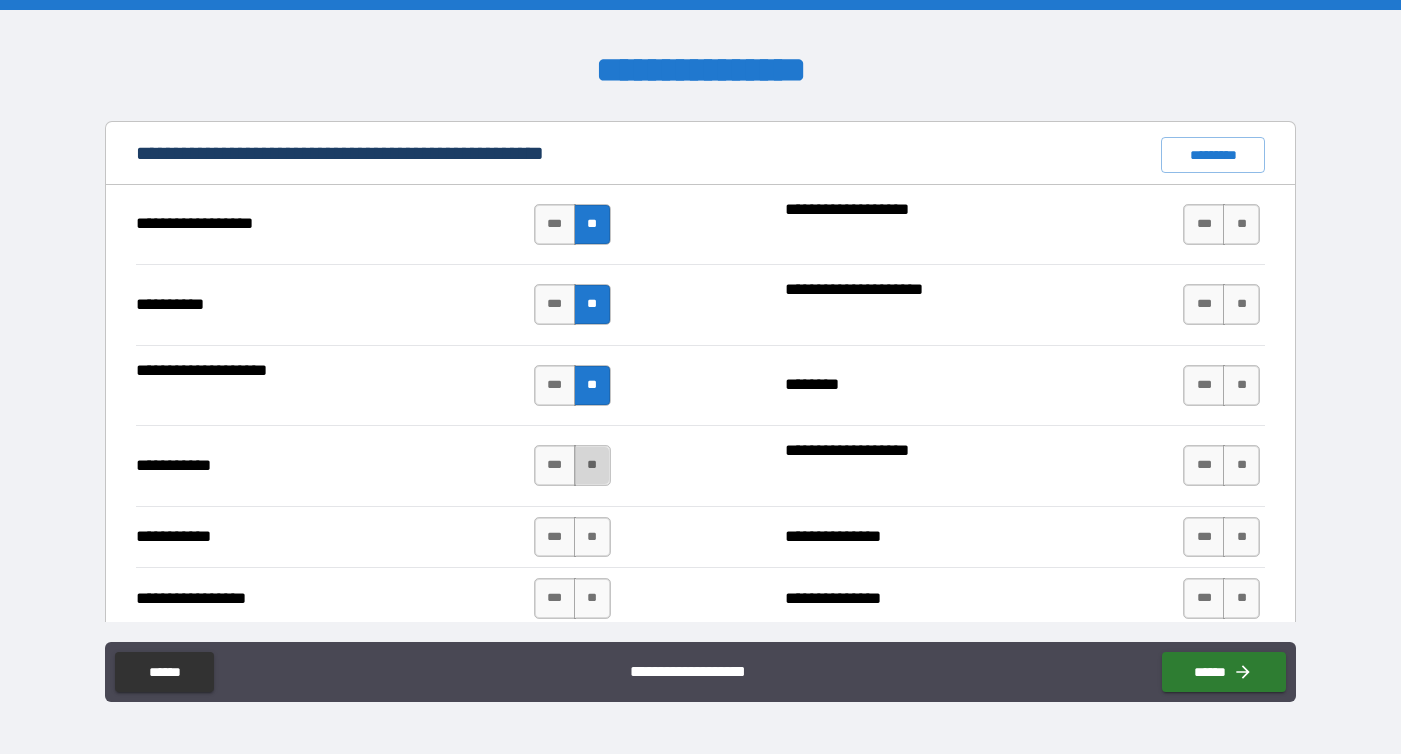 click on "**" at bounding box center (592, 465) 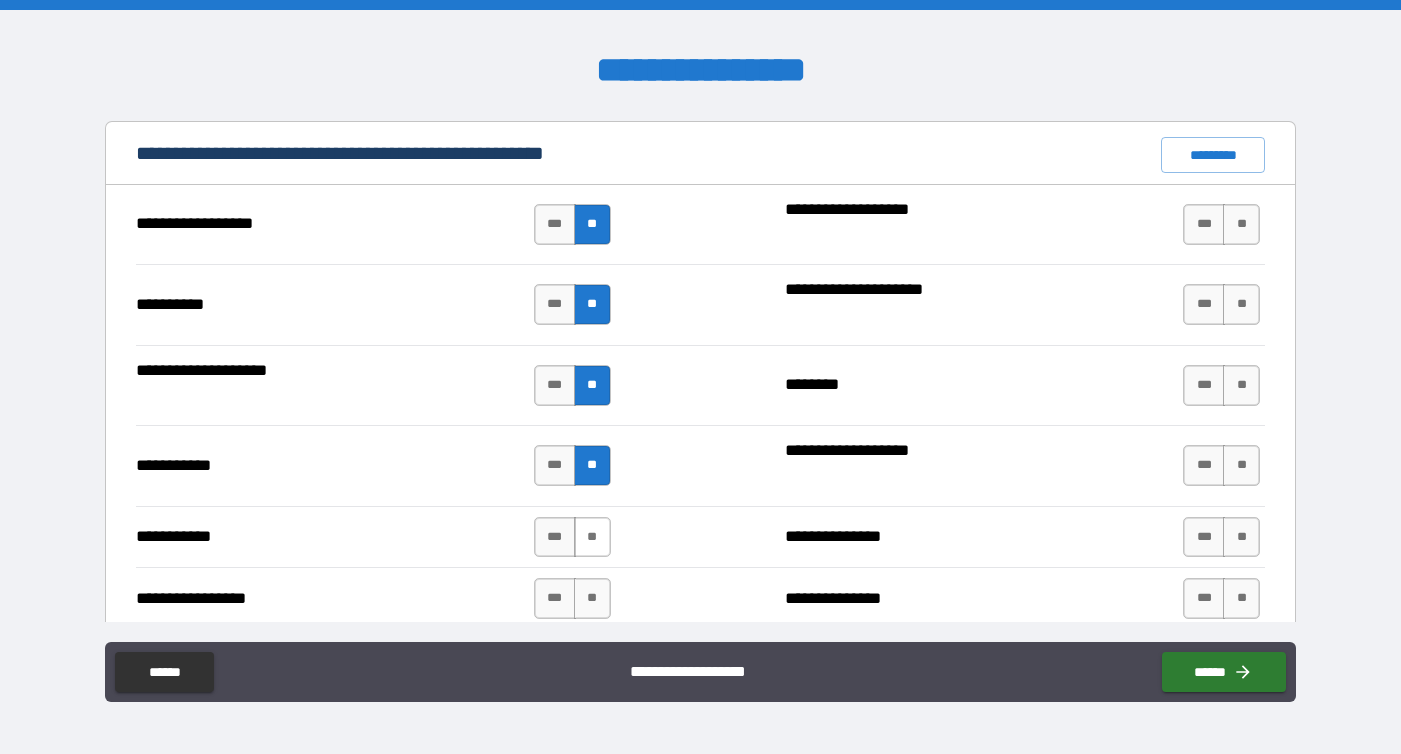 click on "**" at bounding box center (592, 537) 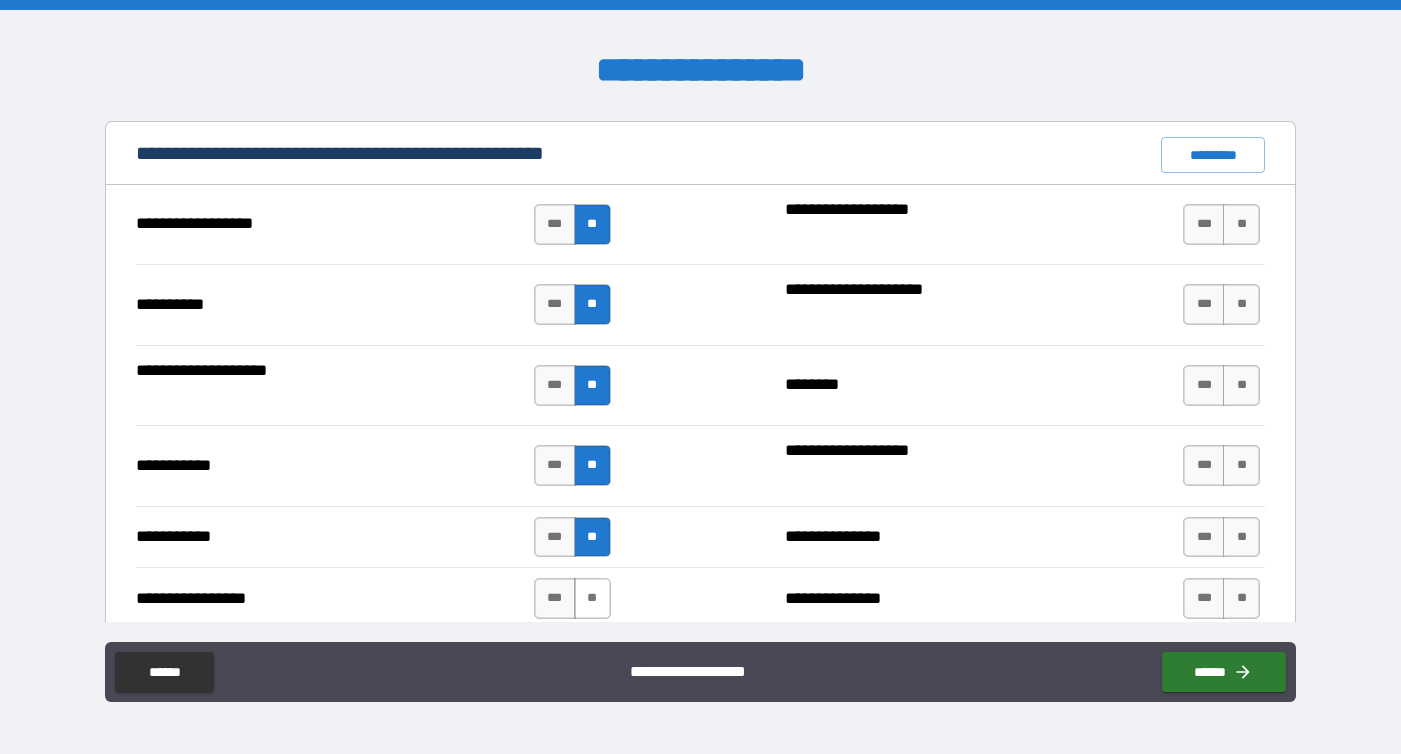 click on "**" at bounding box center (592, 598) 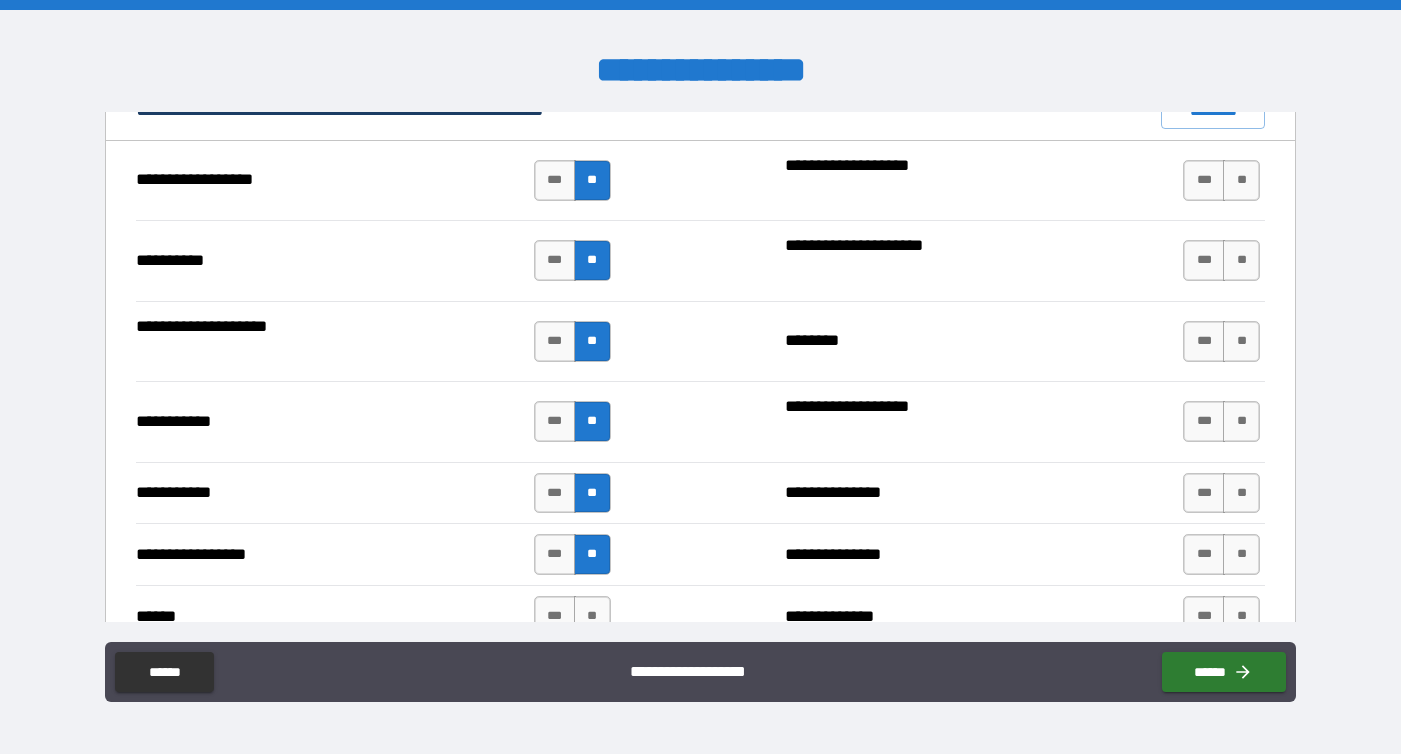 scroll, scrollTop: 1999, scrollLeft: 0, axis: vertical 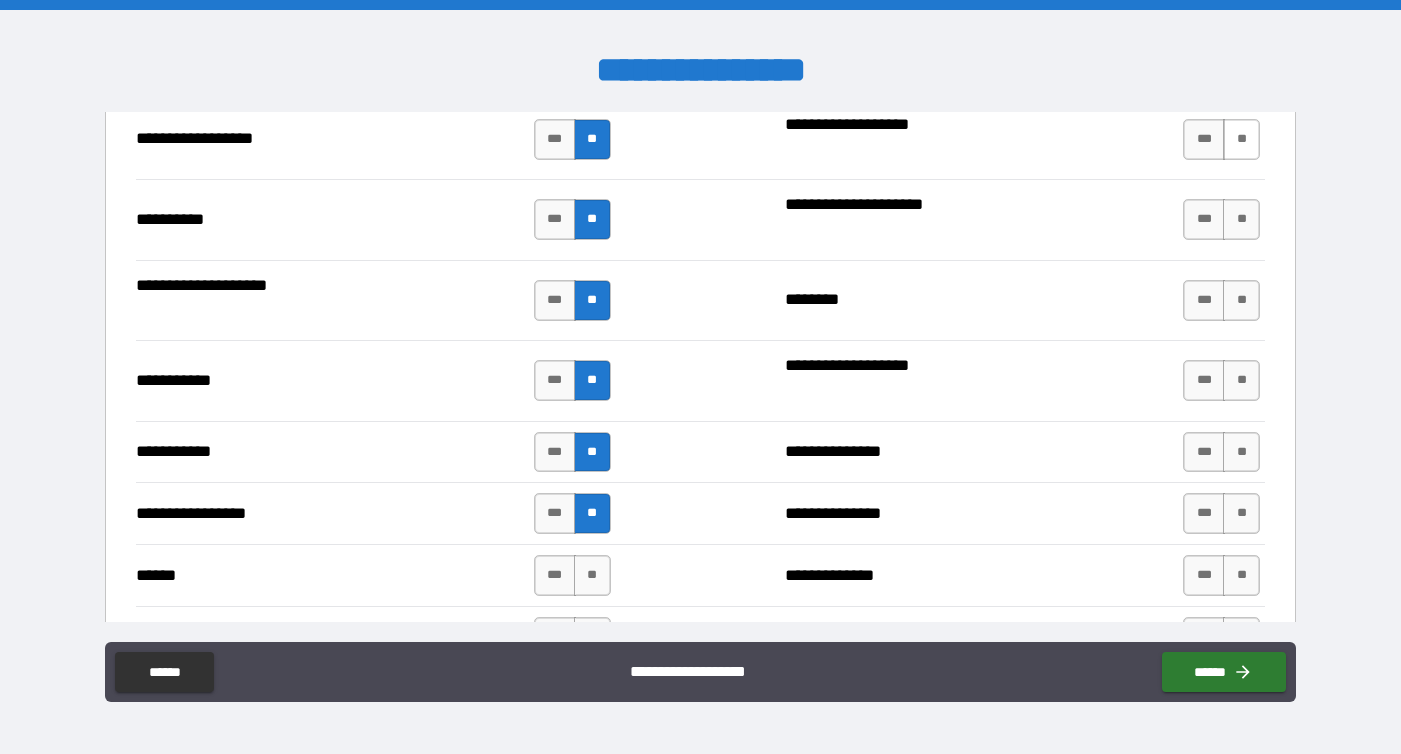 click on "**" at bounding box center [1241, 139] 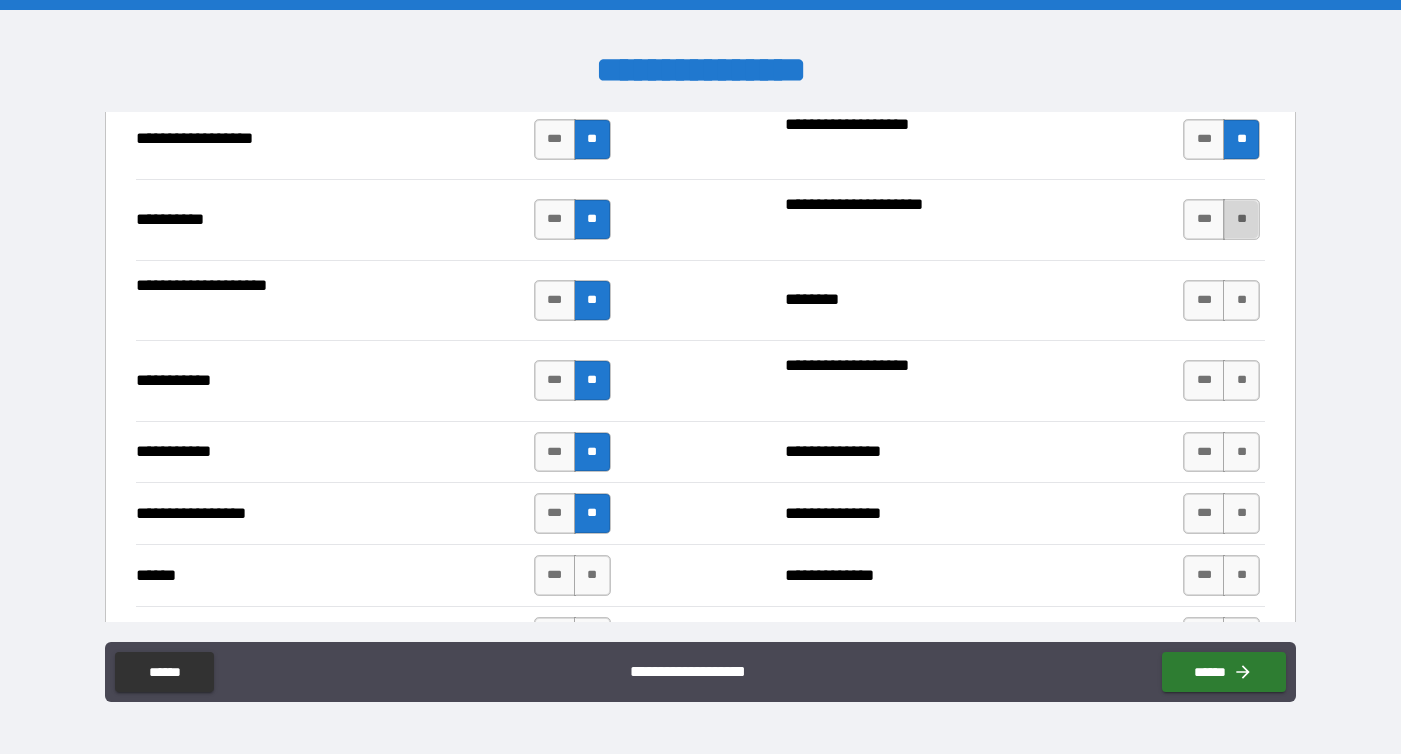 click on "**" at bounding box center (1241, 219) 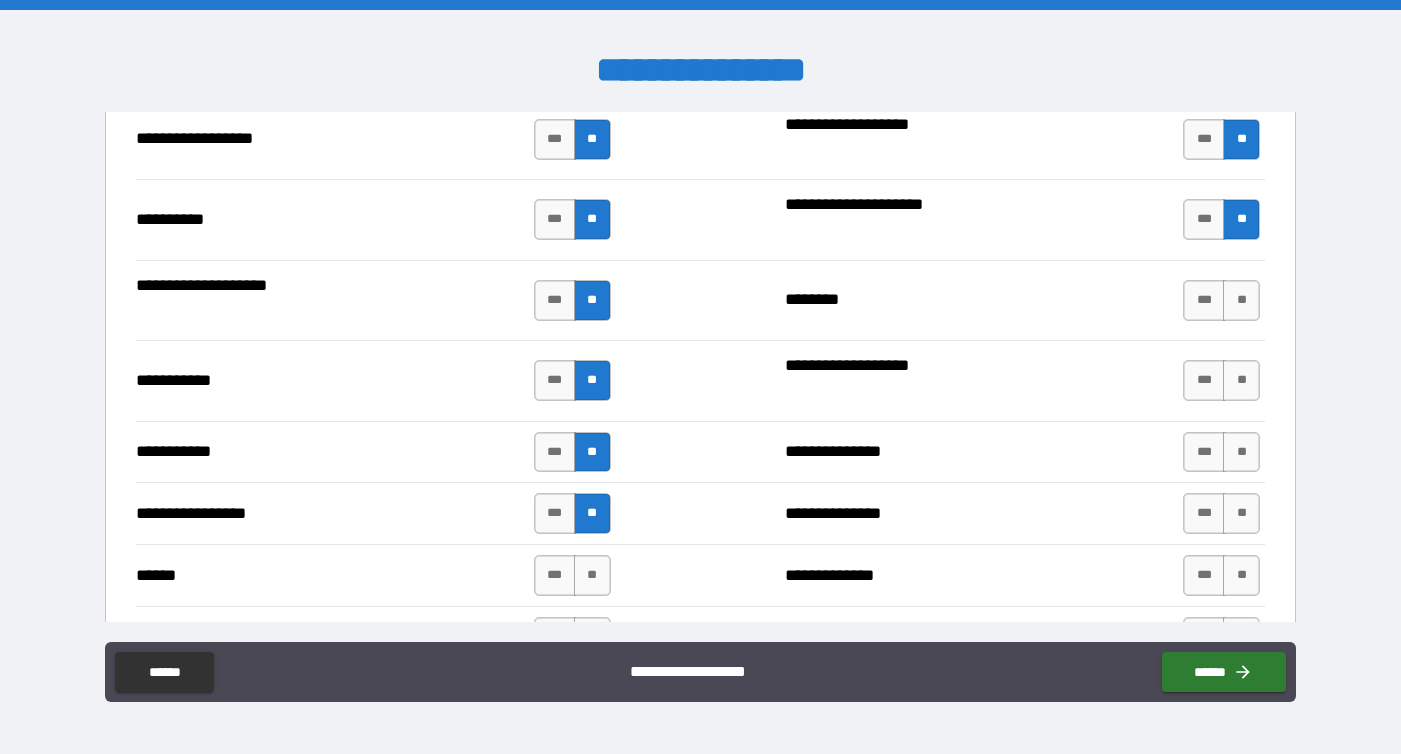 click on "**********" at bounding box center (700, 300) 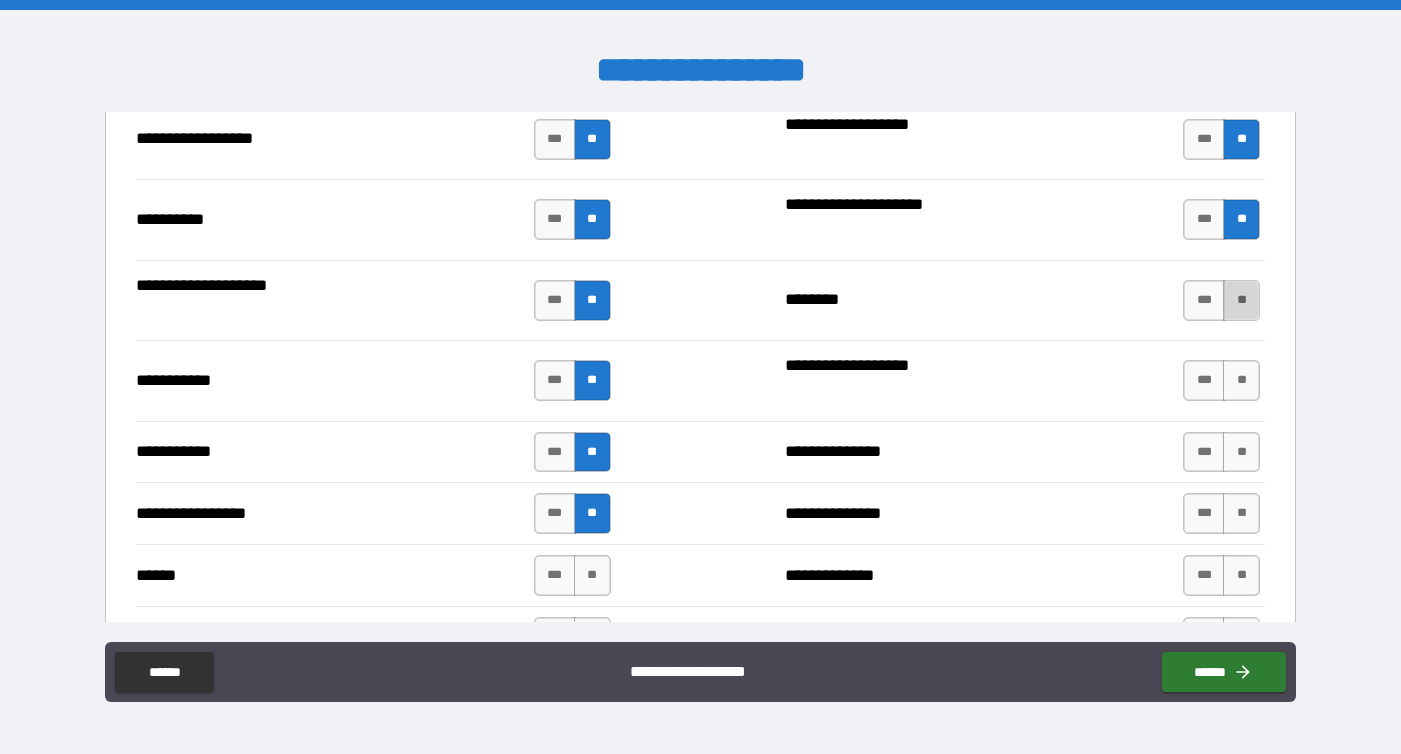 click on "**" at bounding box center [1241, 300] 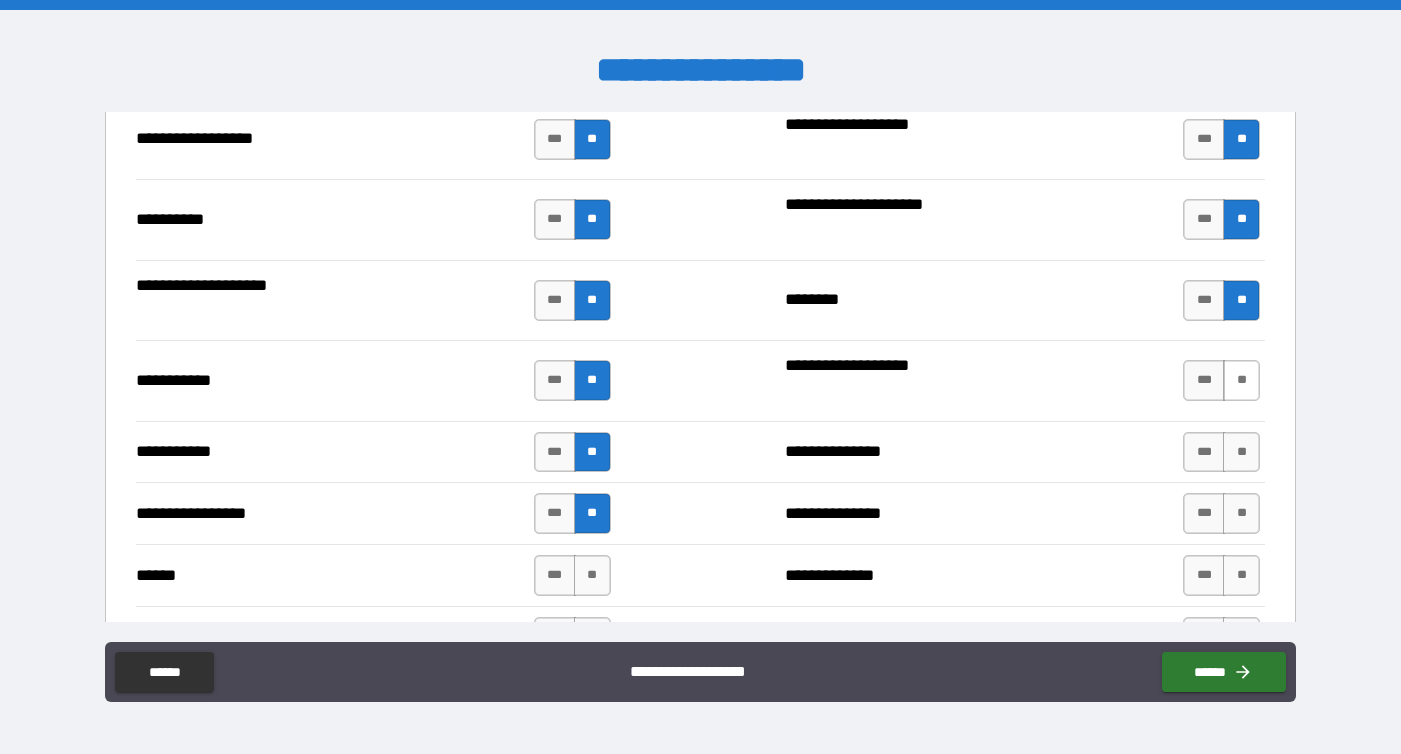 click on "**" at bounding box center [1241, 380] 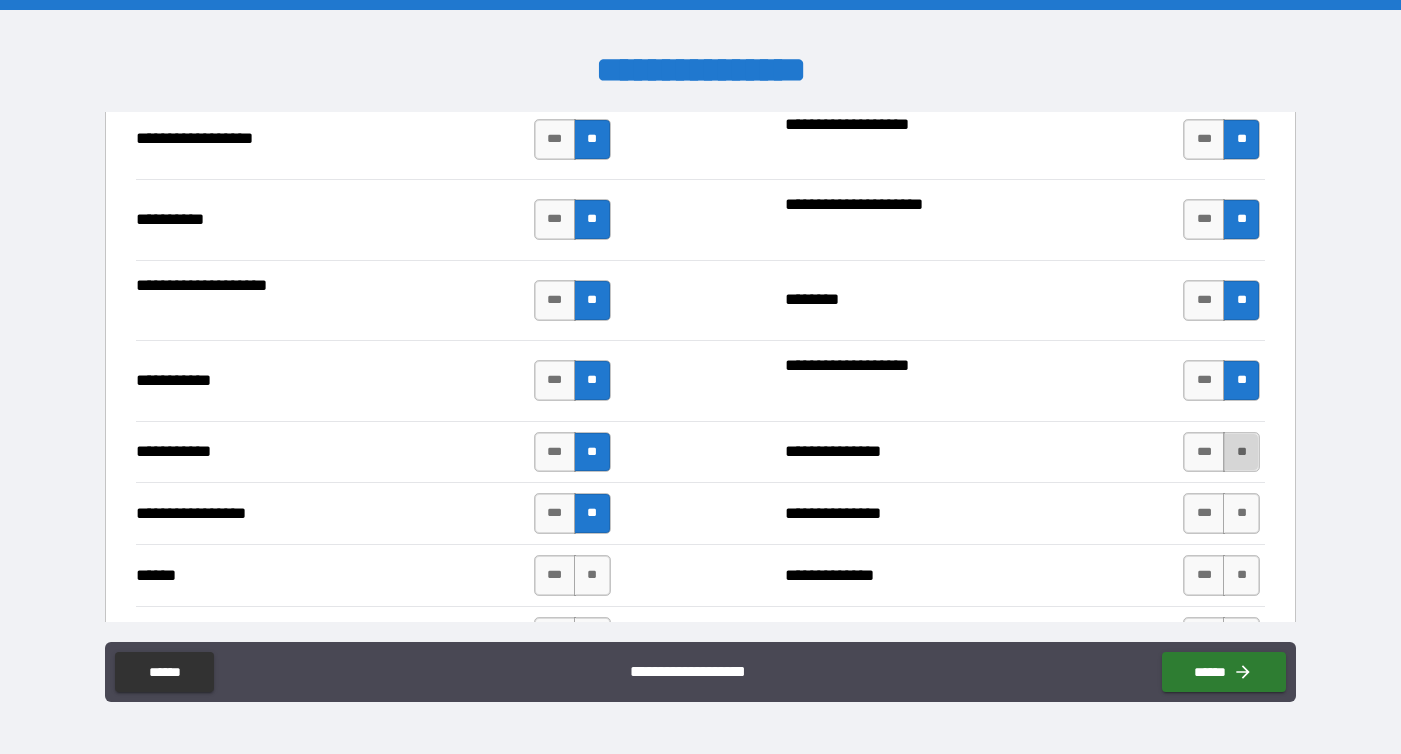 click on "**" at bounding box center [1241, 452] 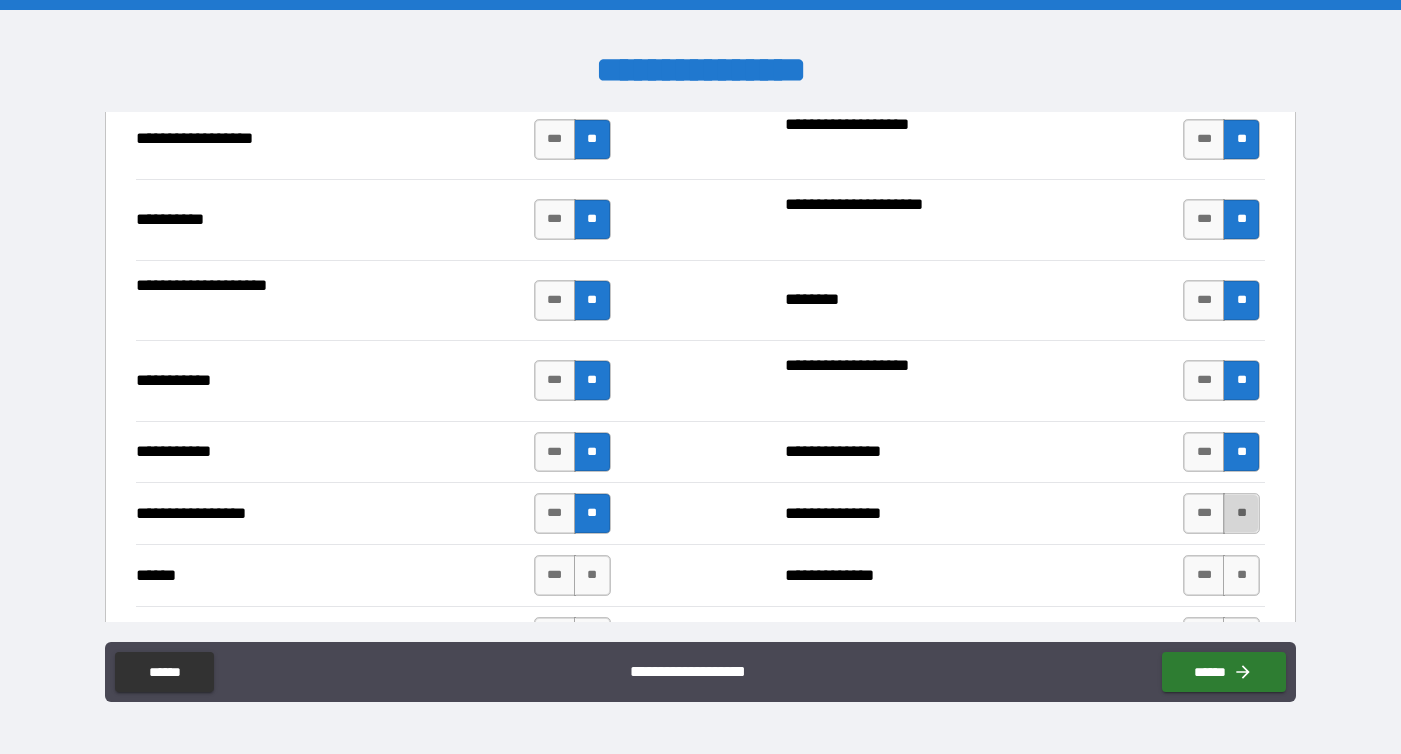 click on "**" at bounding box center (1241, 513) 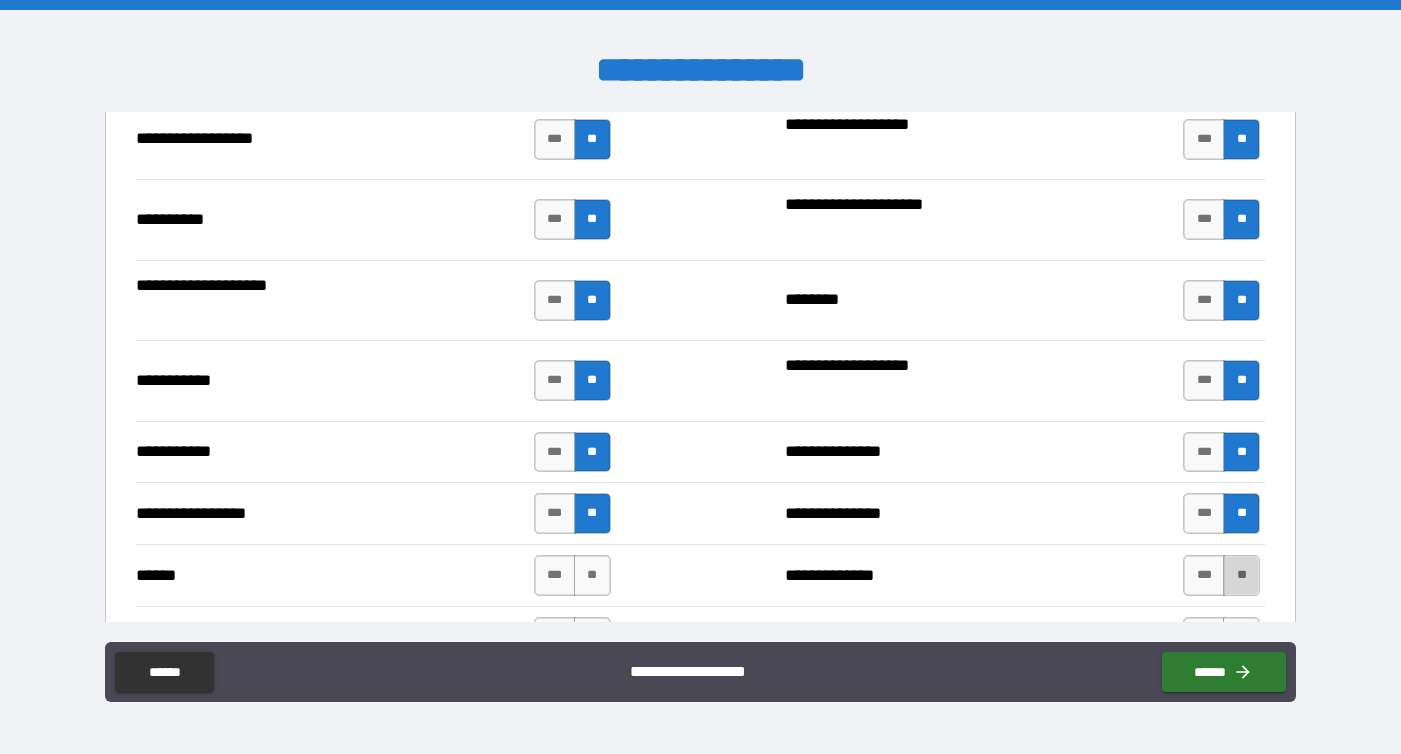click on "**" at bounding box center [1241, 575] 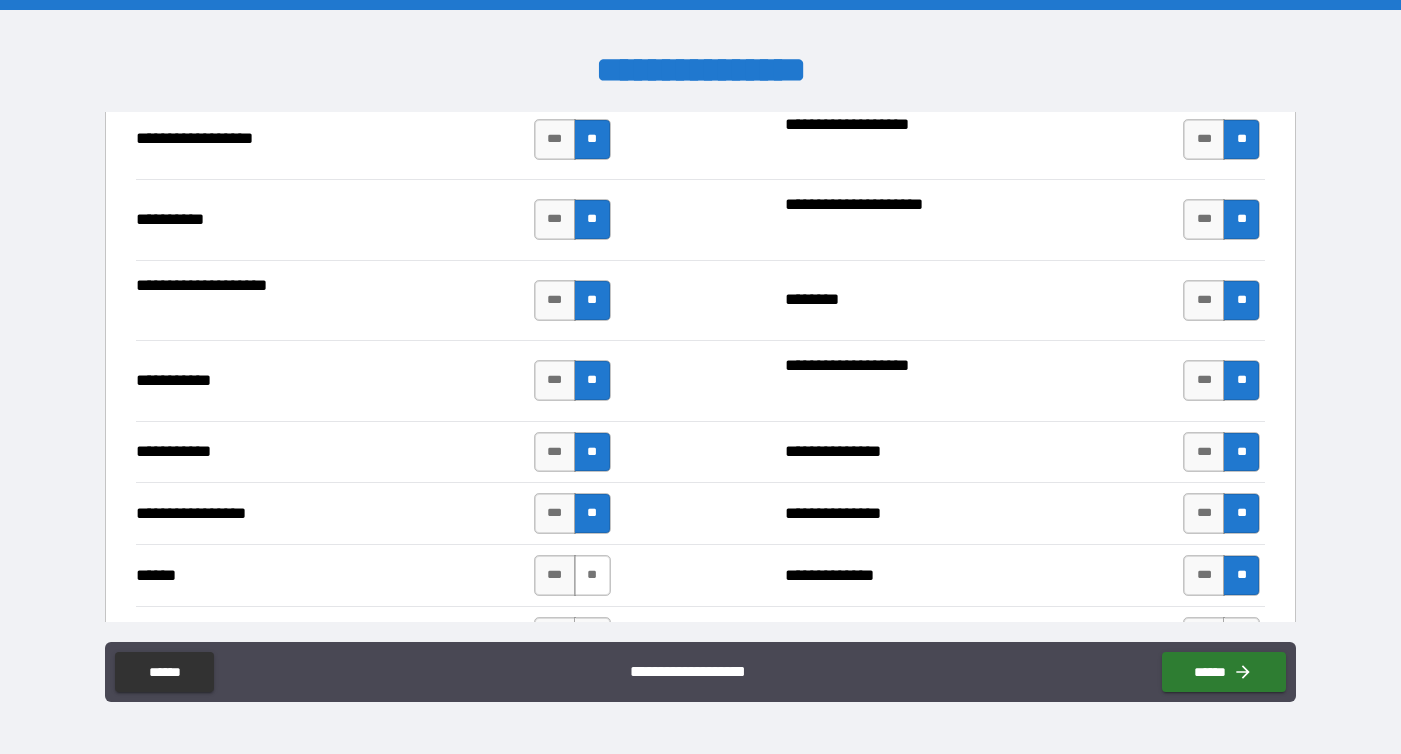 click on "**" at bounding box center [592, 575] 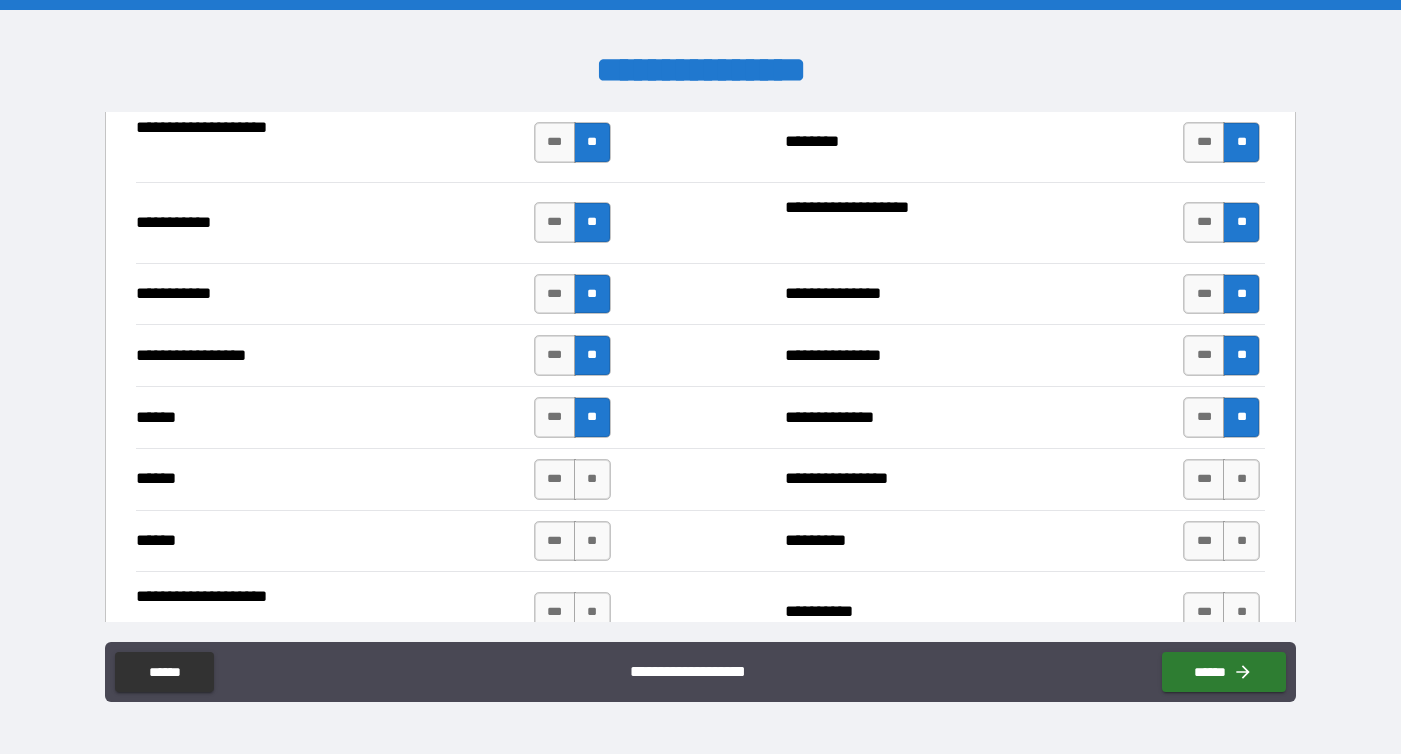 scroll, scrollTop: 2163, scrollLeft: 0, axis: vertical 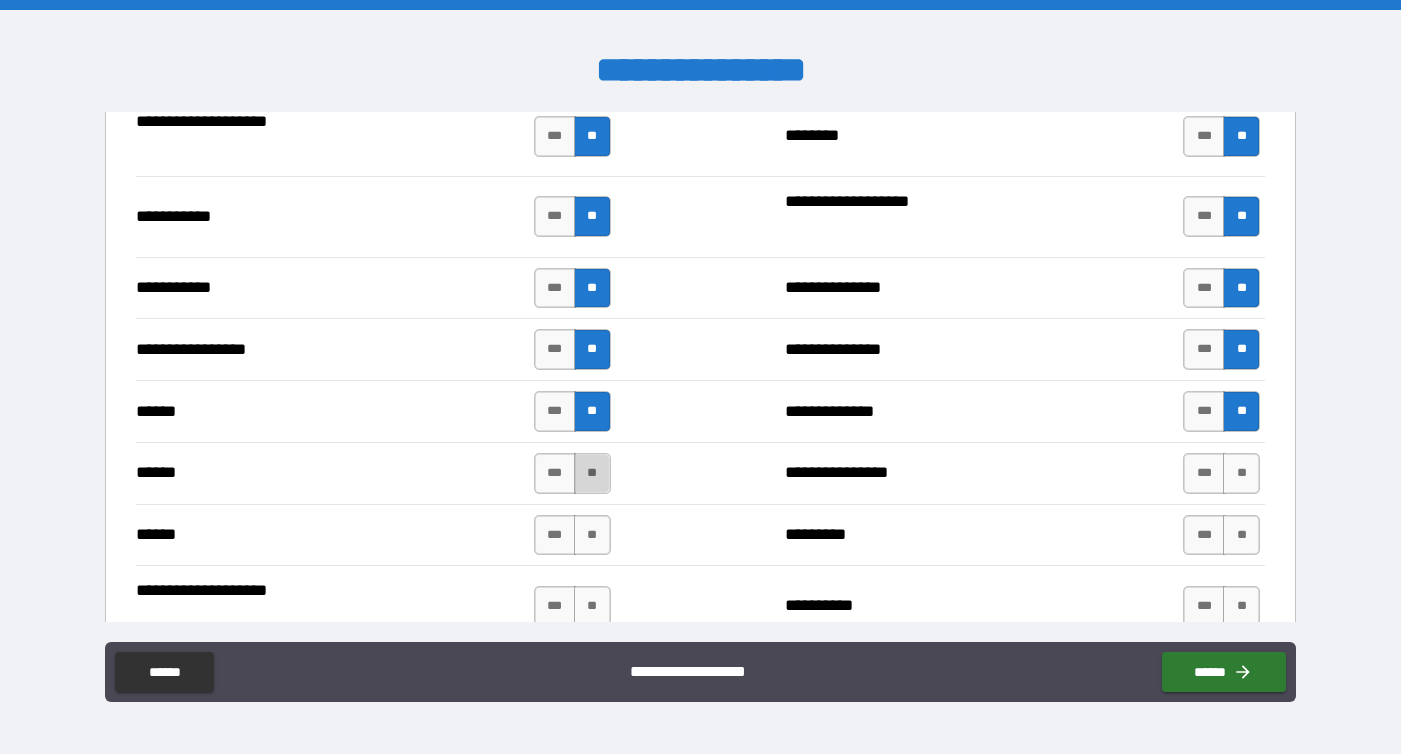 click on "**" at bounding box center [592, 473] 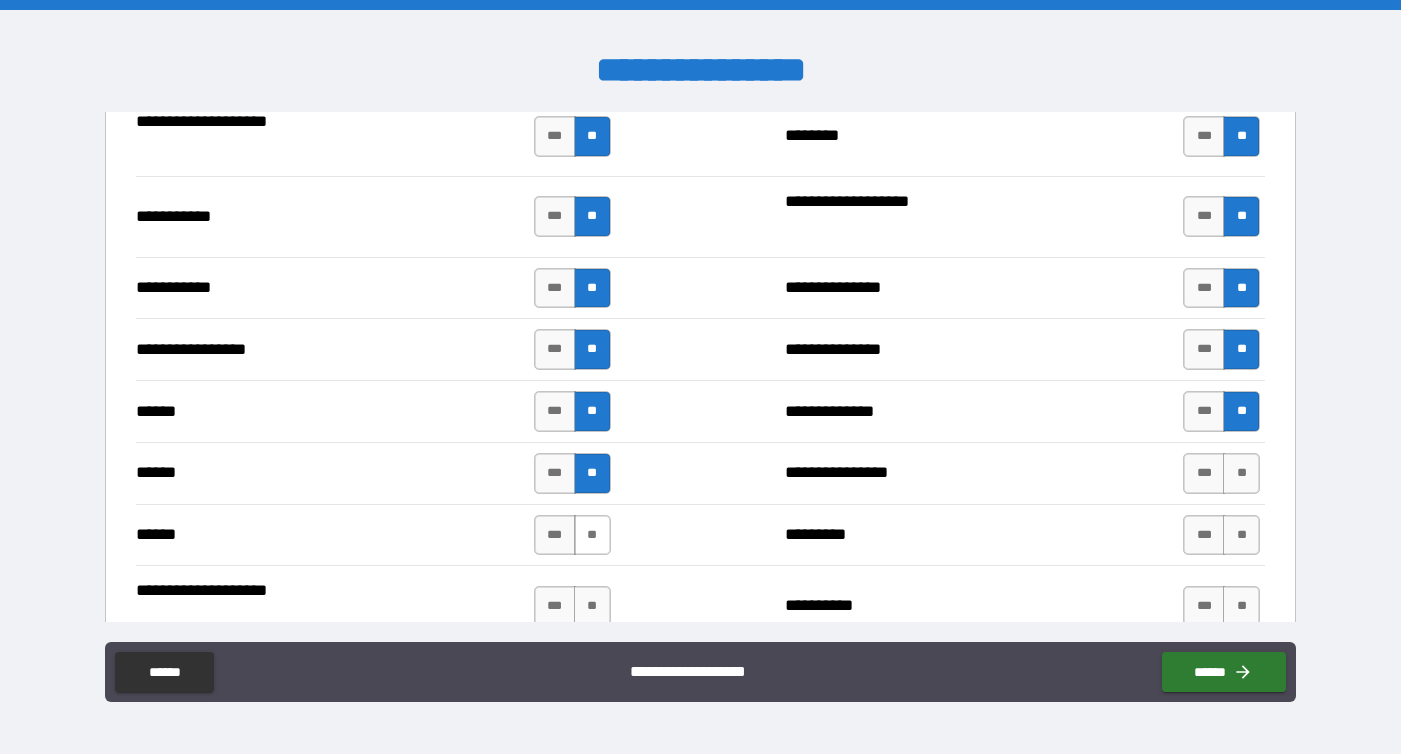 click on "**" at bounding box center (592, 535) 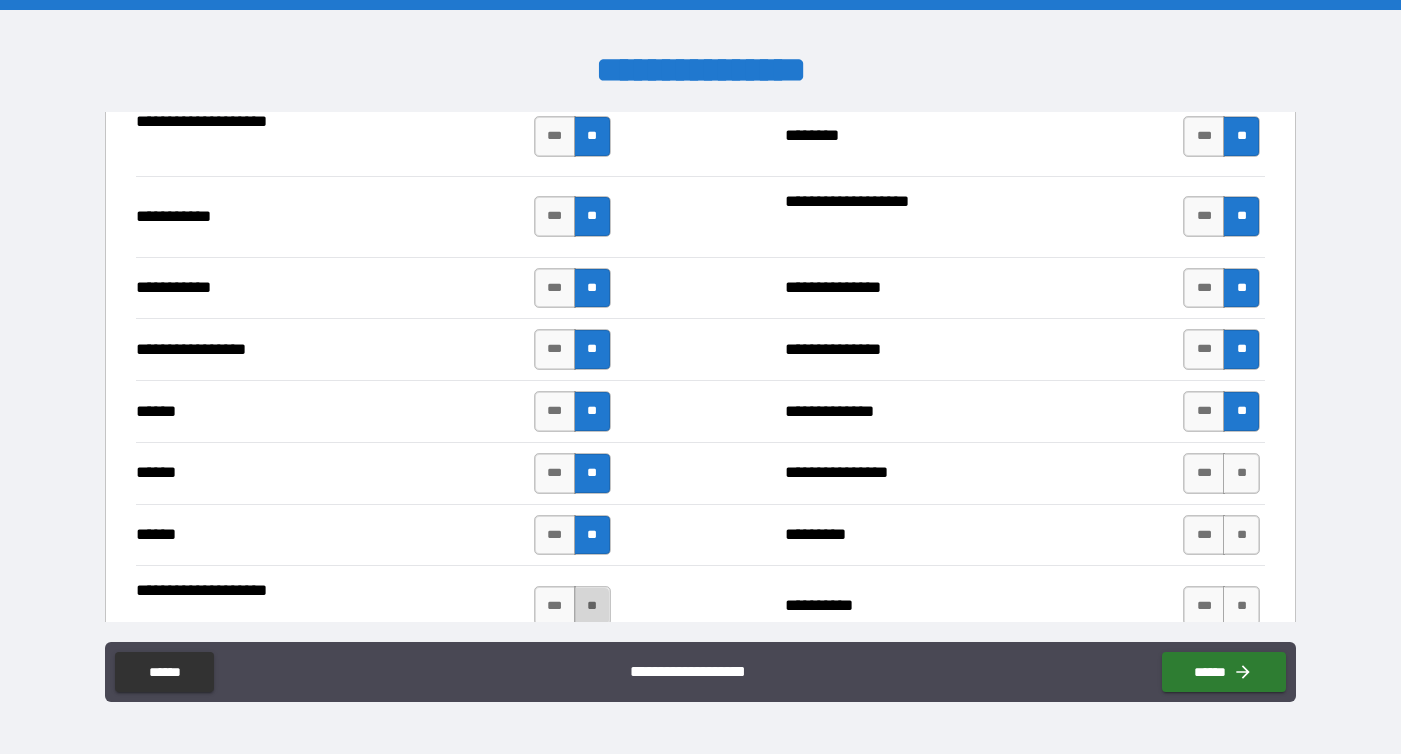 click on "**" at bounding box center (592, 606) 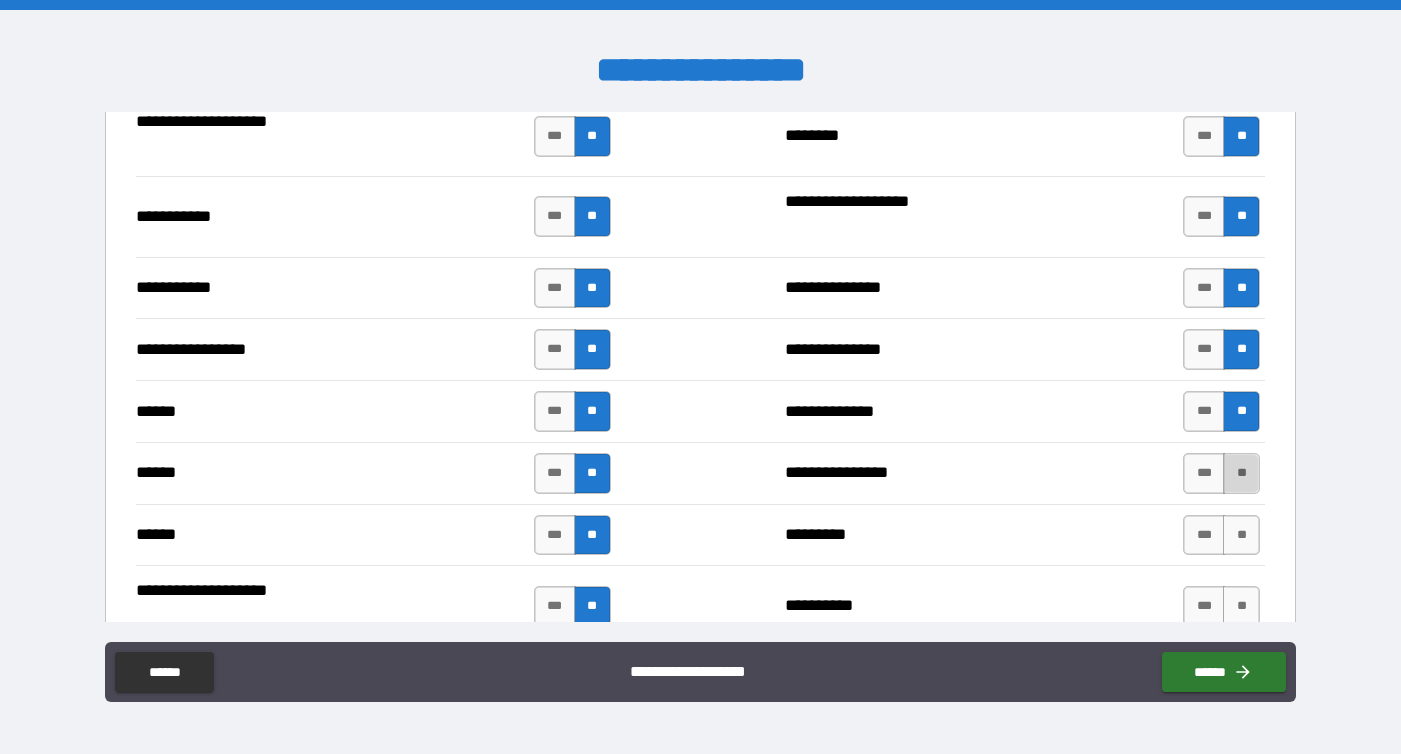 click on "**" at bounding box center (1241, 473) 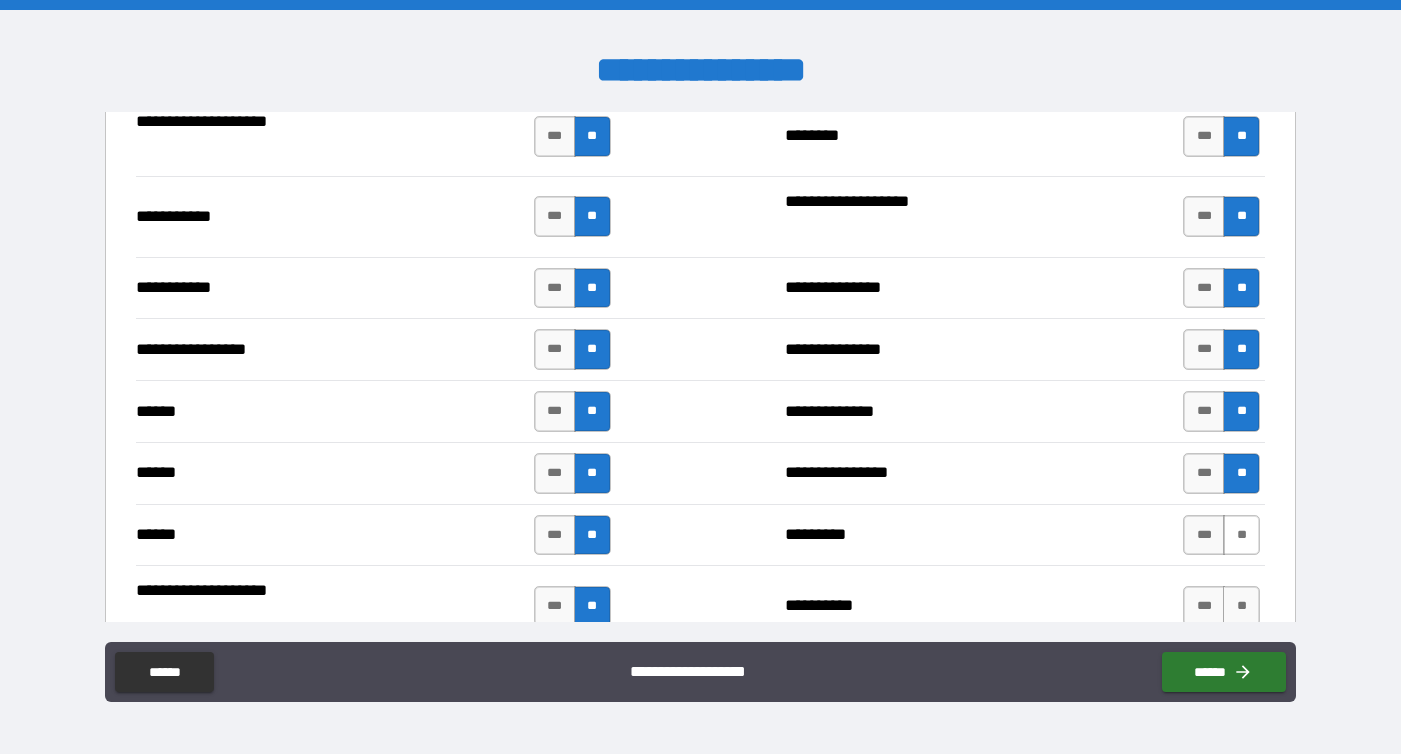 click on "**" at bounding box center [1241, 535] 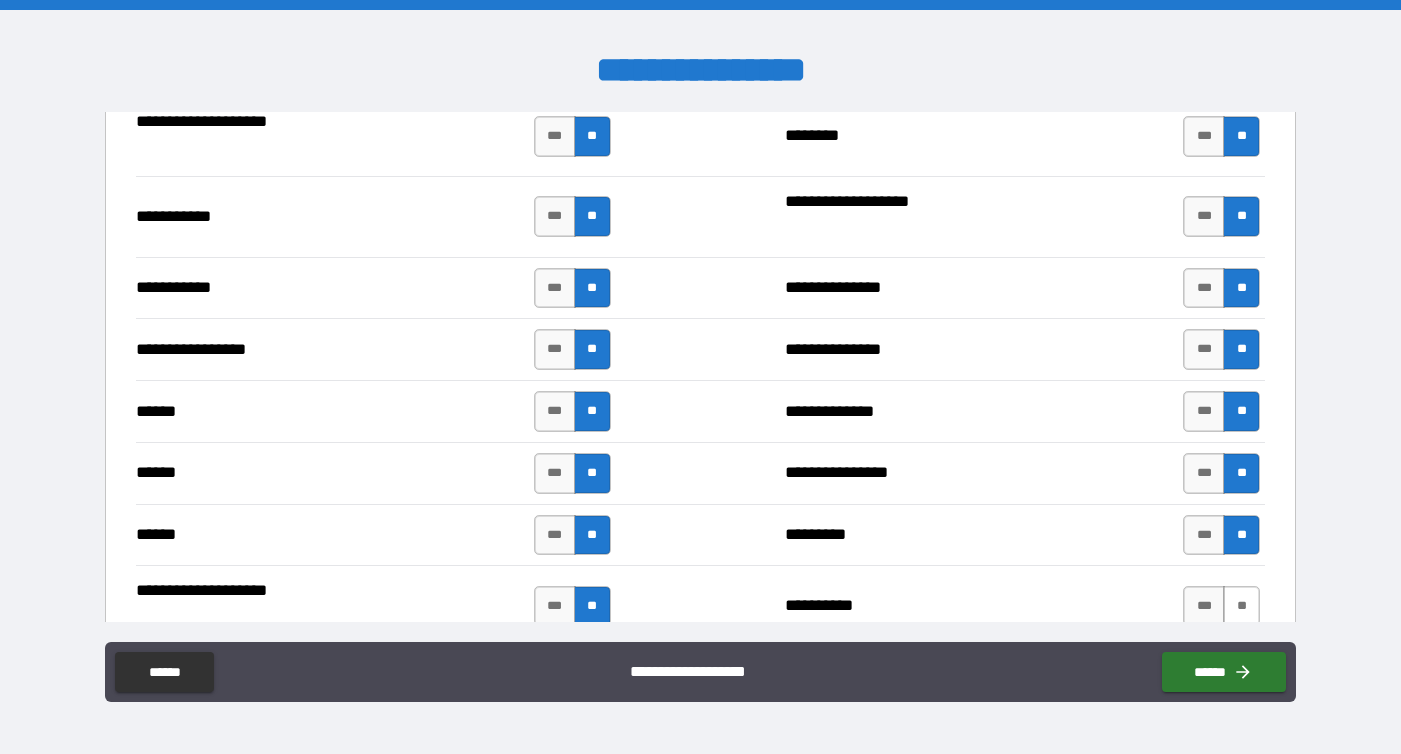 click on "**" at bounding box center [1241, 606] 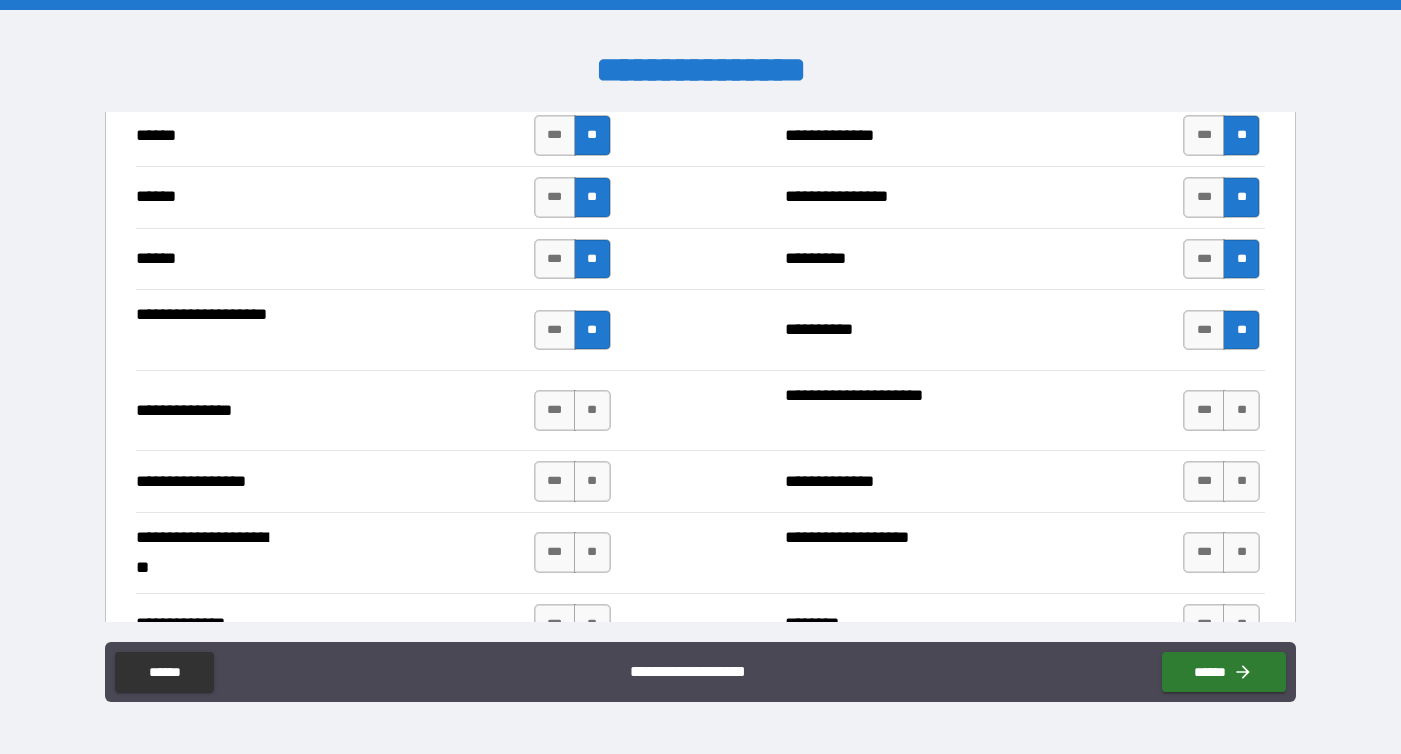 scroll, scrollTop: 2440, scrollLeft: 0, axis: vertical 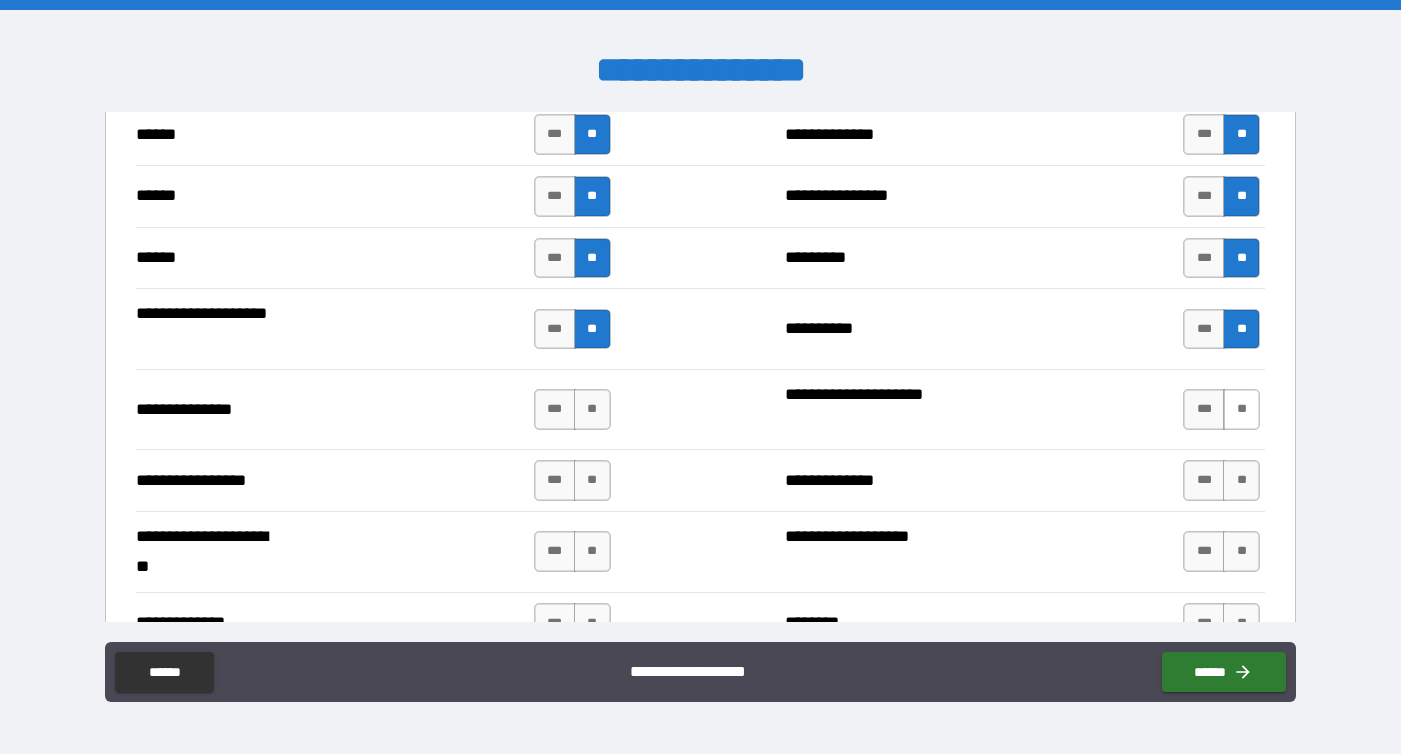 click on "**" at bounding box center [1241, 409] 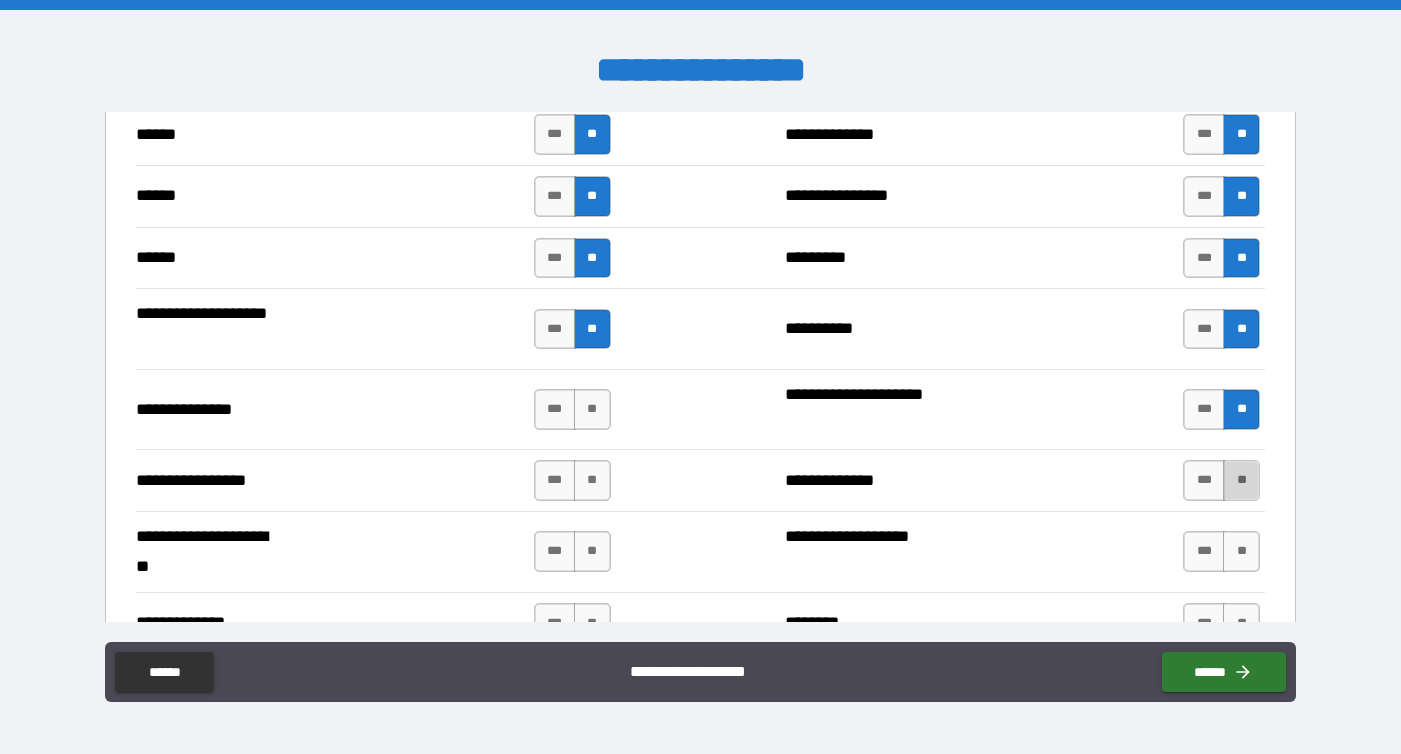 click on "**" at bounding box center (1241, 480) 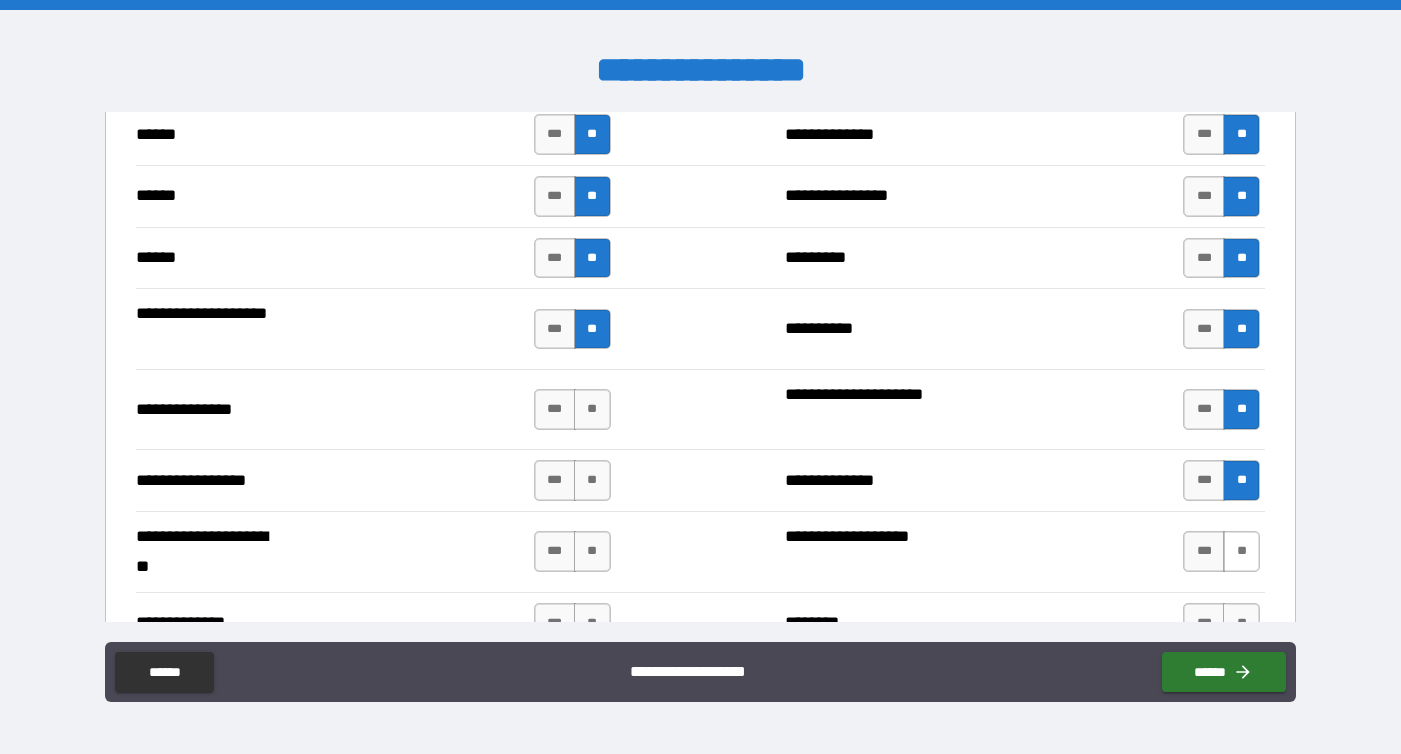 click on "**" at bounding box center (1241, 551) 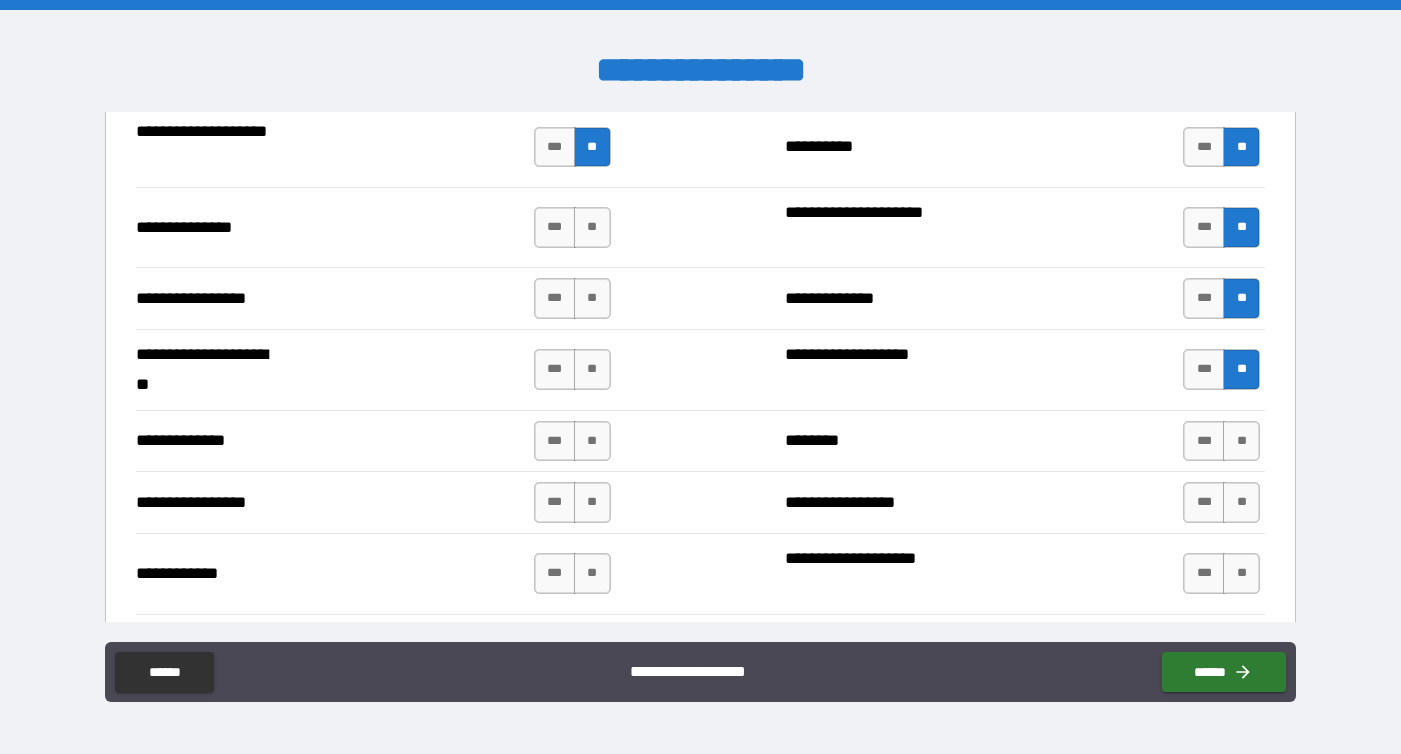 scroll, scrollTop: 2625, scrollLeft: 0, axis: vertical 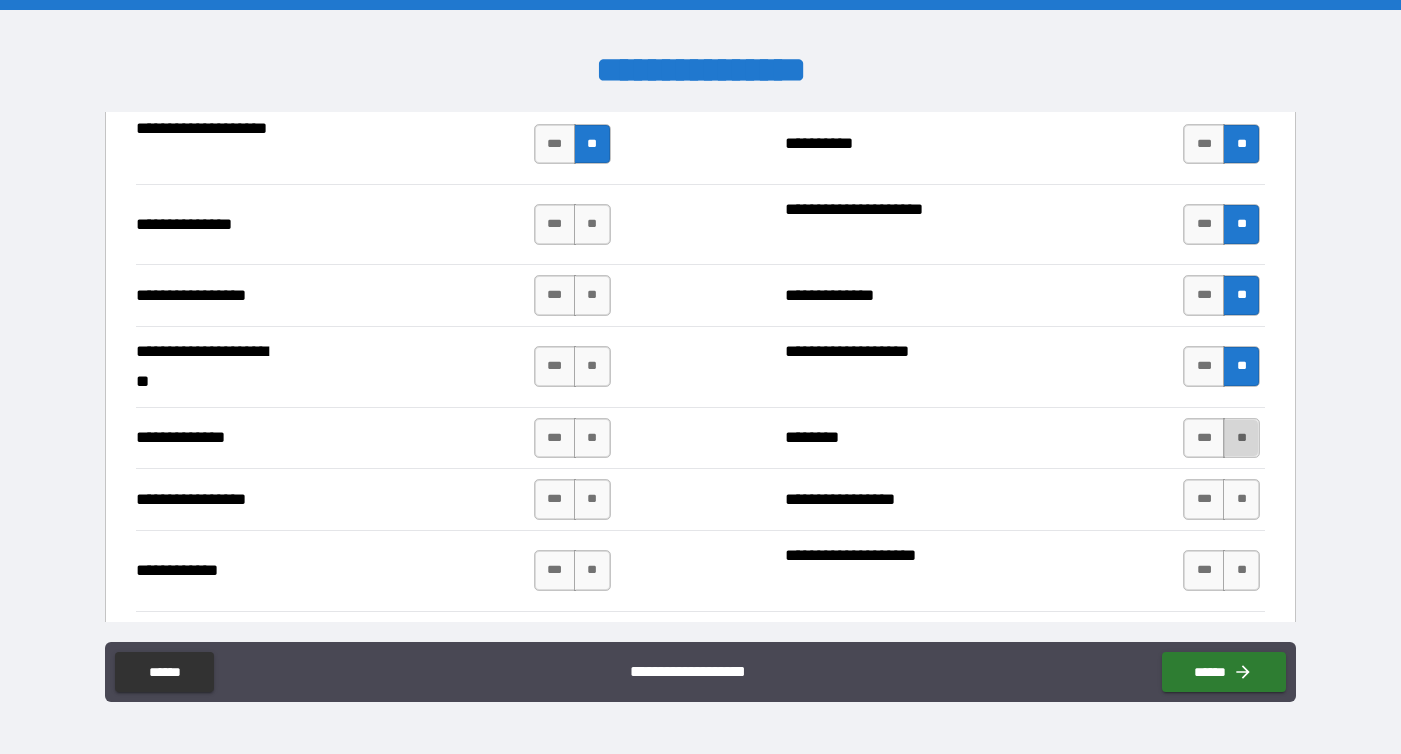 click on "**" at bounding box center (1241, 438) 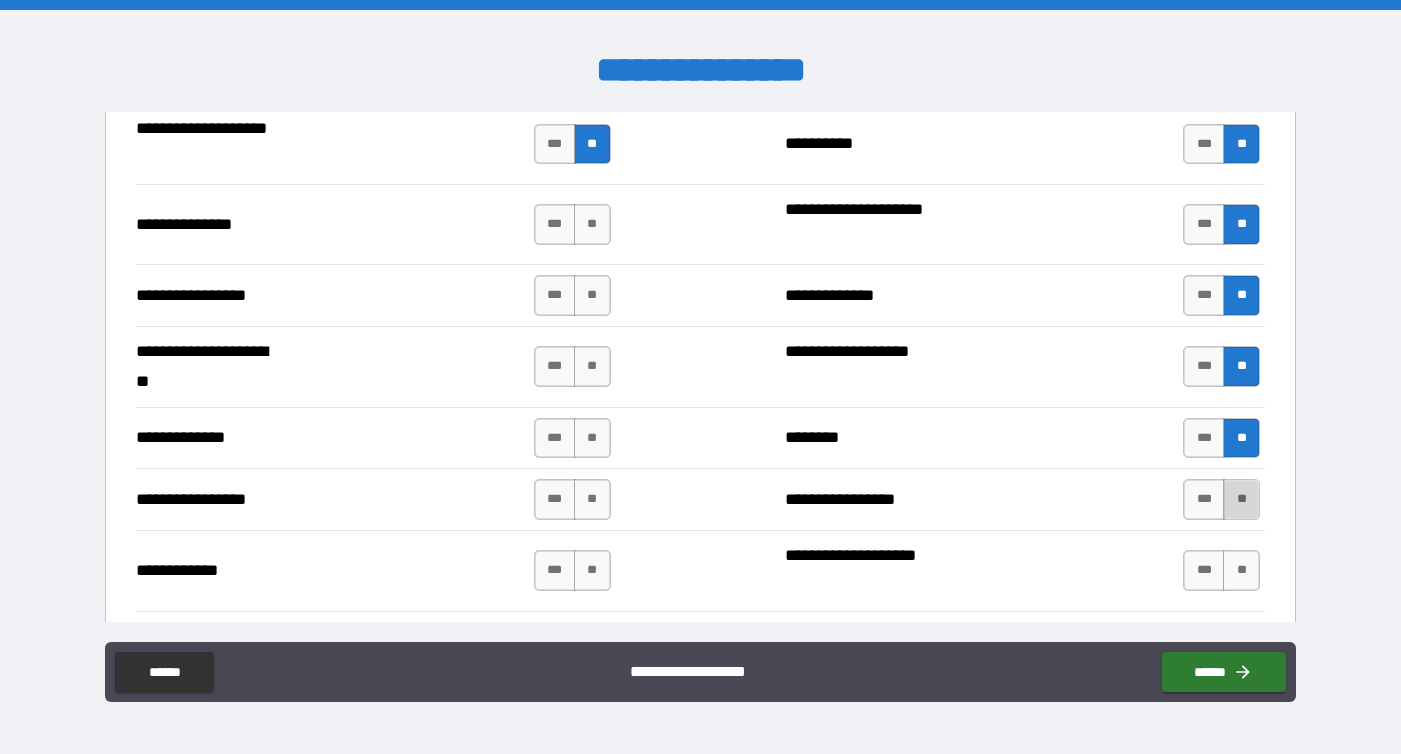 click on "**" at bounding box center [1241, 499] 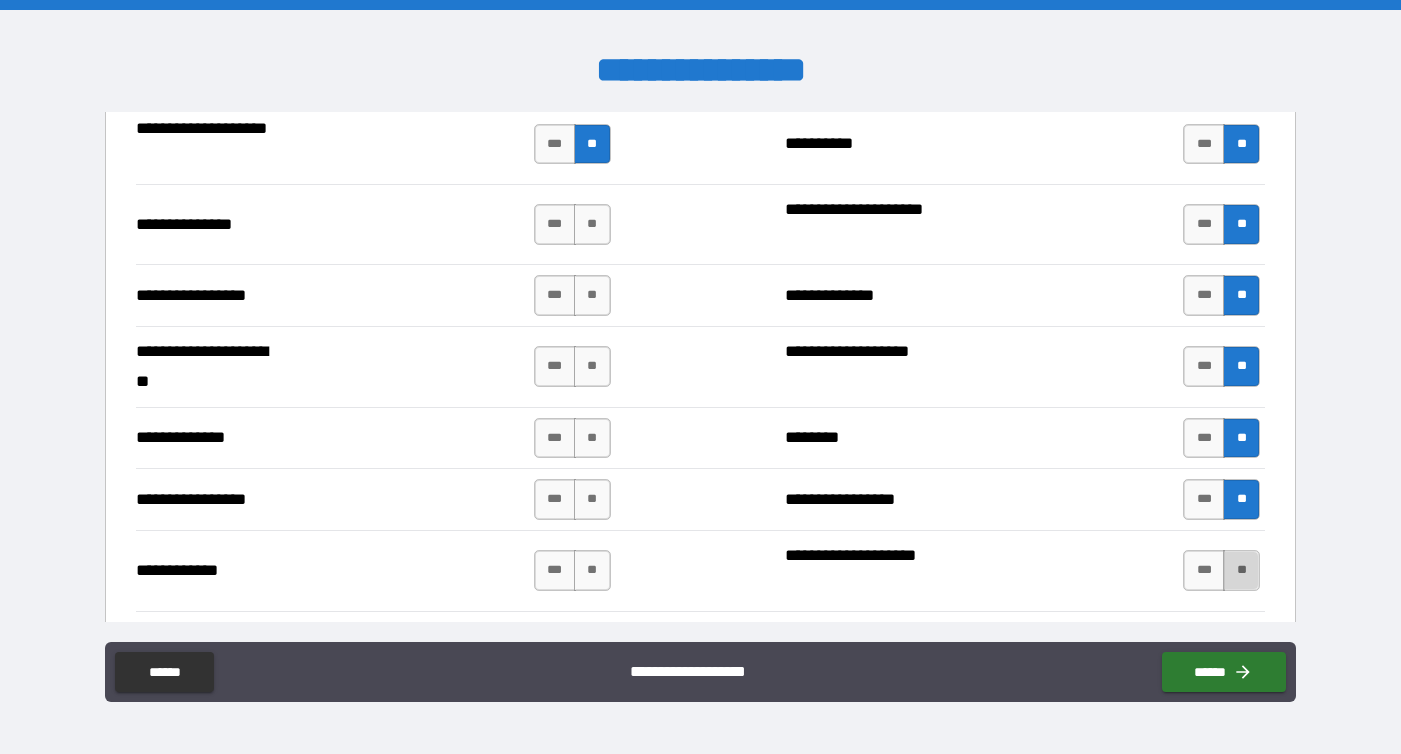 click on "**" at bounding box center [1241, 570] 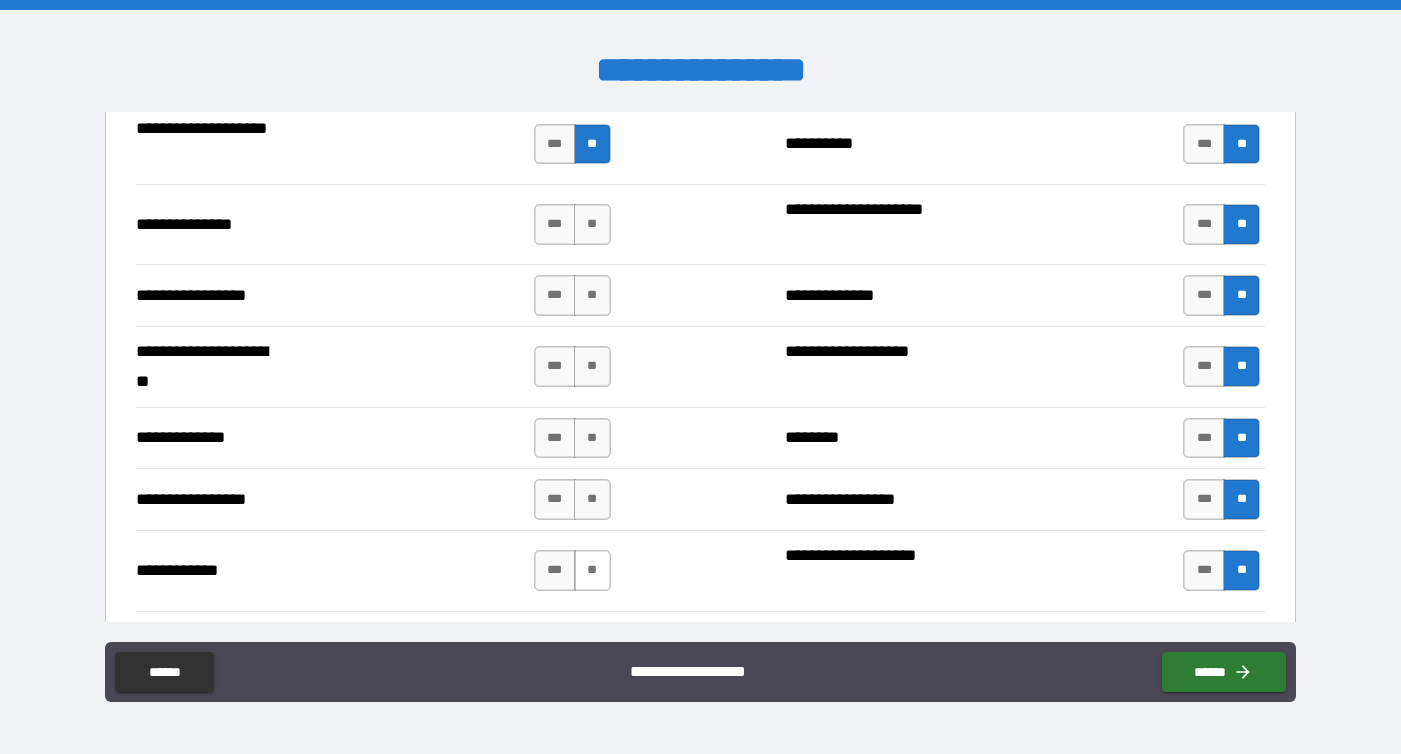 click on "**" at bounding box center (592, 570) 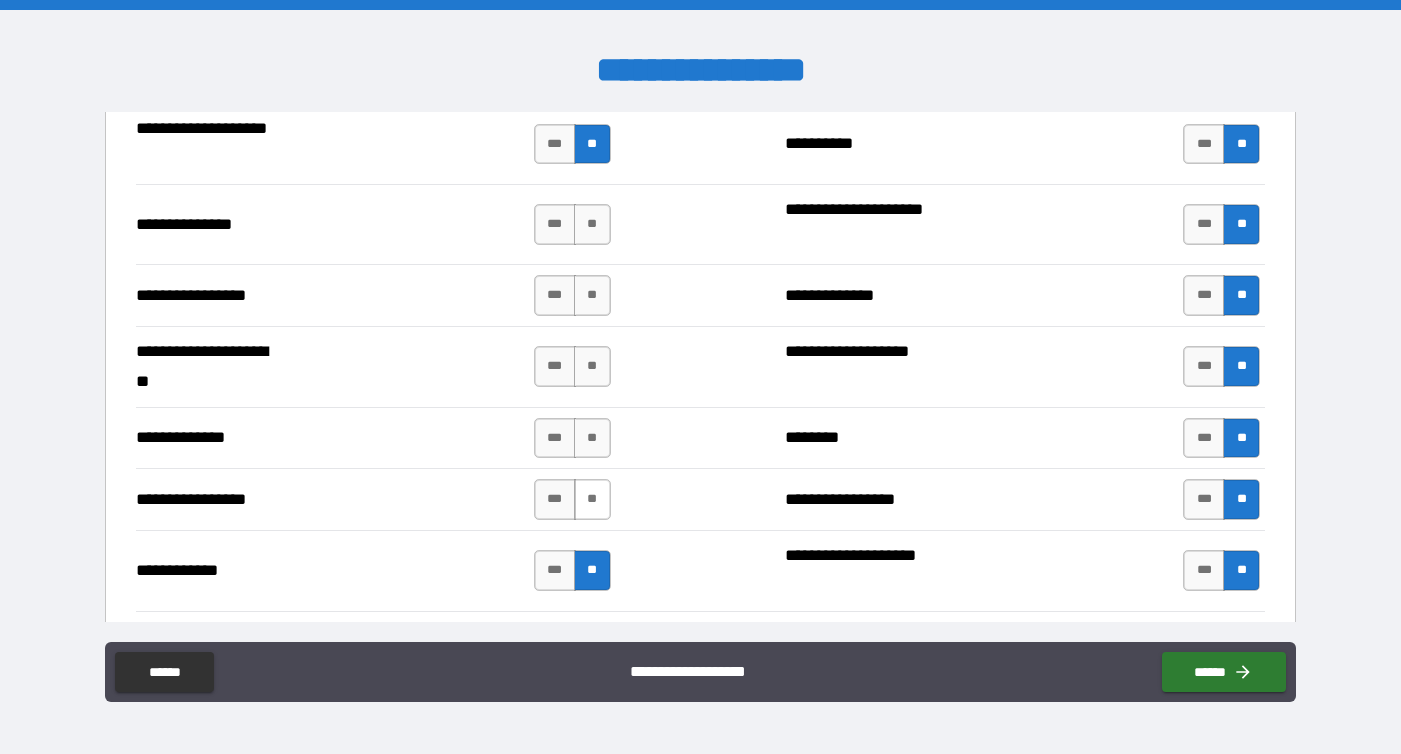 click on "**" at bounding box center [592, 499] 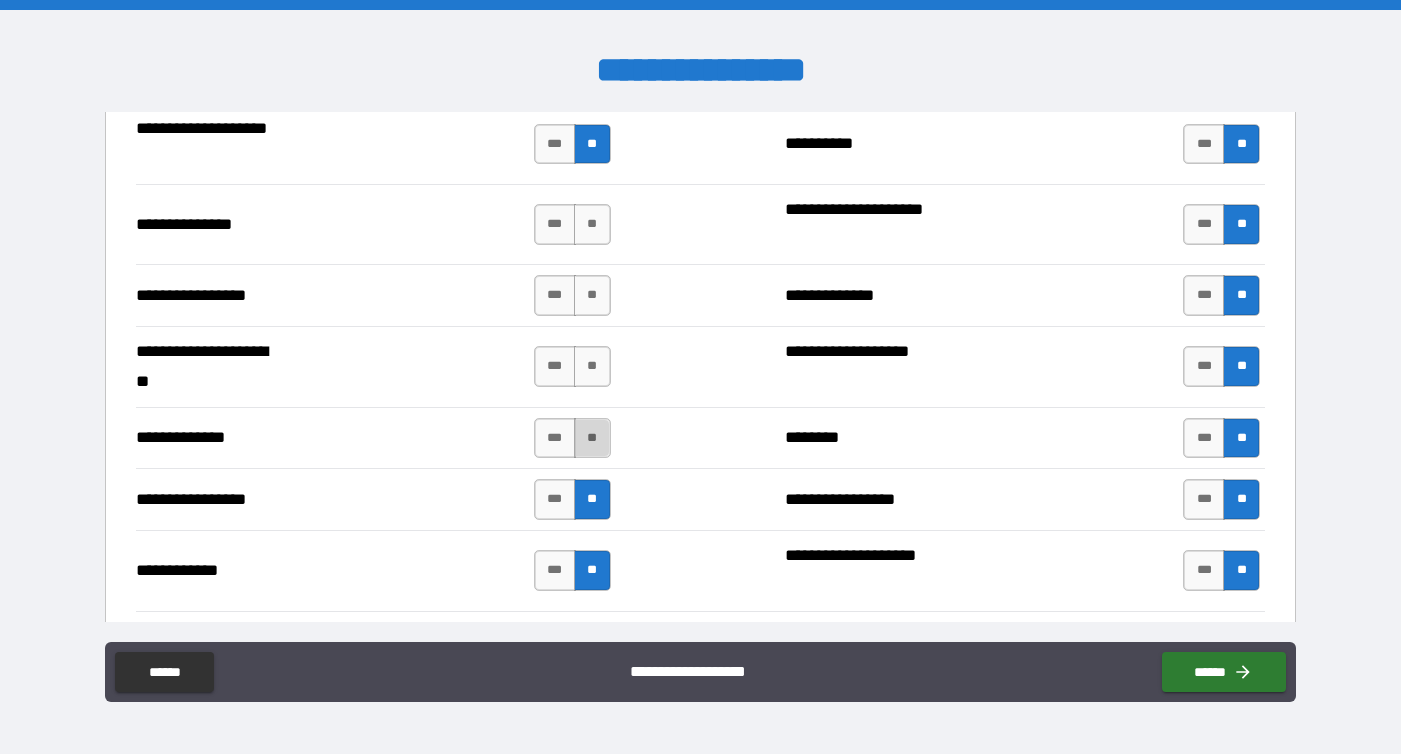 click on "**" at bounding box center (592, 438) 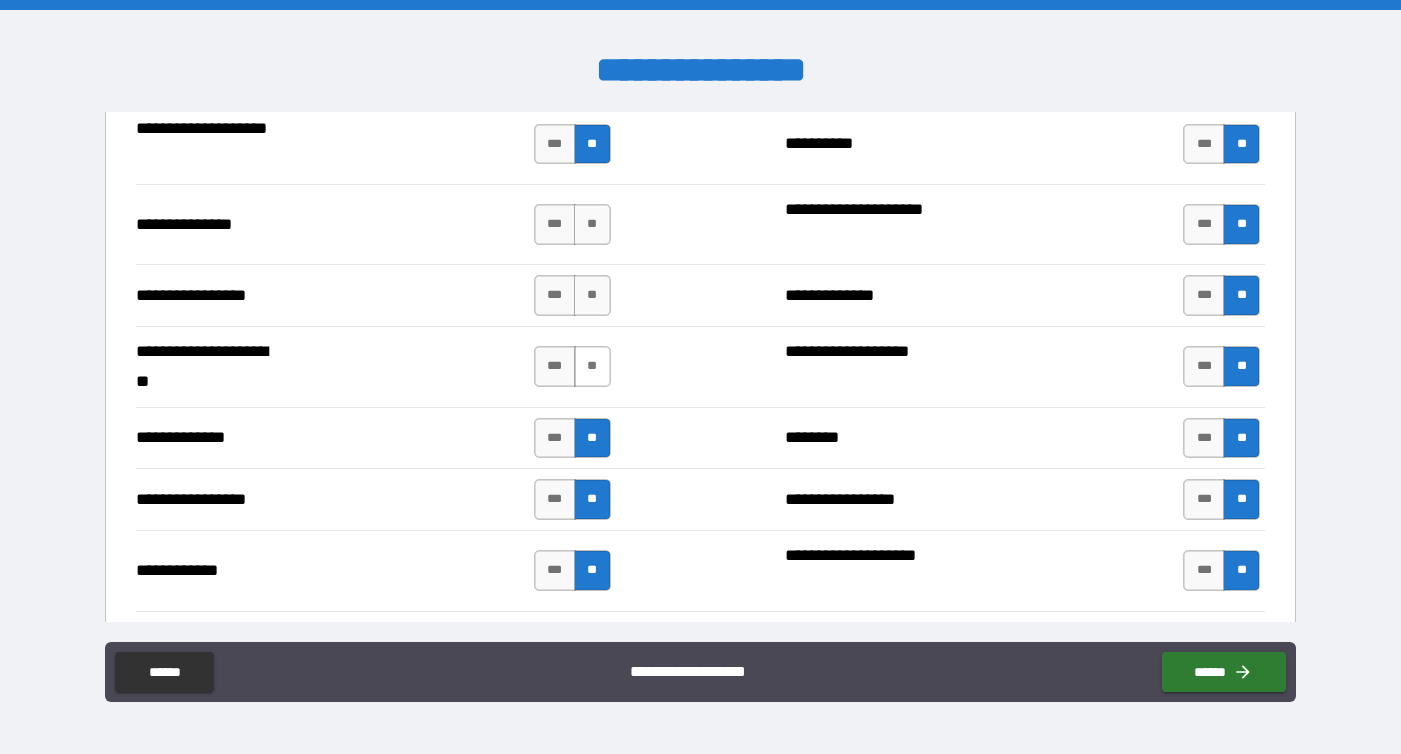 click on "**" at bounding box center [592, 366] 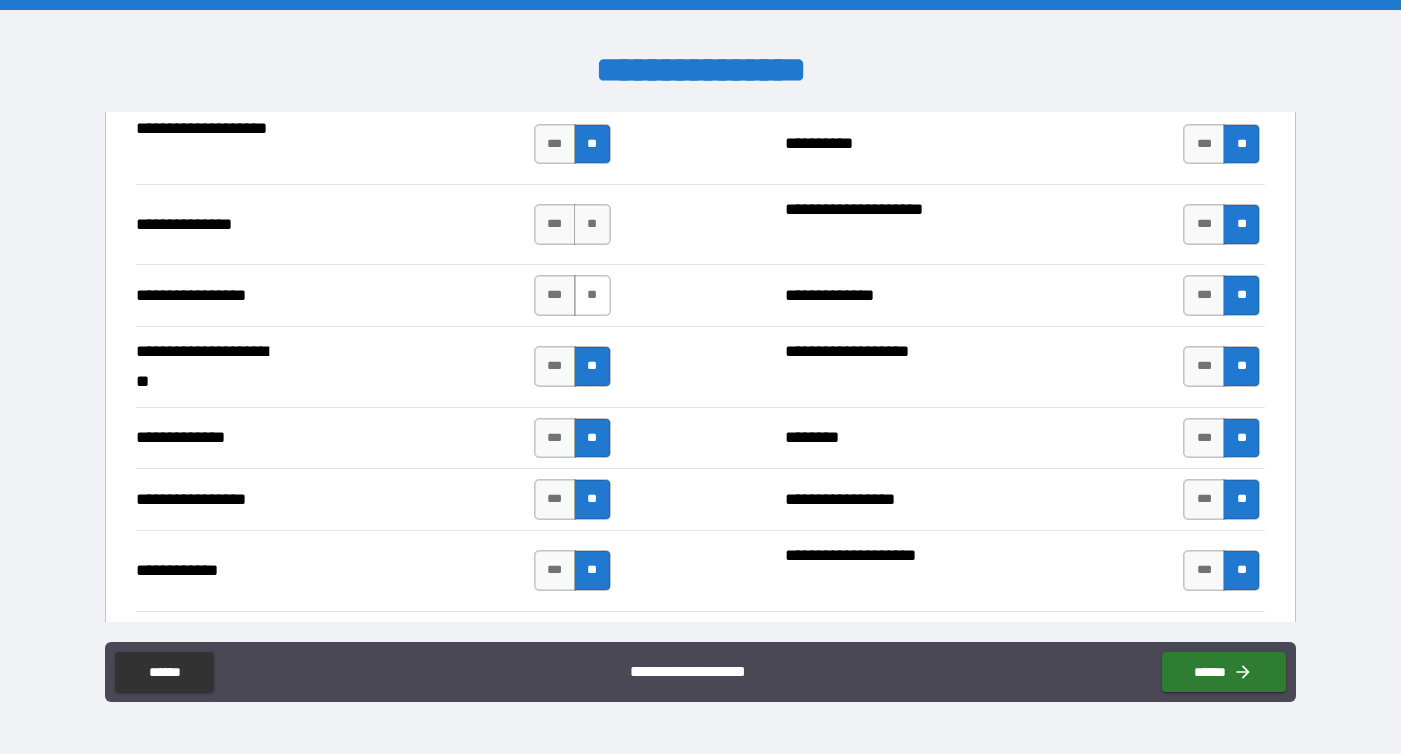 click on "**" at bounding box center (592, 295) 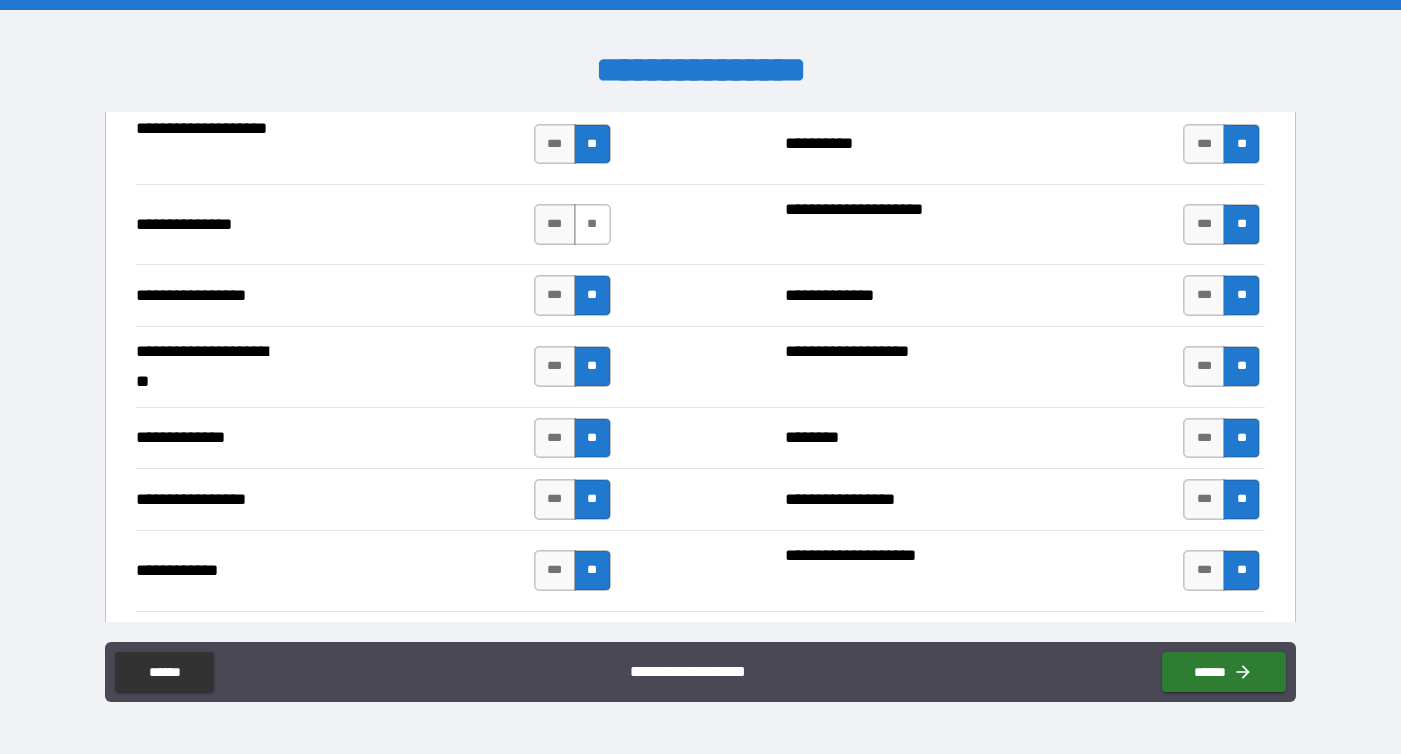 click on "**" at bounding box center [592, 224] 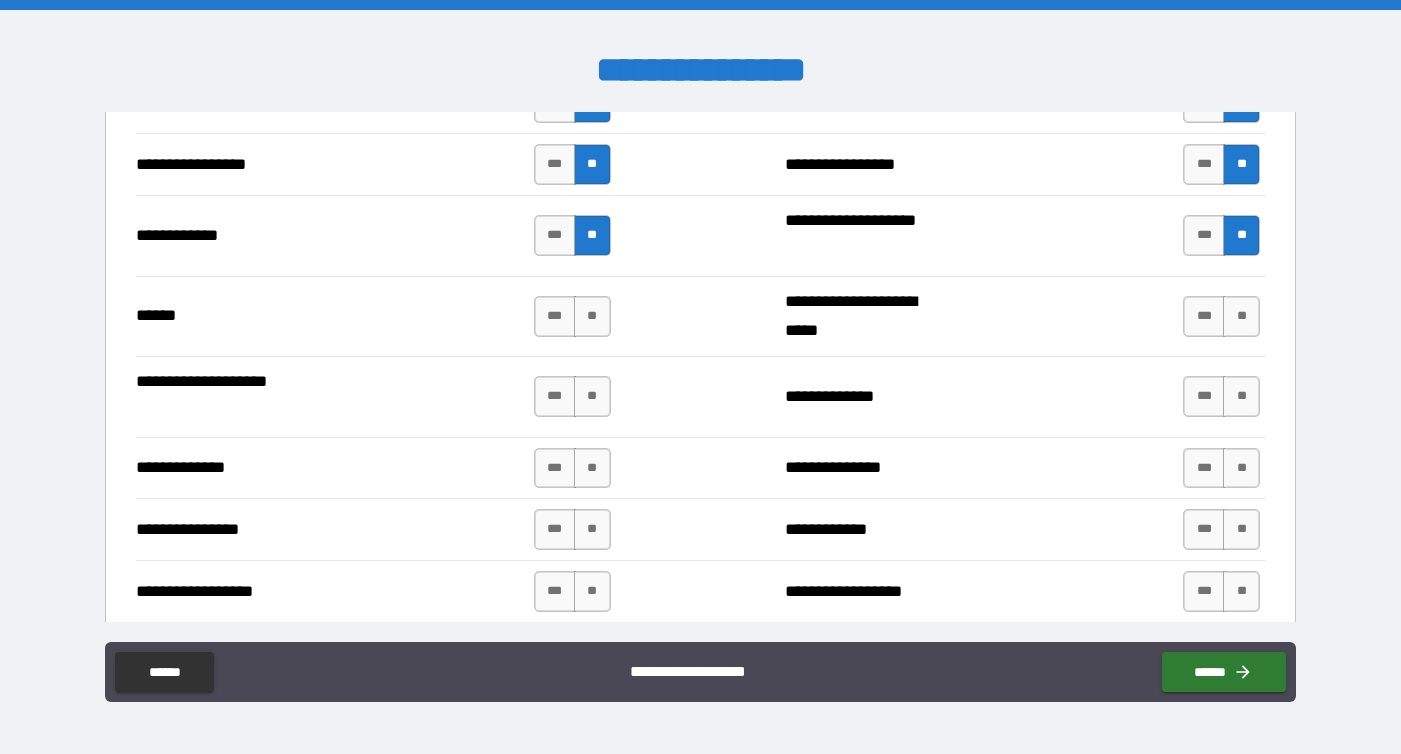 scroll, scrollTop: 2961, scrollLeft: 0, axis: vertical 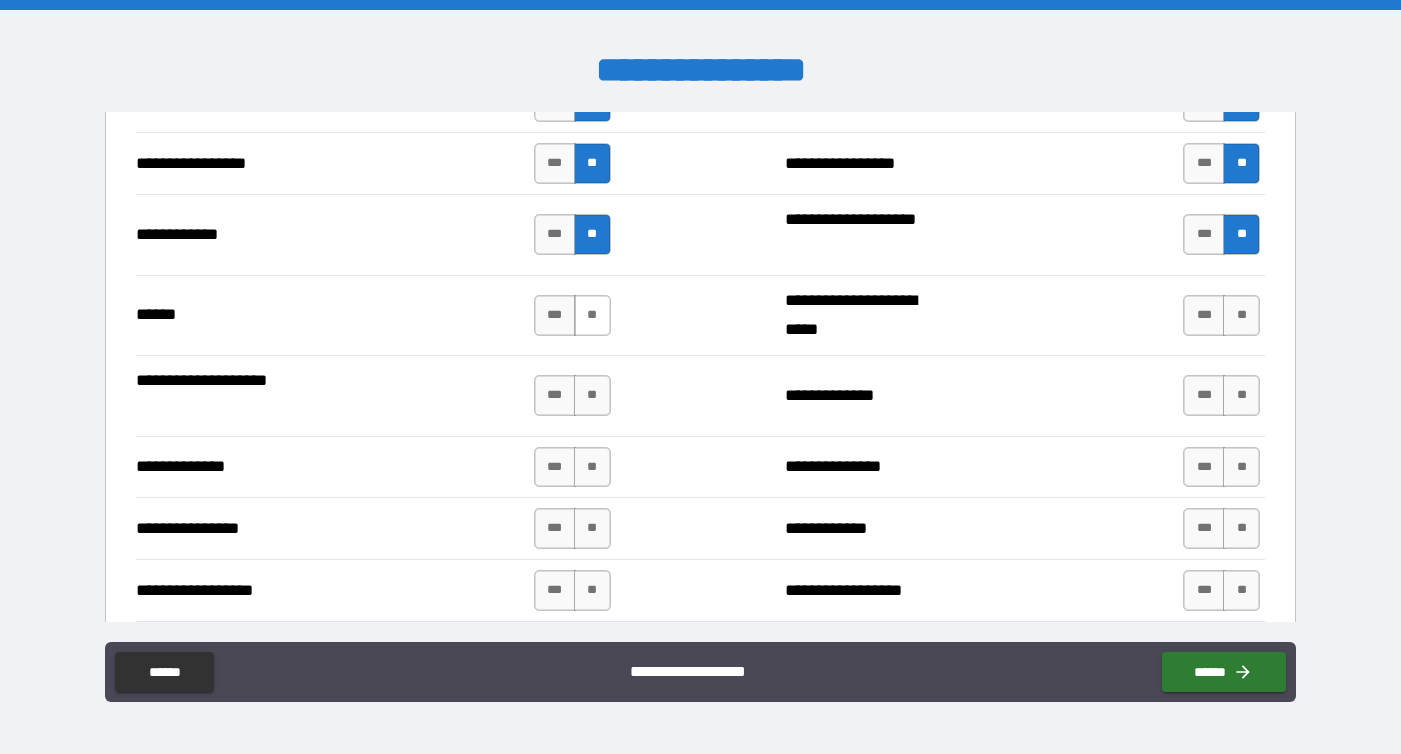 click on "**" at bounding box center (592, 315) 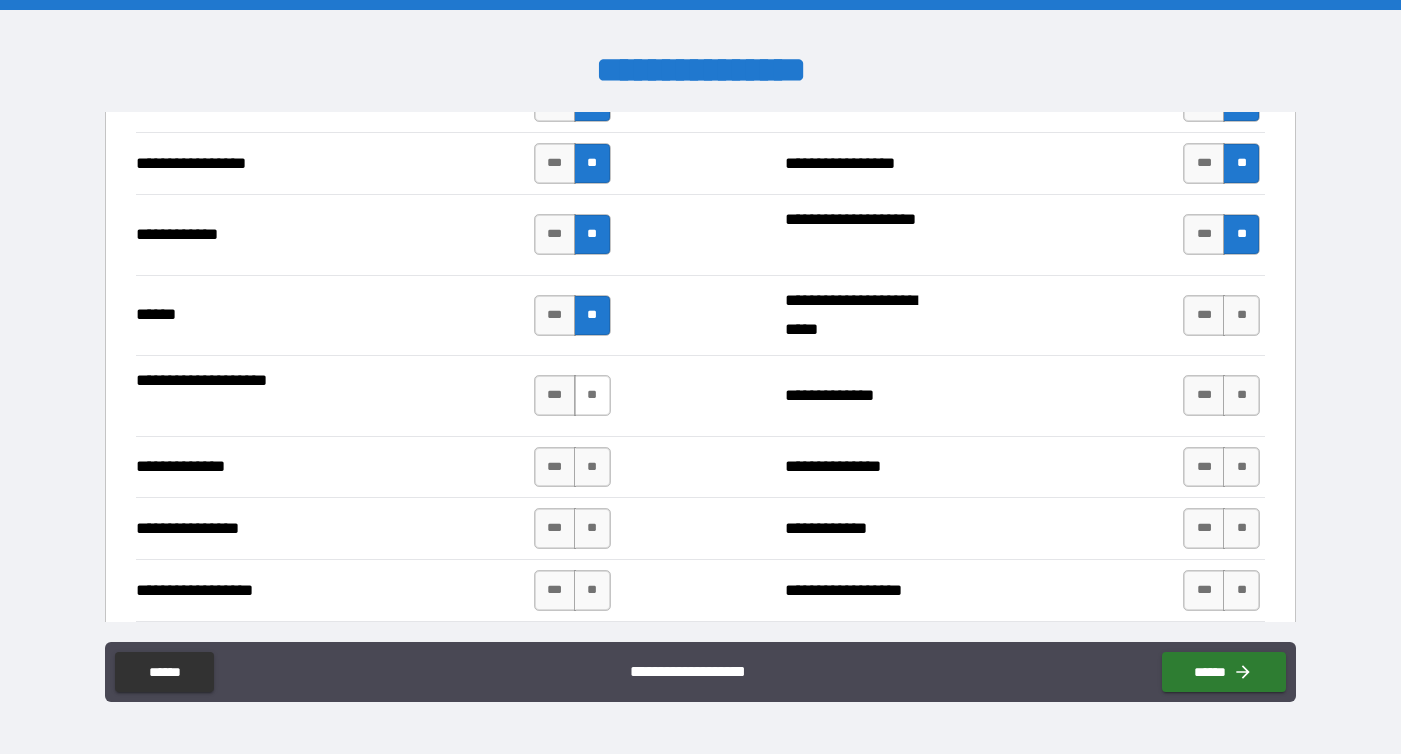 click on "**" at bounding box center (592, 395) 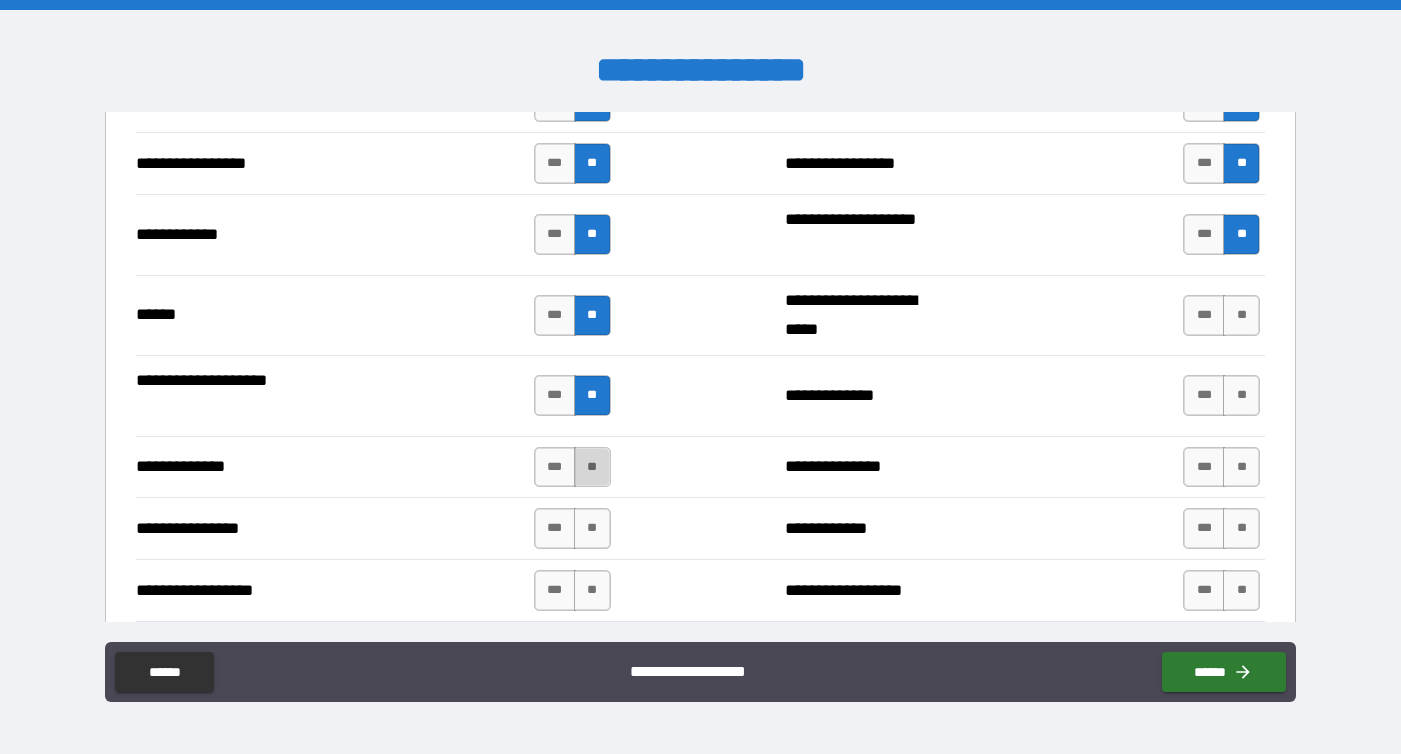 click on "**" at bounding box center (592, 467) 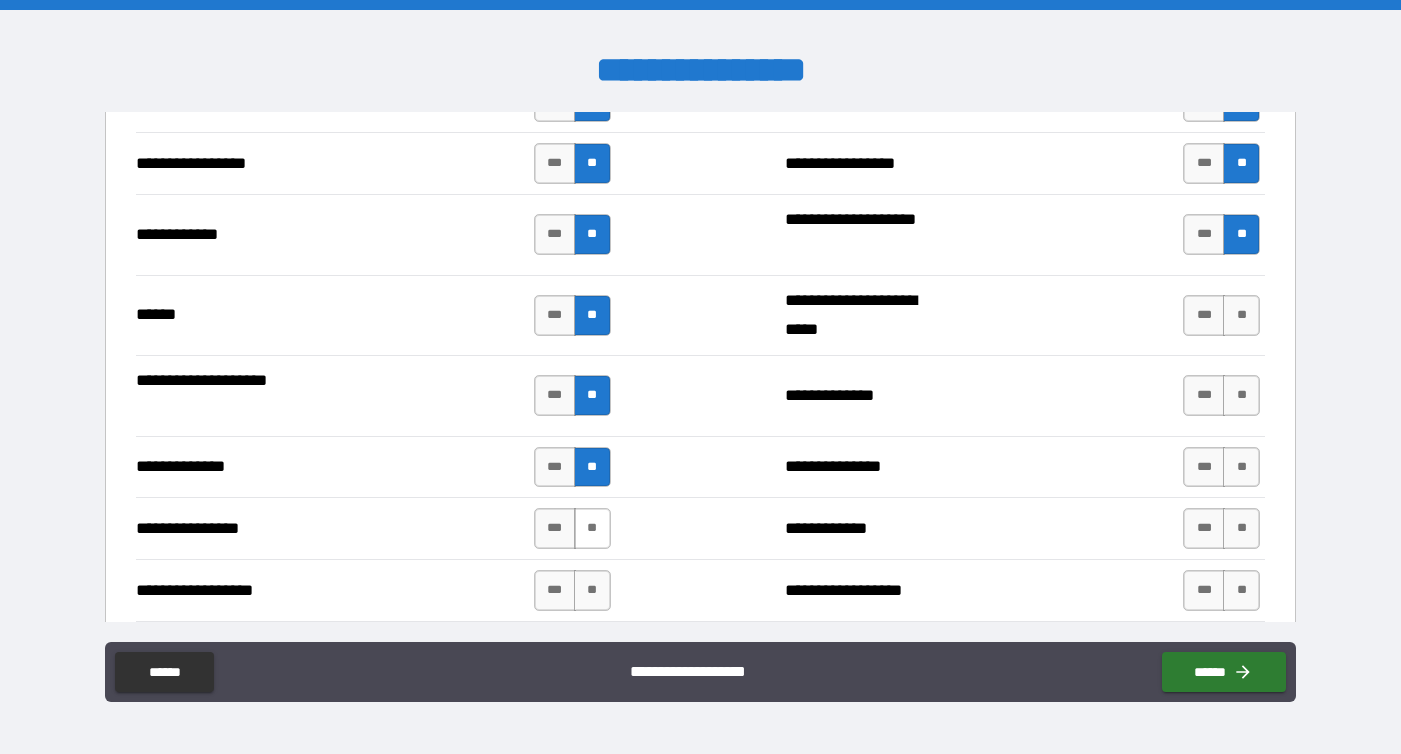 click on "**" at bounding box center [592, 528] 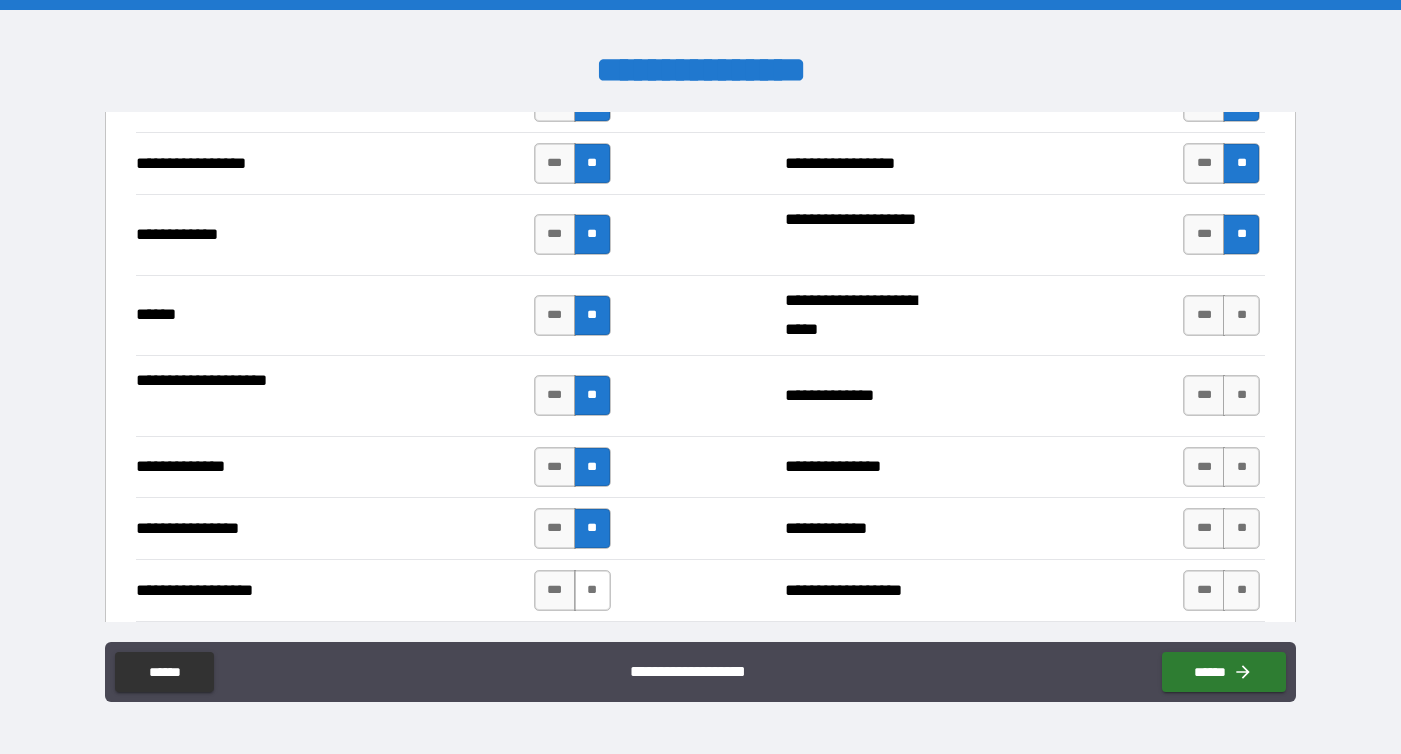click on "**" at bounding box center [592, 590] 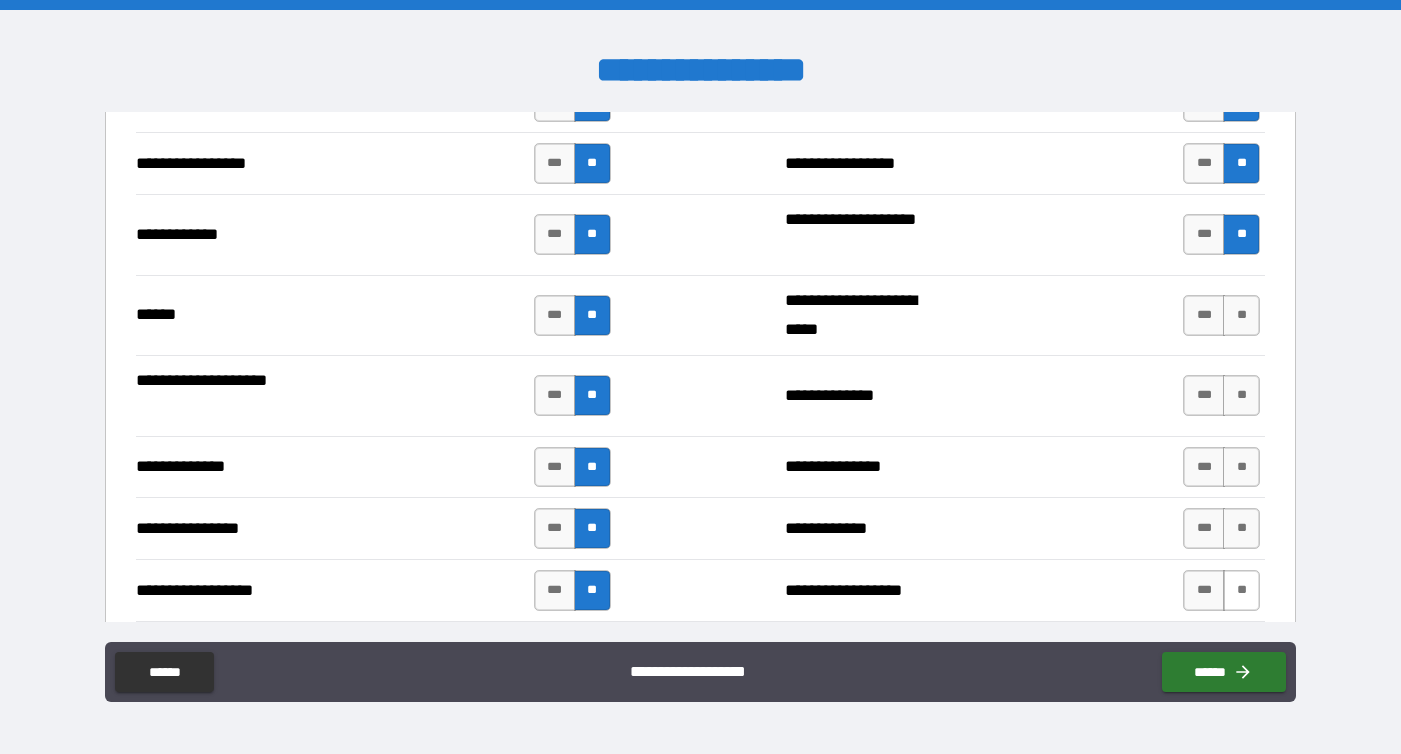 click on "**" at bounding box center (1241, 590) 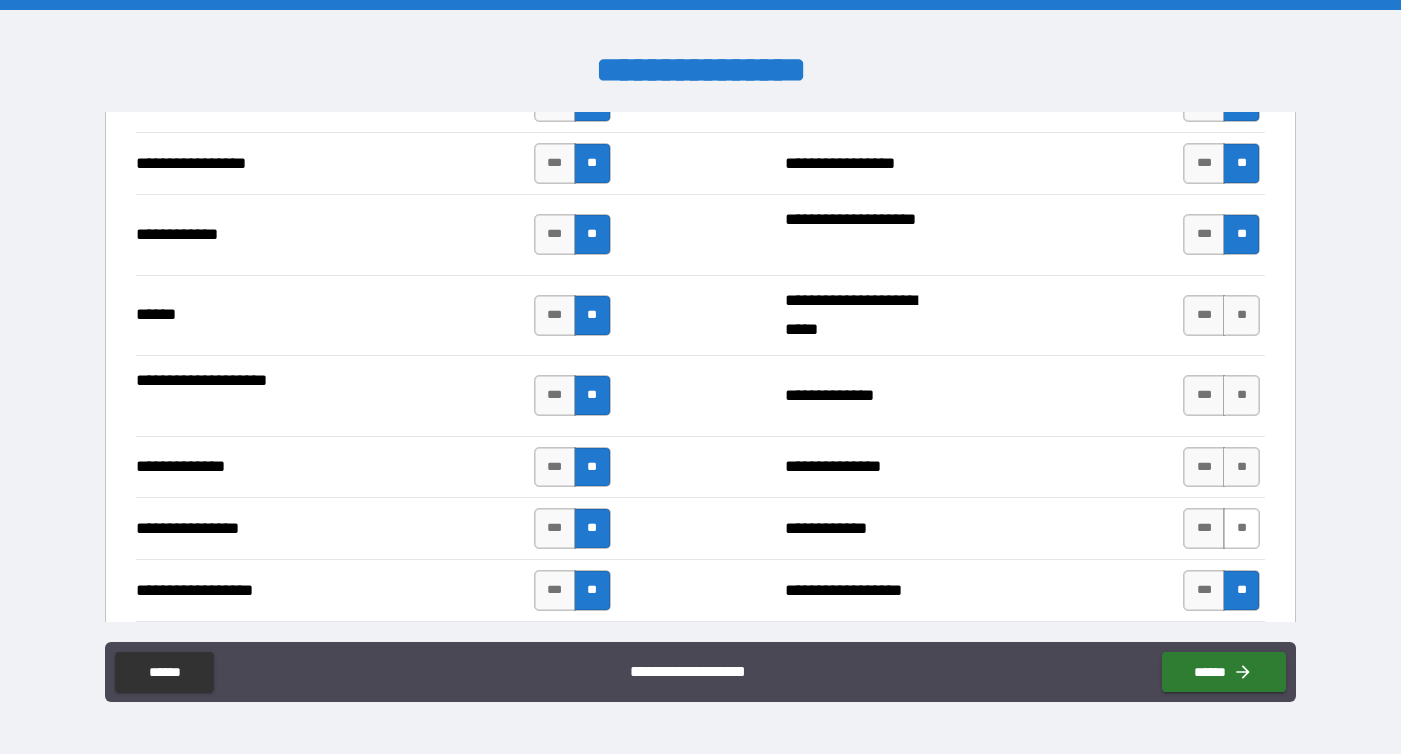 click on "**" at bounding box center [1241, 528] 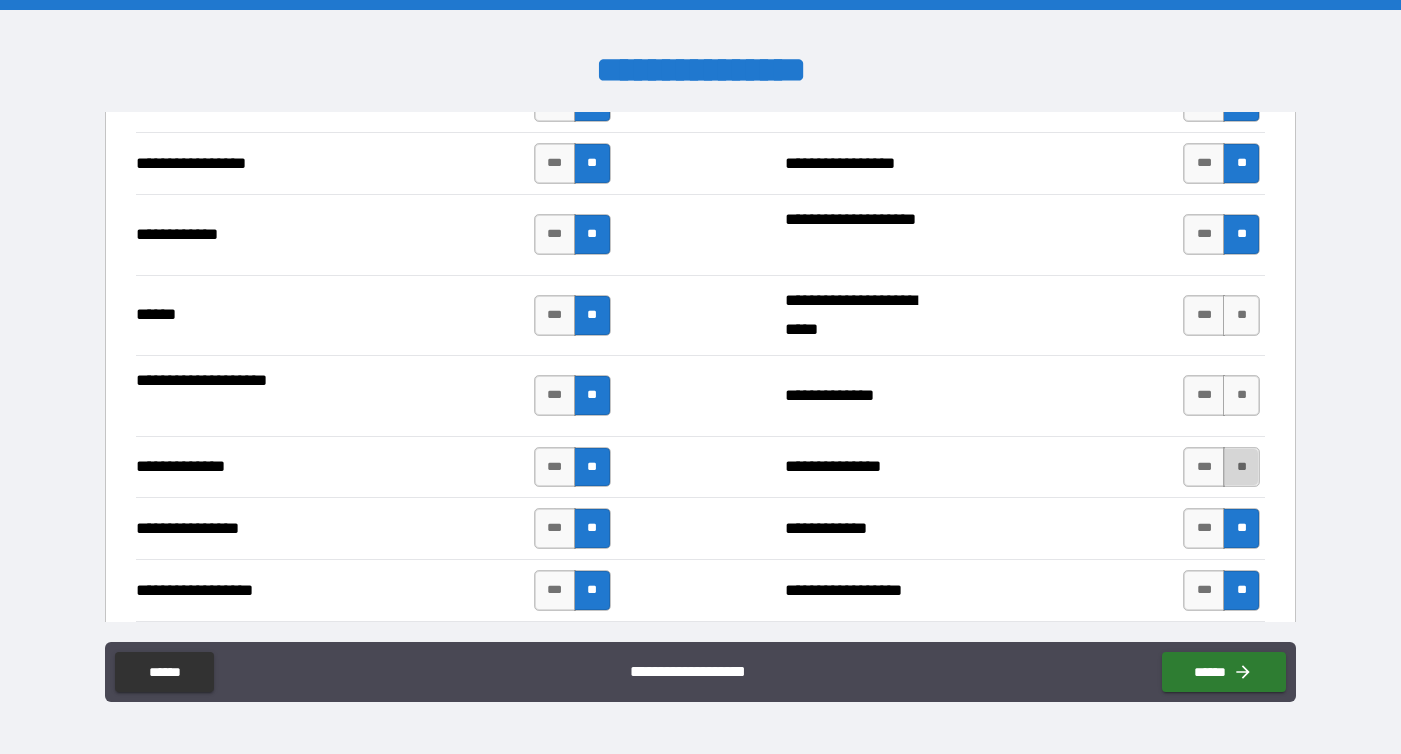 click on "**" at bounding box center [1241, 467] 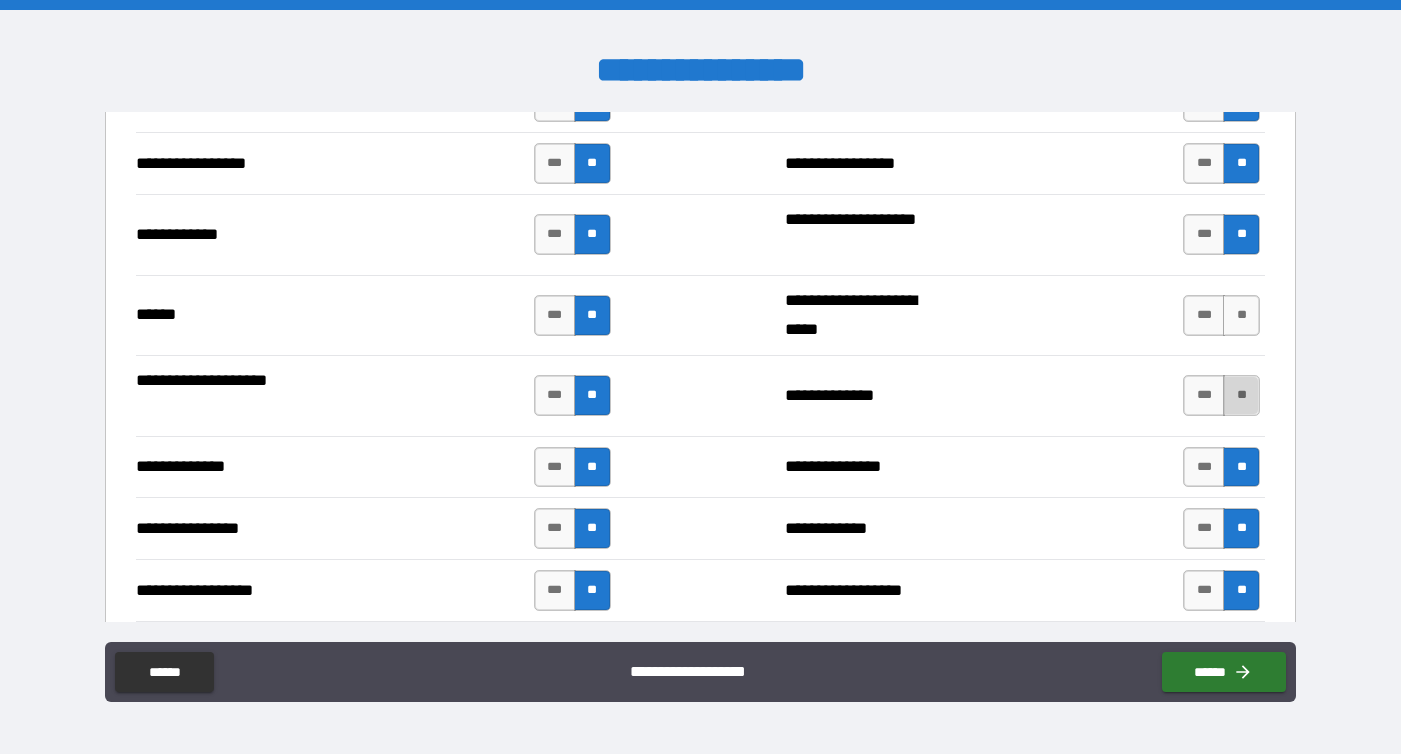click on "**" at bounding box center (1241, 395) 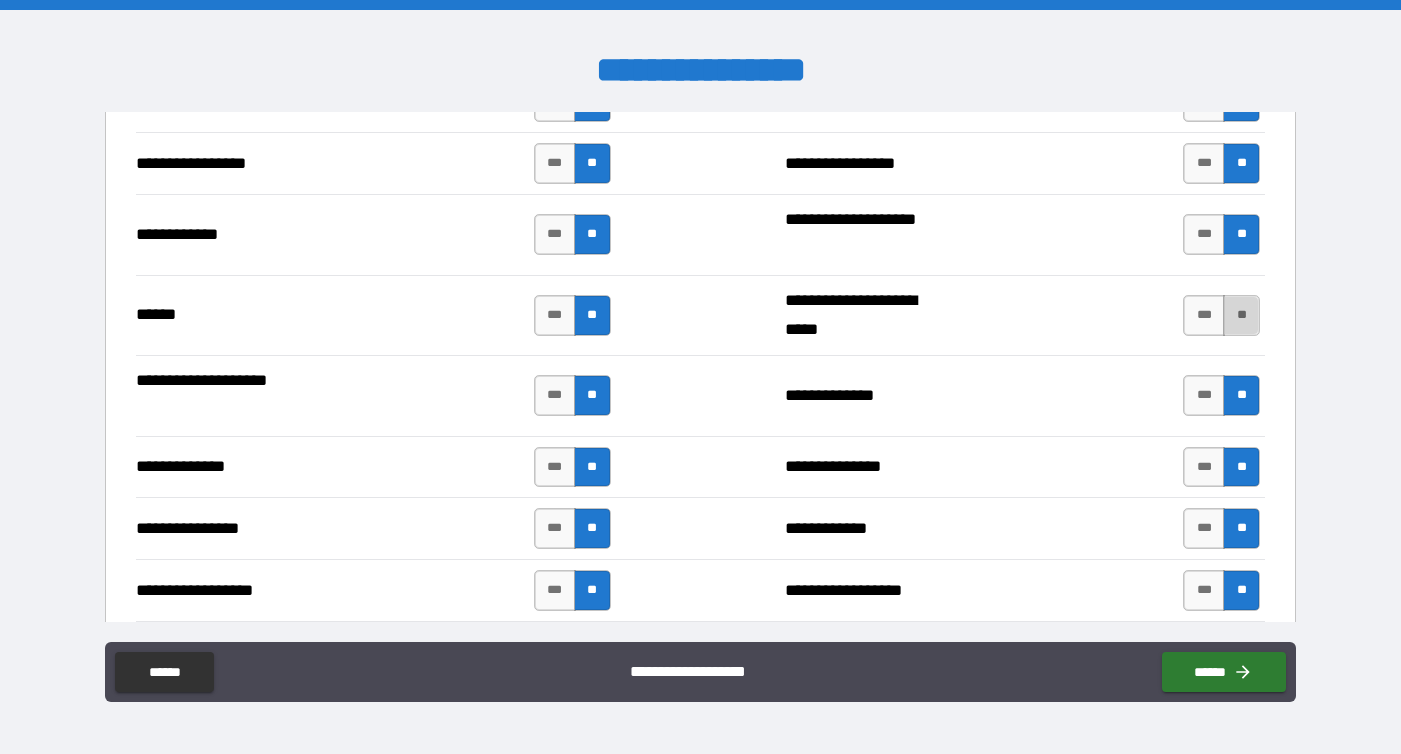 click on "**" at bounding box center (1241, 315) 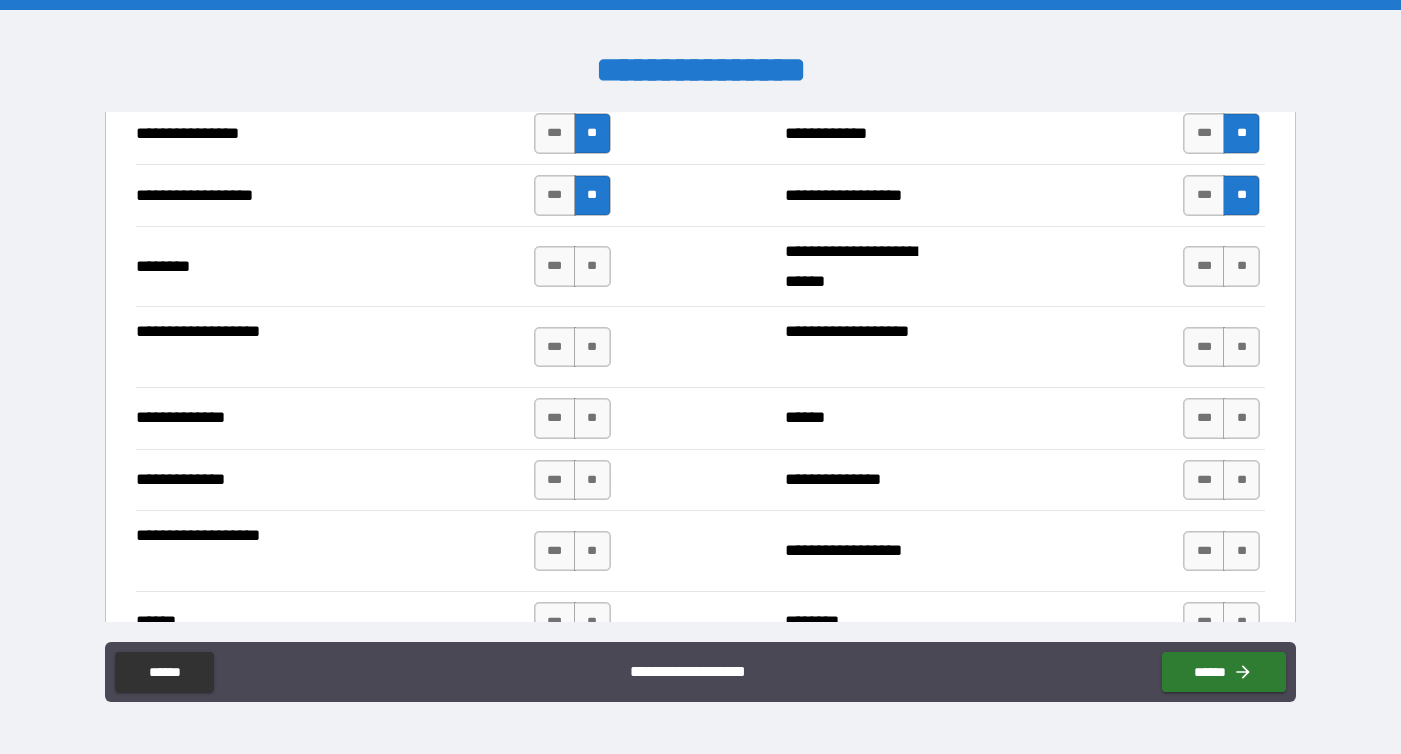 scroll, scrollTop: 3364, scrollLeft: 0, axis: vertical 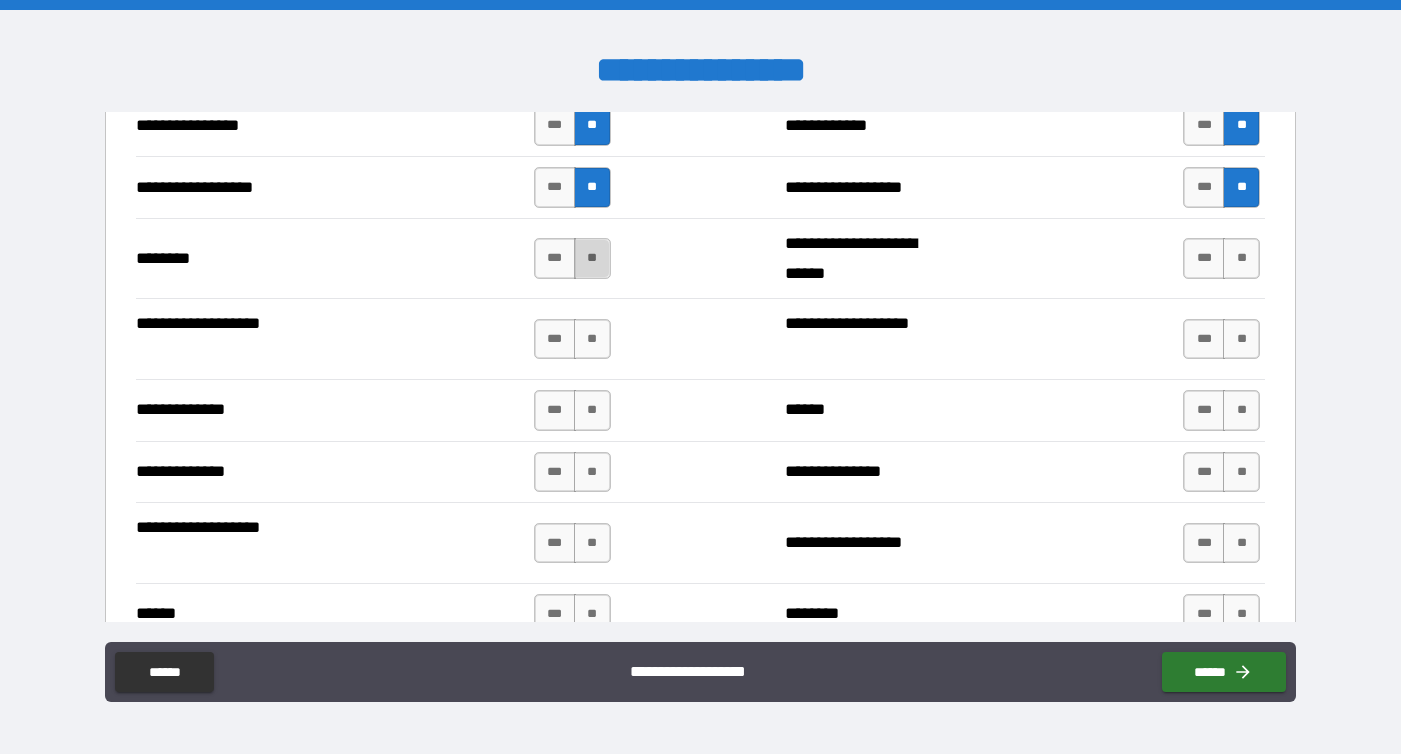 click on "**" at bounding box center [592, 258] 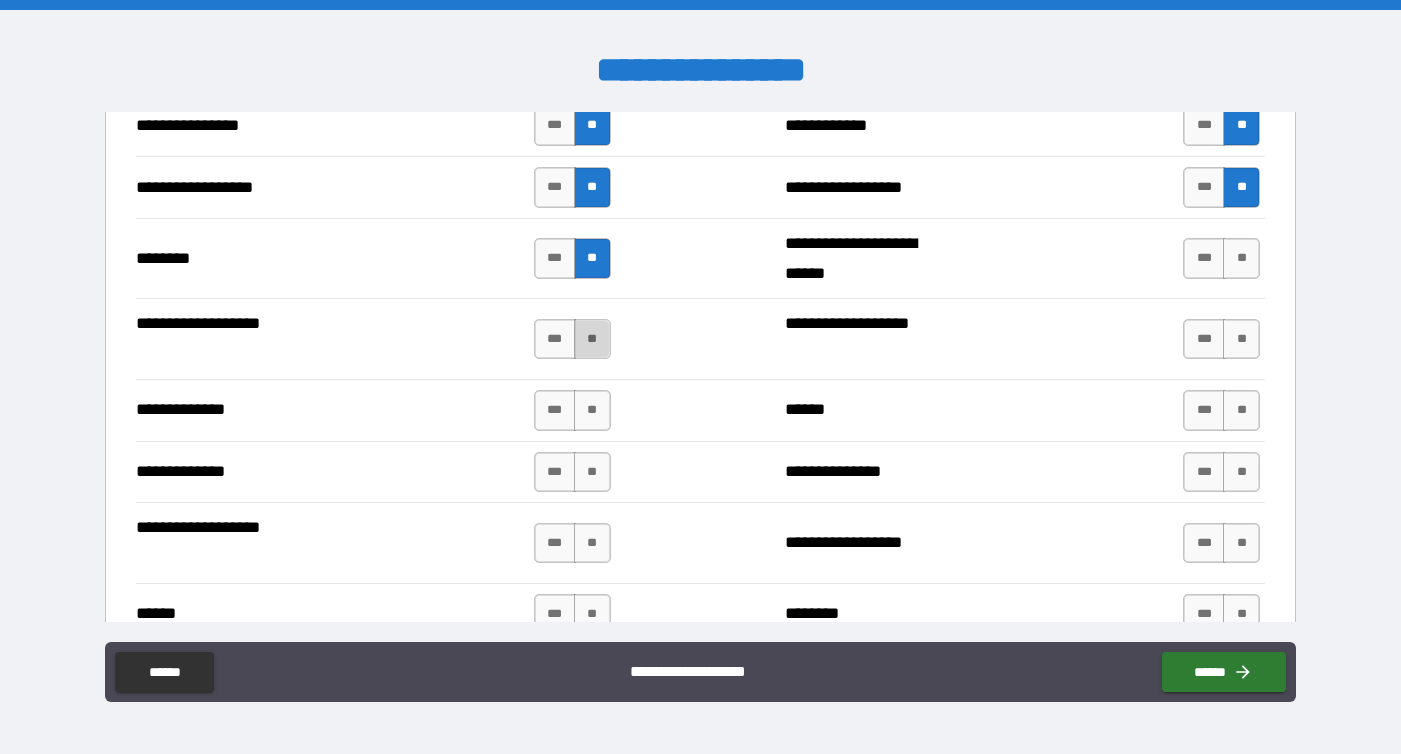 click on "**" at bounding box center (592, 339) 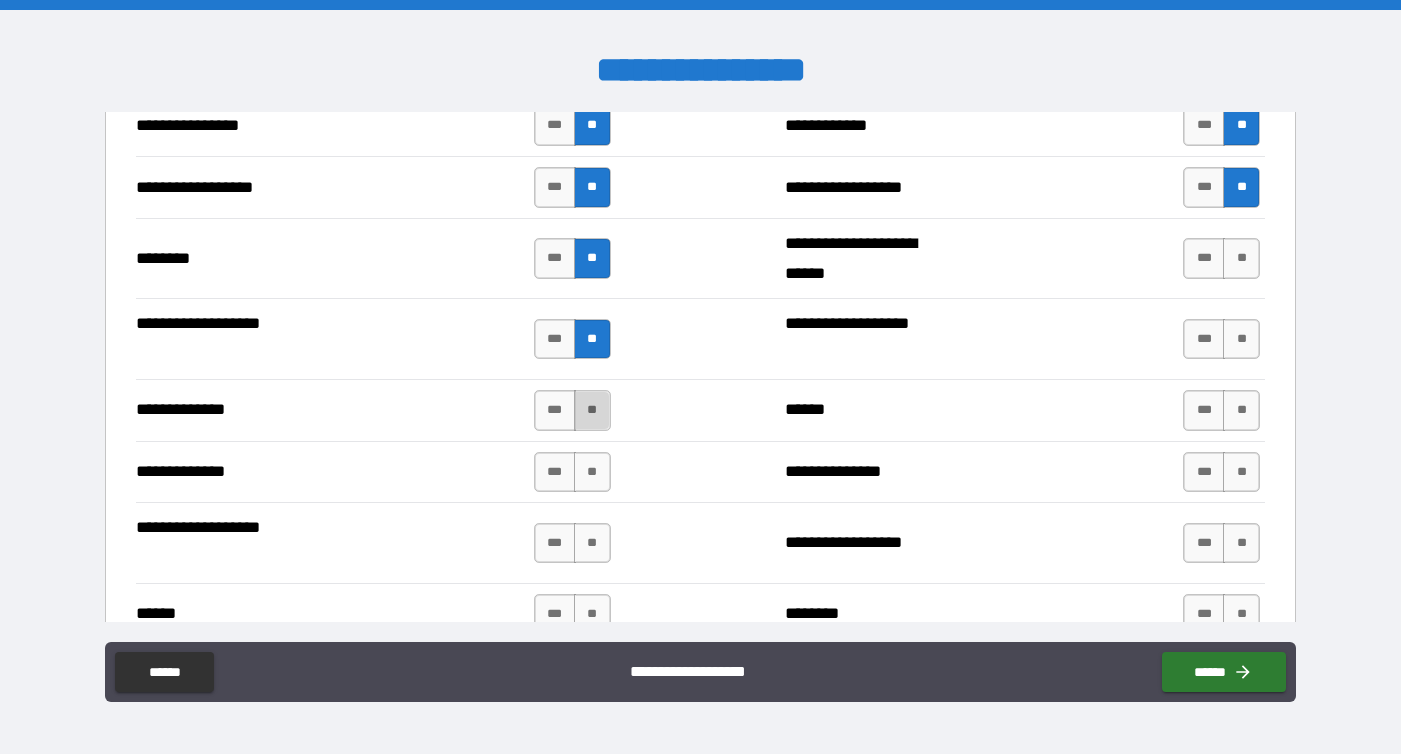 click on "**" at bounding box center (592, 410) 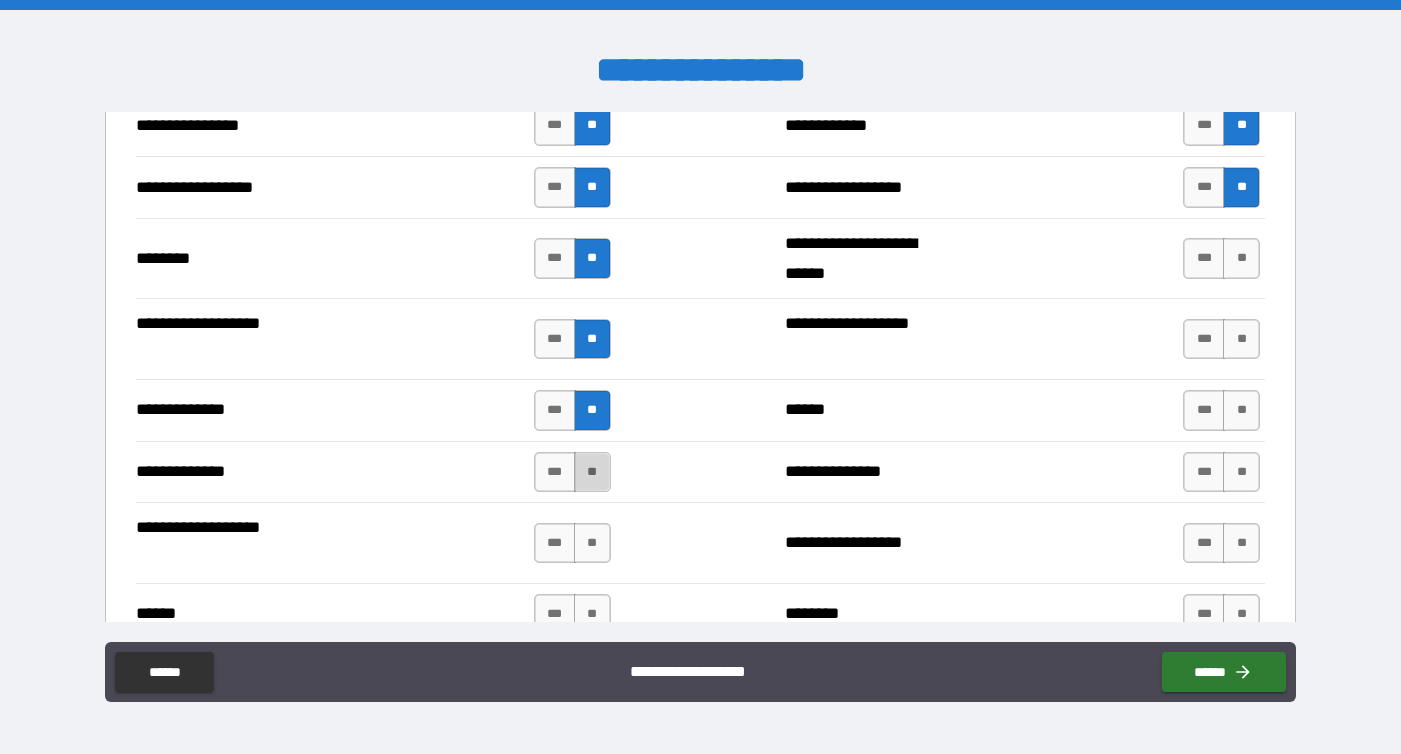 click on "**" at bounding box center [592, 472] 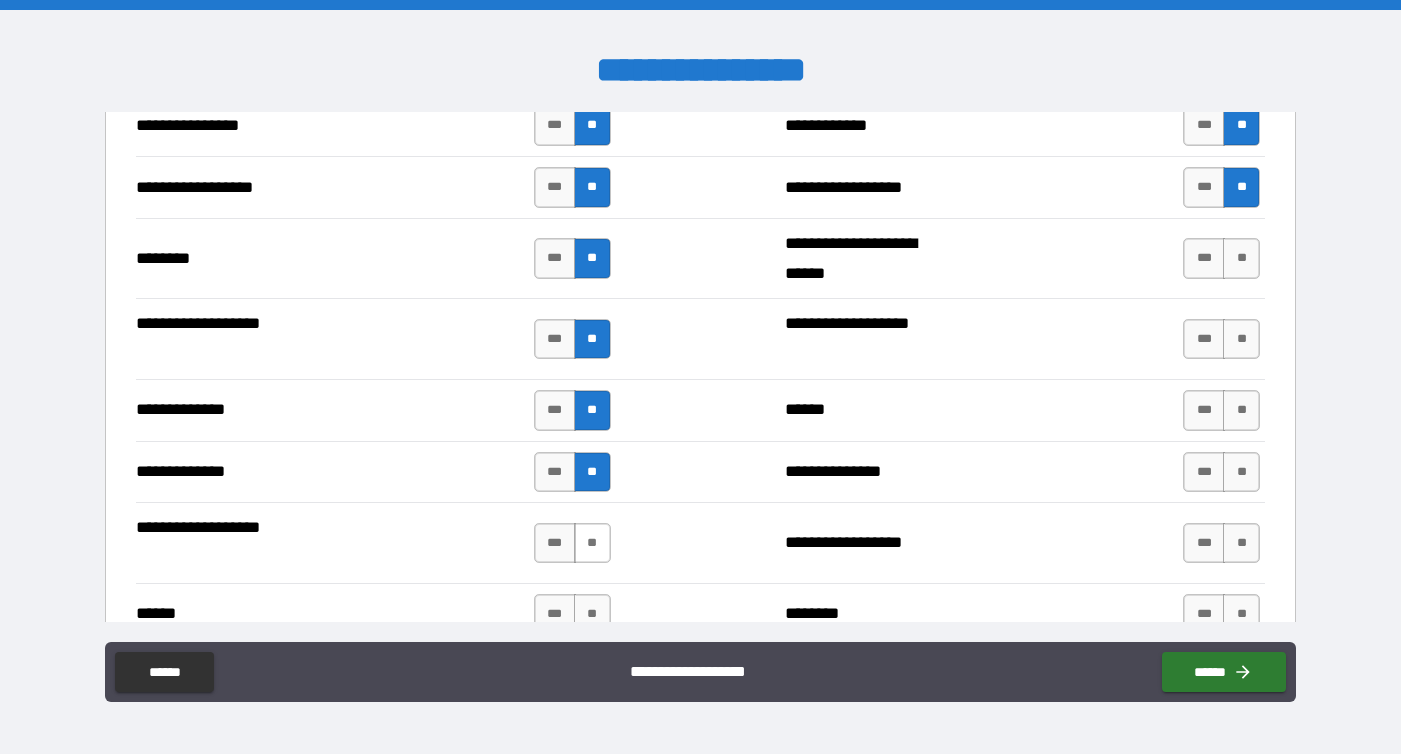 click on "**" at bounding box center [592, 543] 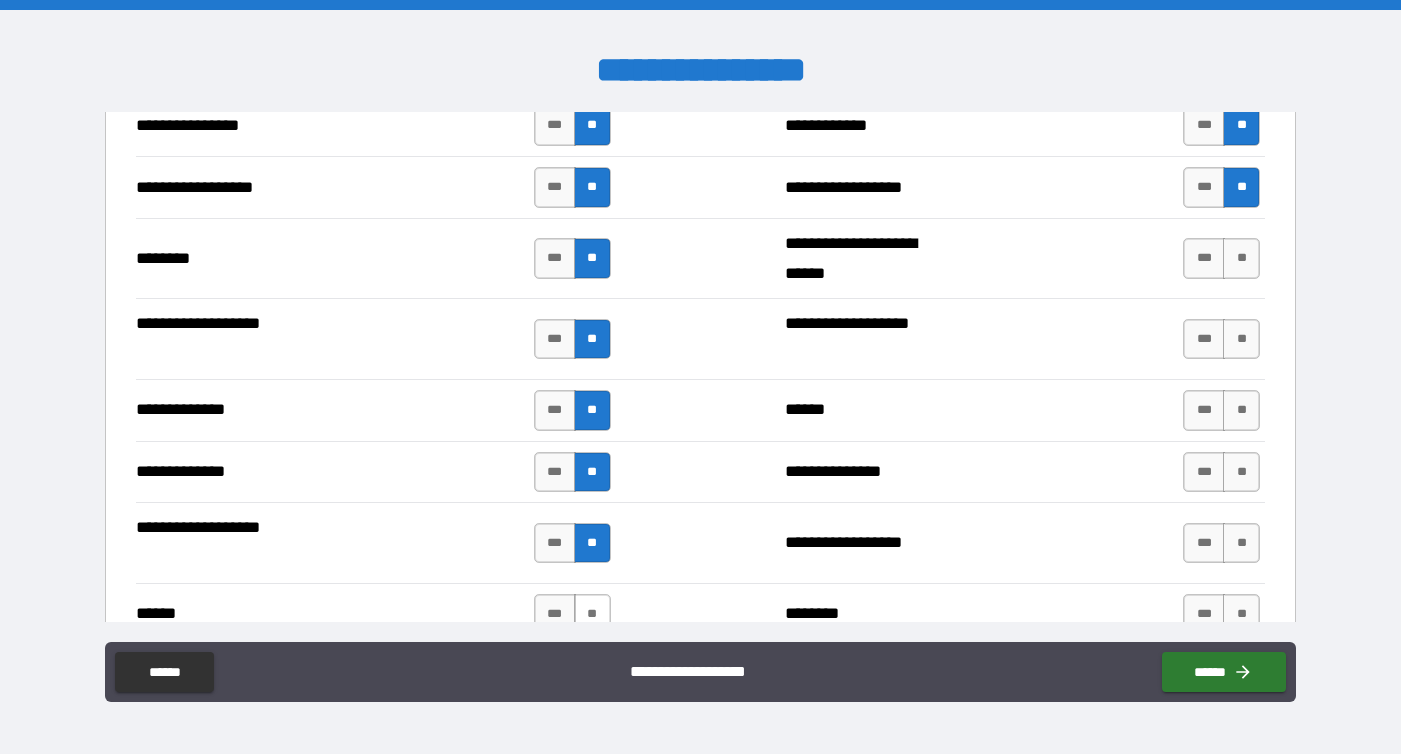 click on "**" at bounding box center (592, 614) 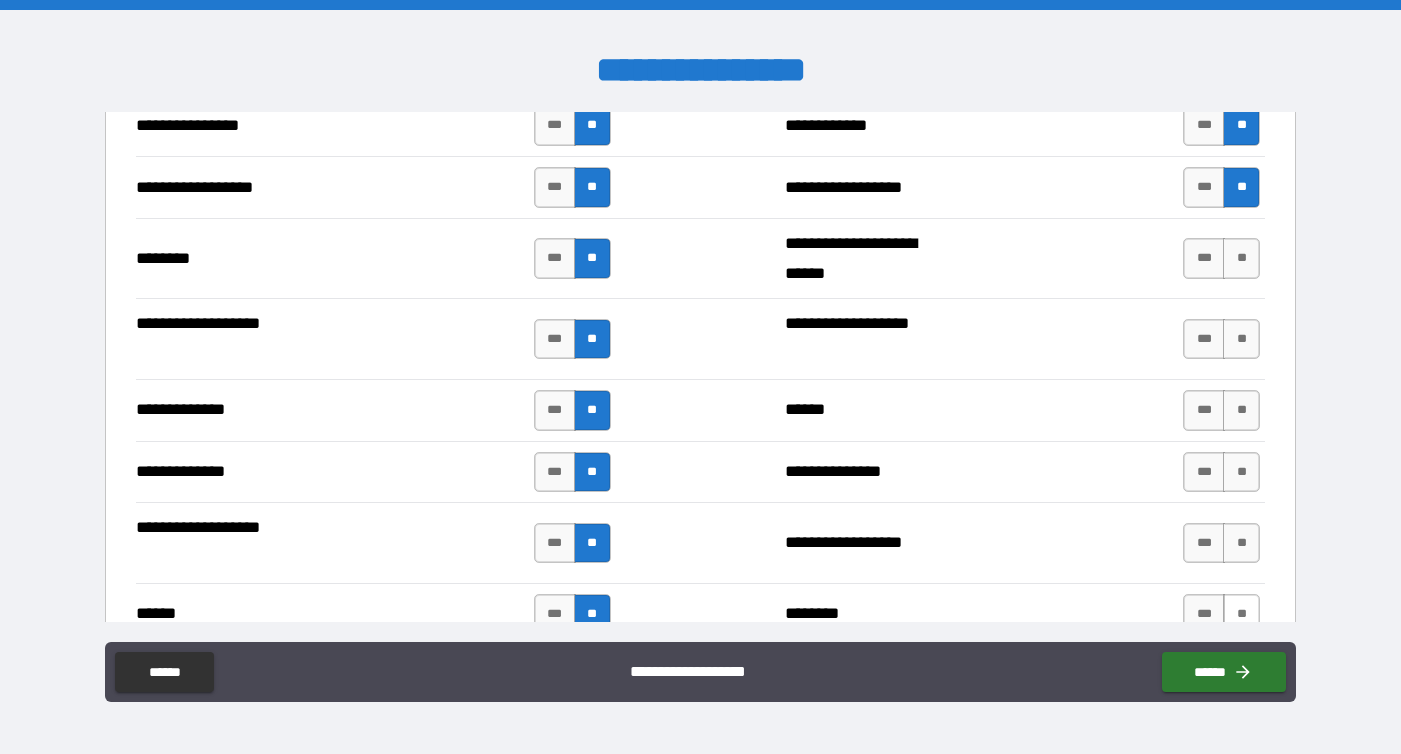 click on "**" at bounding box center [1241, 614] 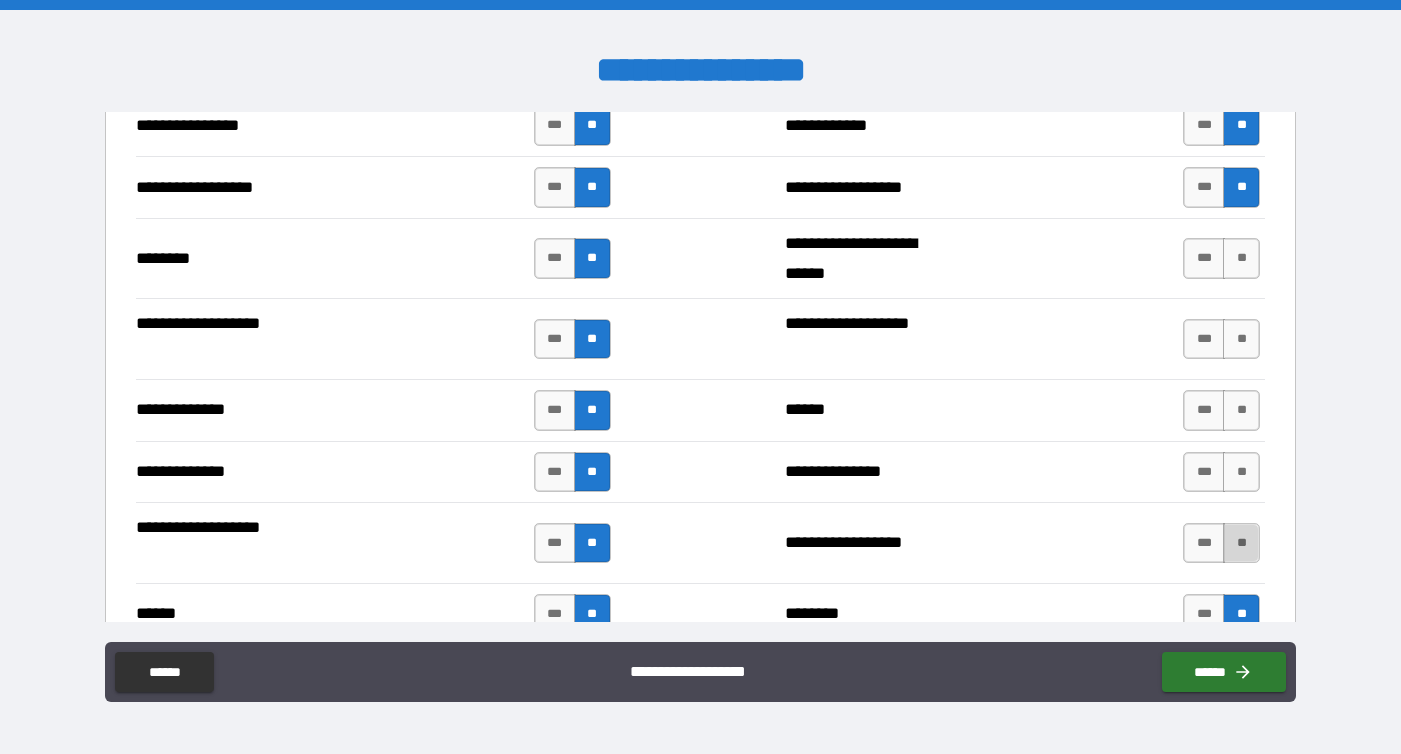 click on "**" at bounding box center [1241, 543] 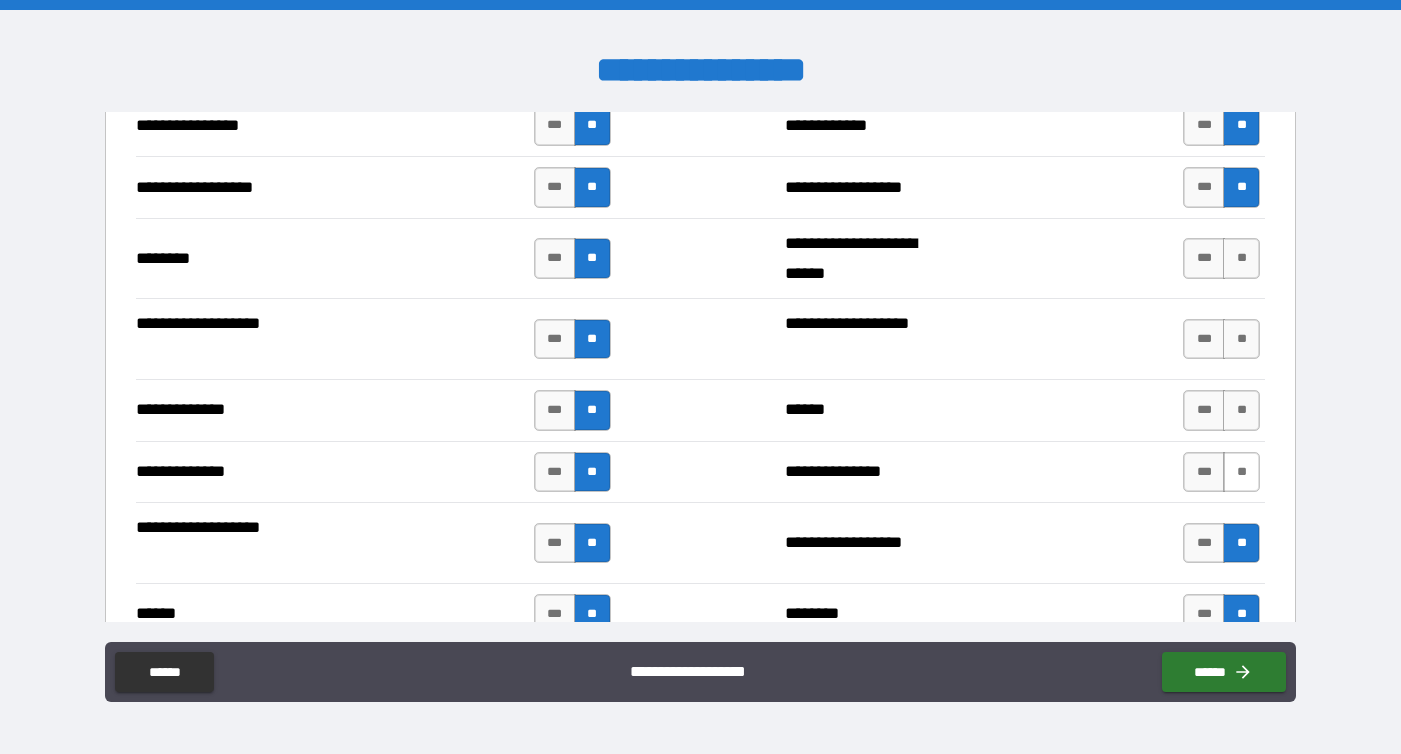 click on "**" at bounding box center (1241, 472) 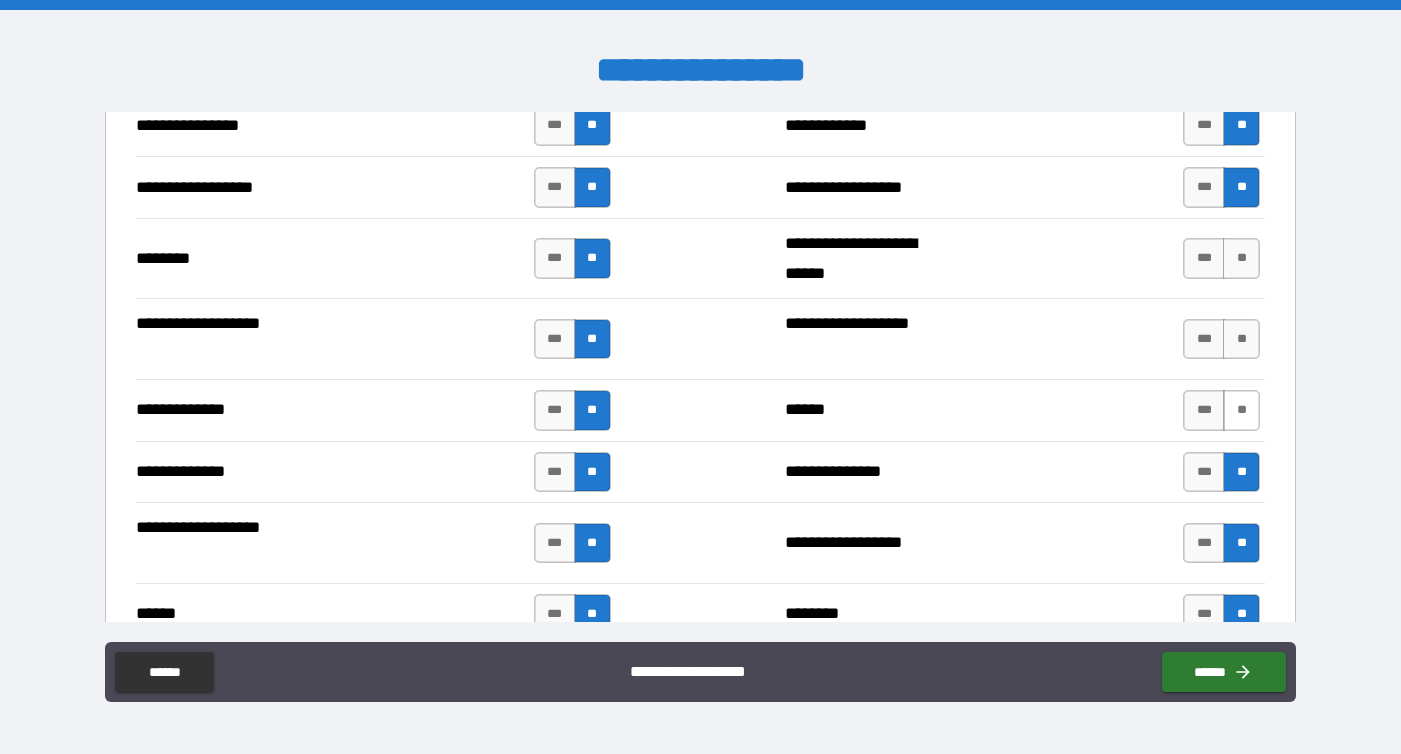 click on "**" at bounding box center [1241, 410] 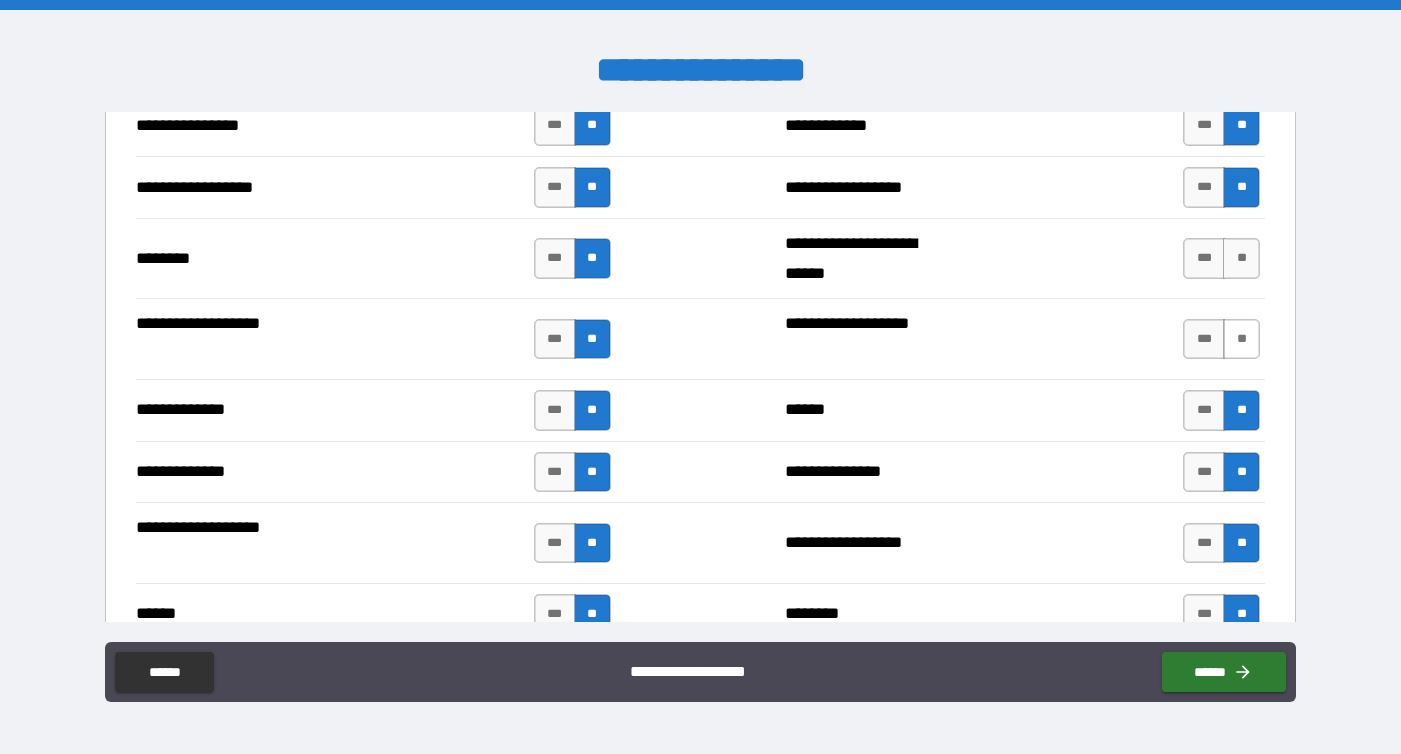 click on "**" at bounding box center [1241, 339] 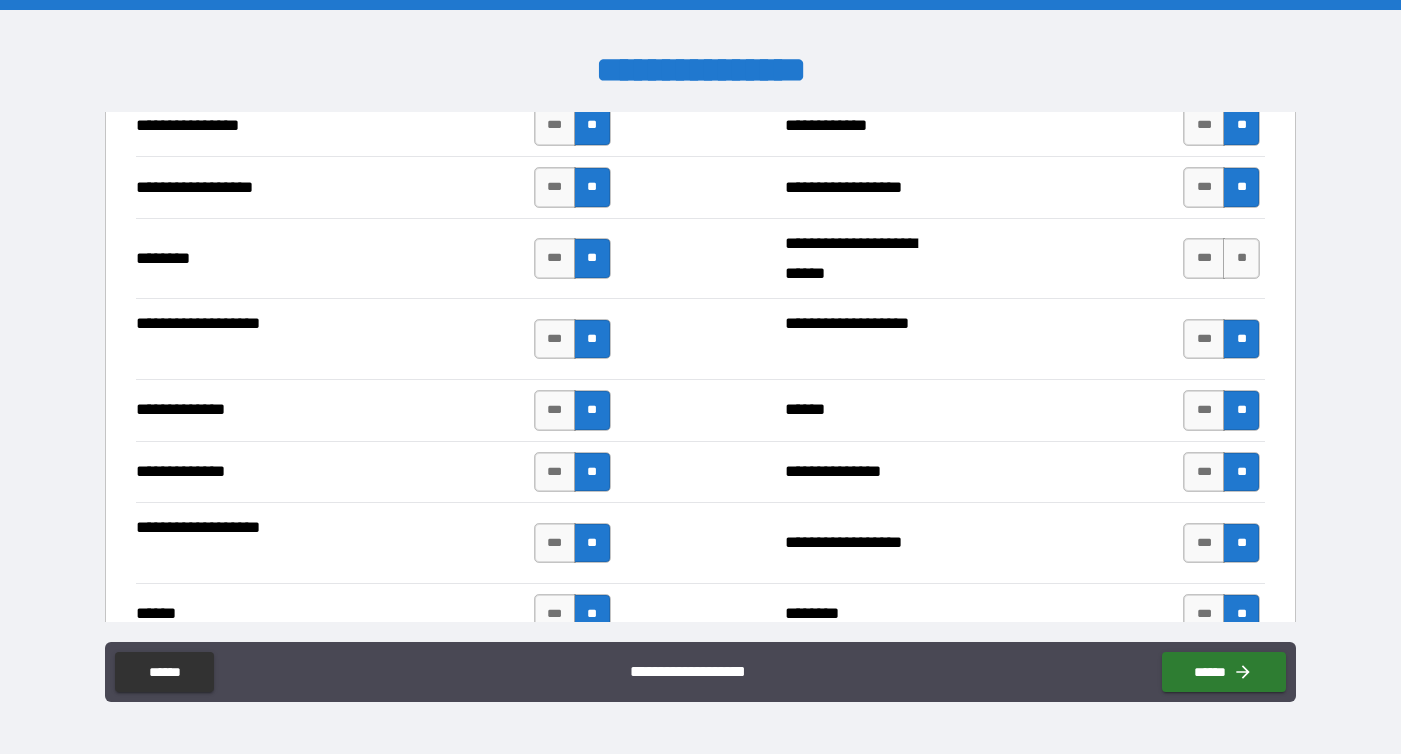 click on "*** **" at bounding box center (1224, 259) 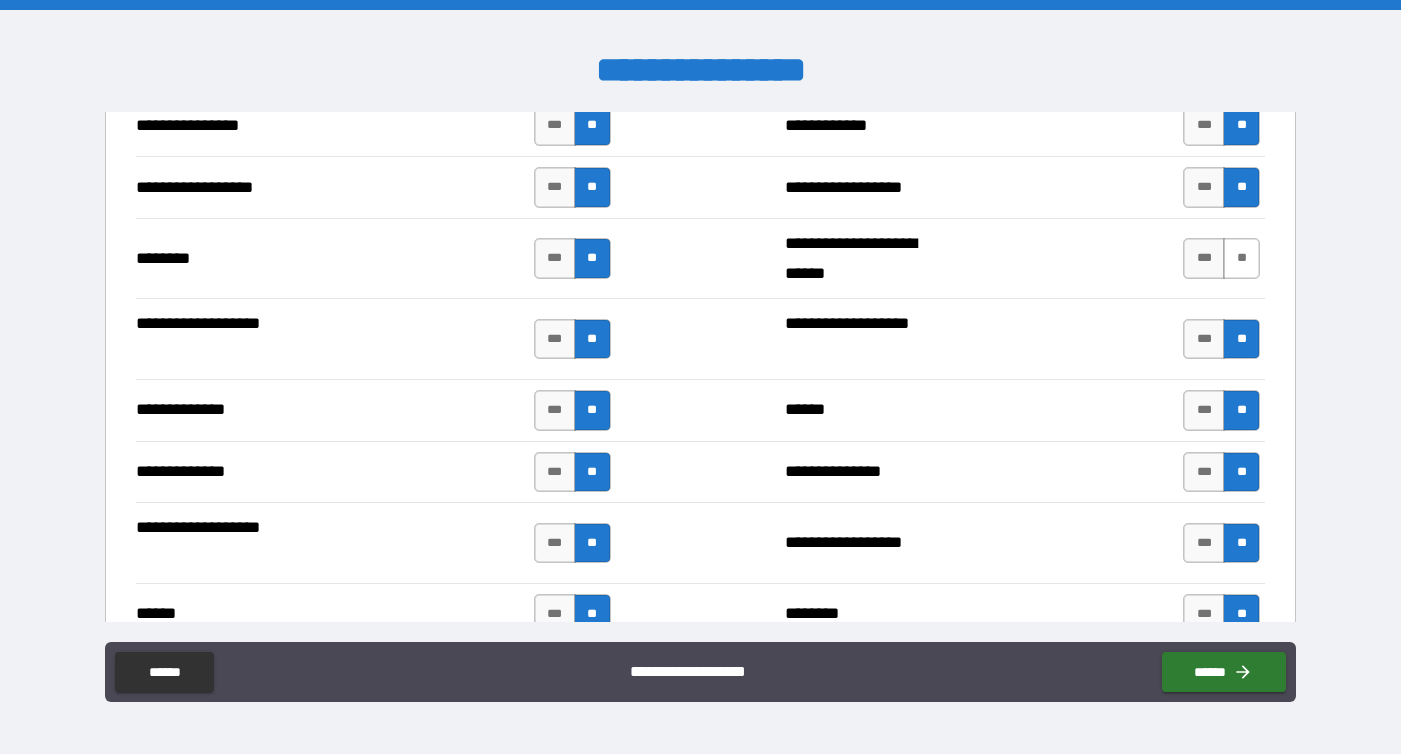 click on "**" at bounding box center (1241, 258) 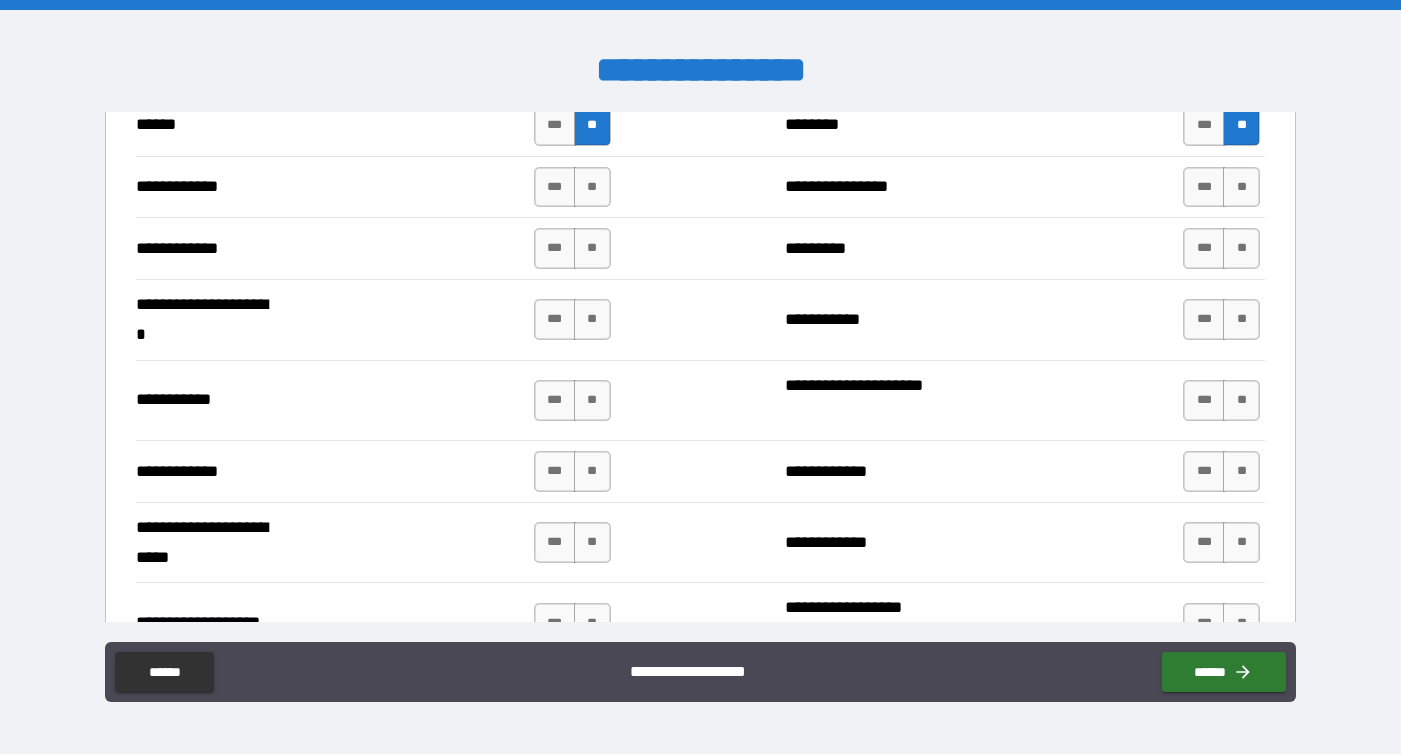 scroll, scrollTop: 3863, scrollLeft: 0, axis: vertical 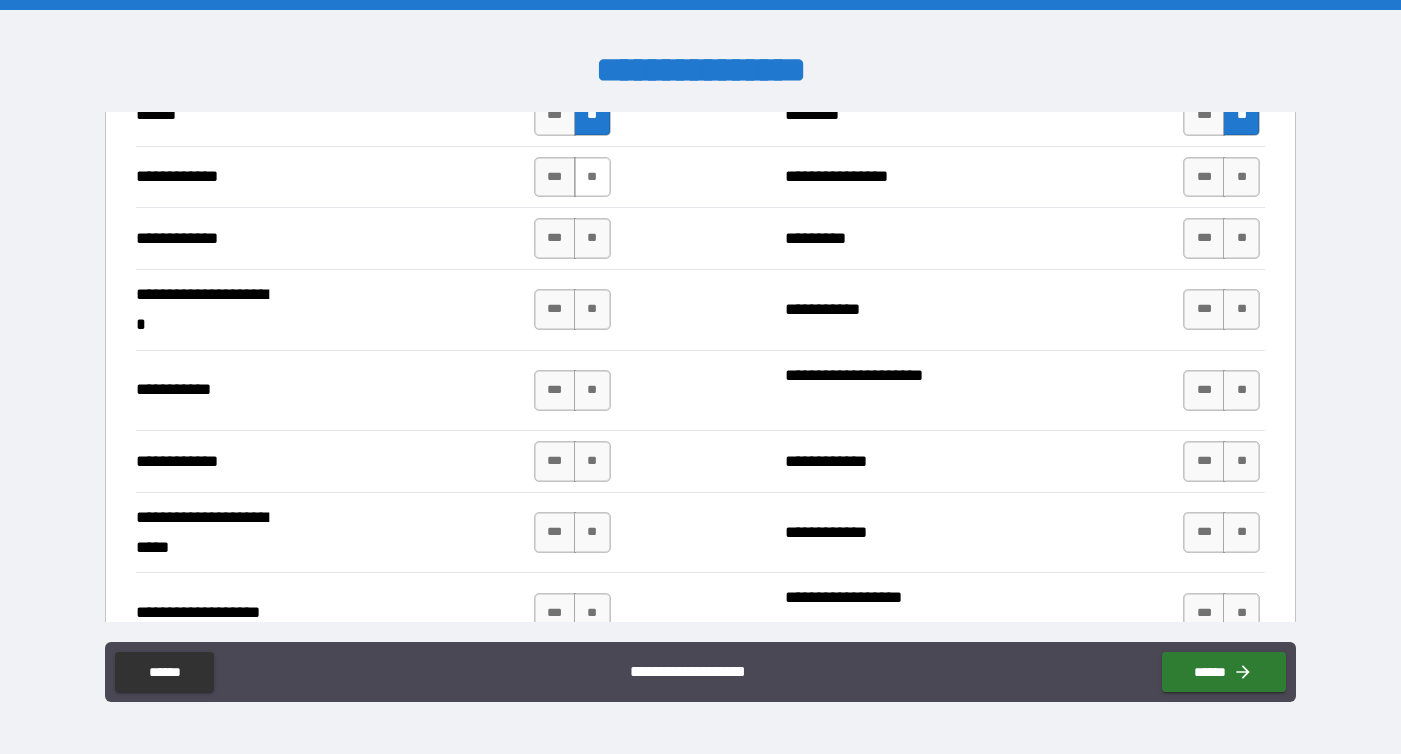 click on "**" at bounding box center [592, 177] 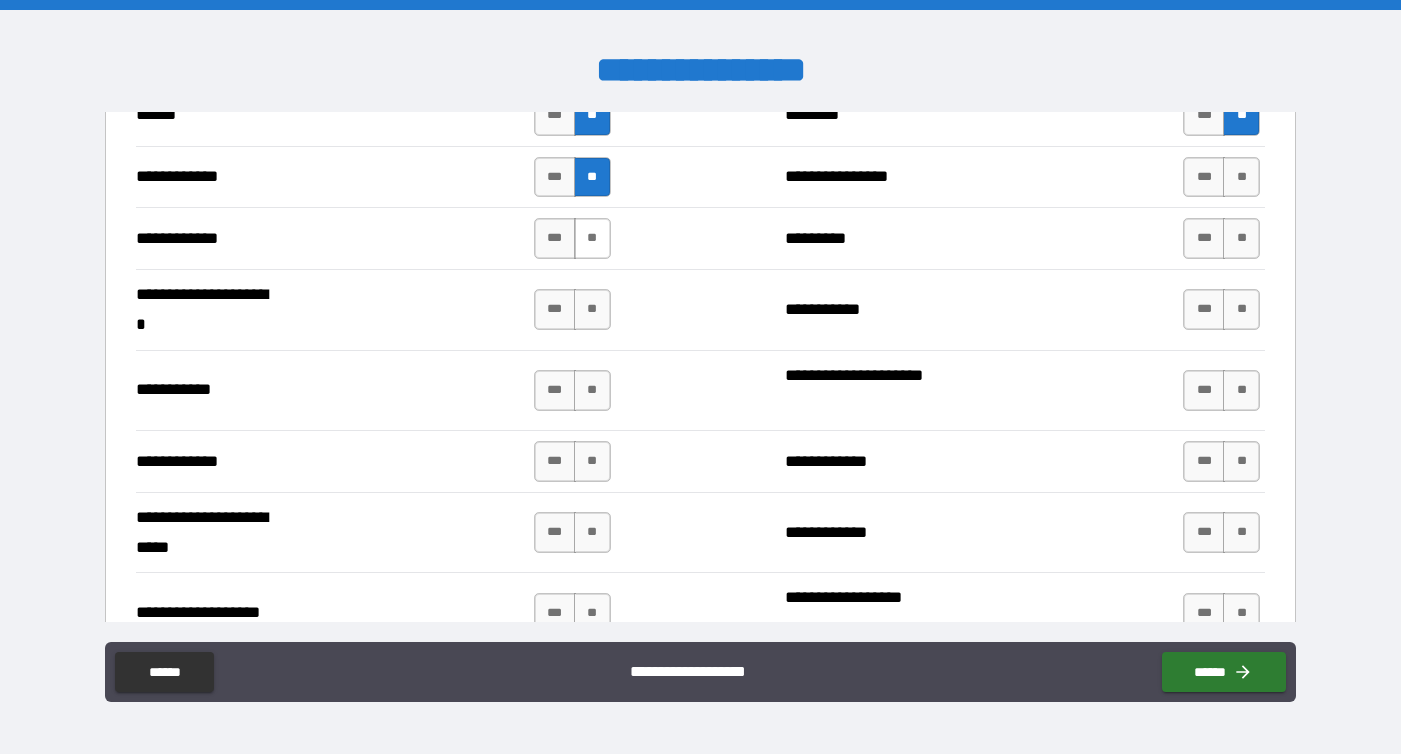 click on "**" at bounding box center [592, 238] 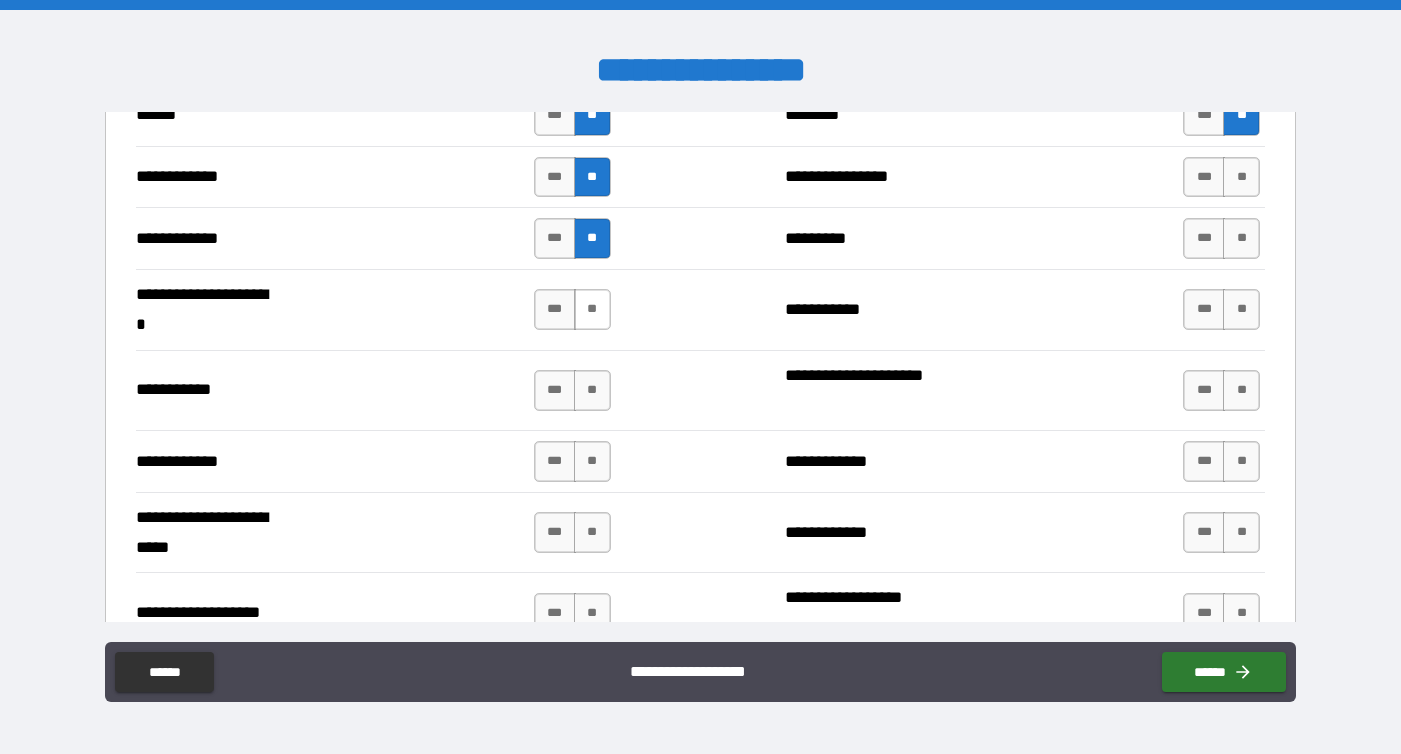 click on "**" at bounding box center (592, 309) 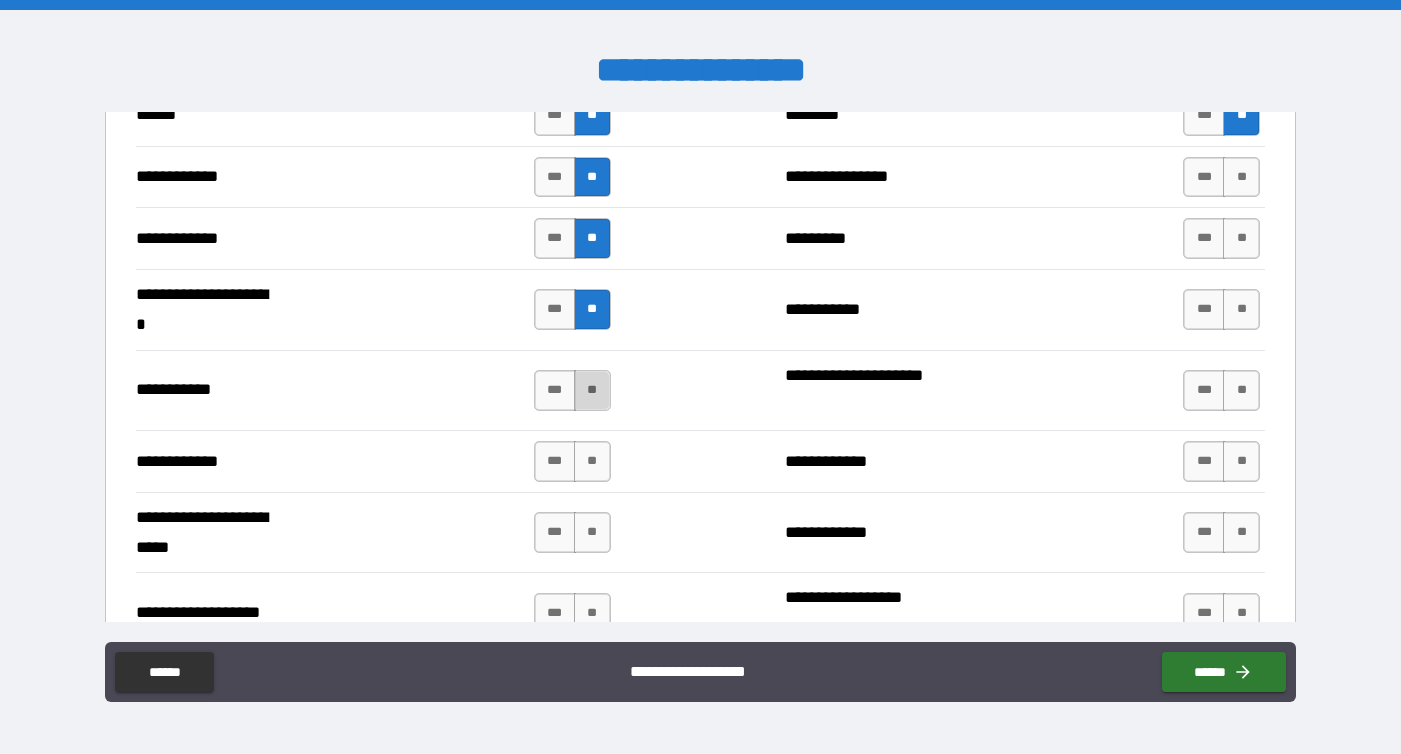 click on "**" at bounding box center (592, 390) 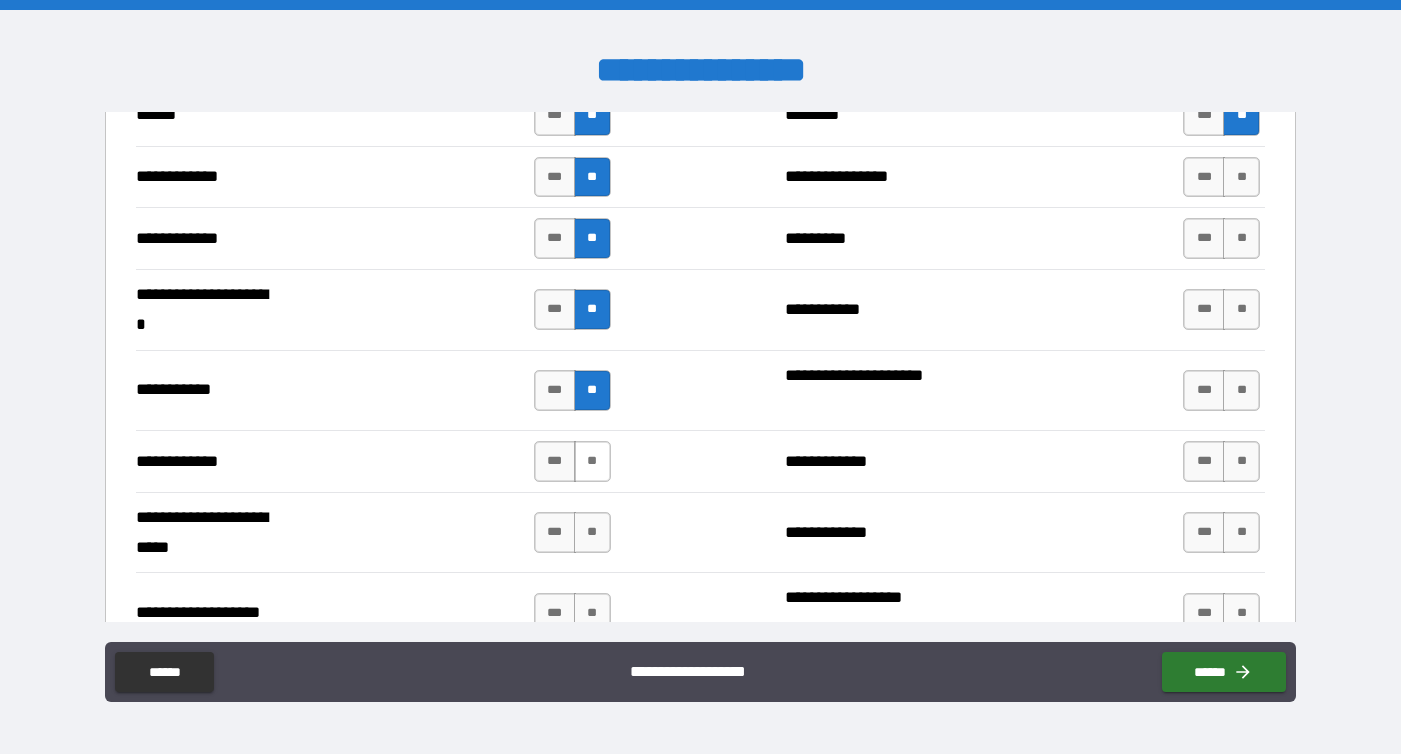 click on "**" at bounding box center (592, 461) 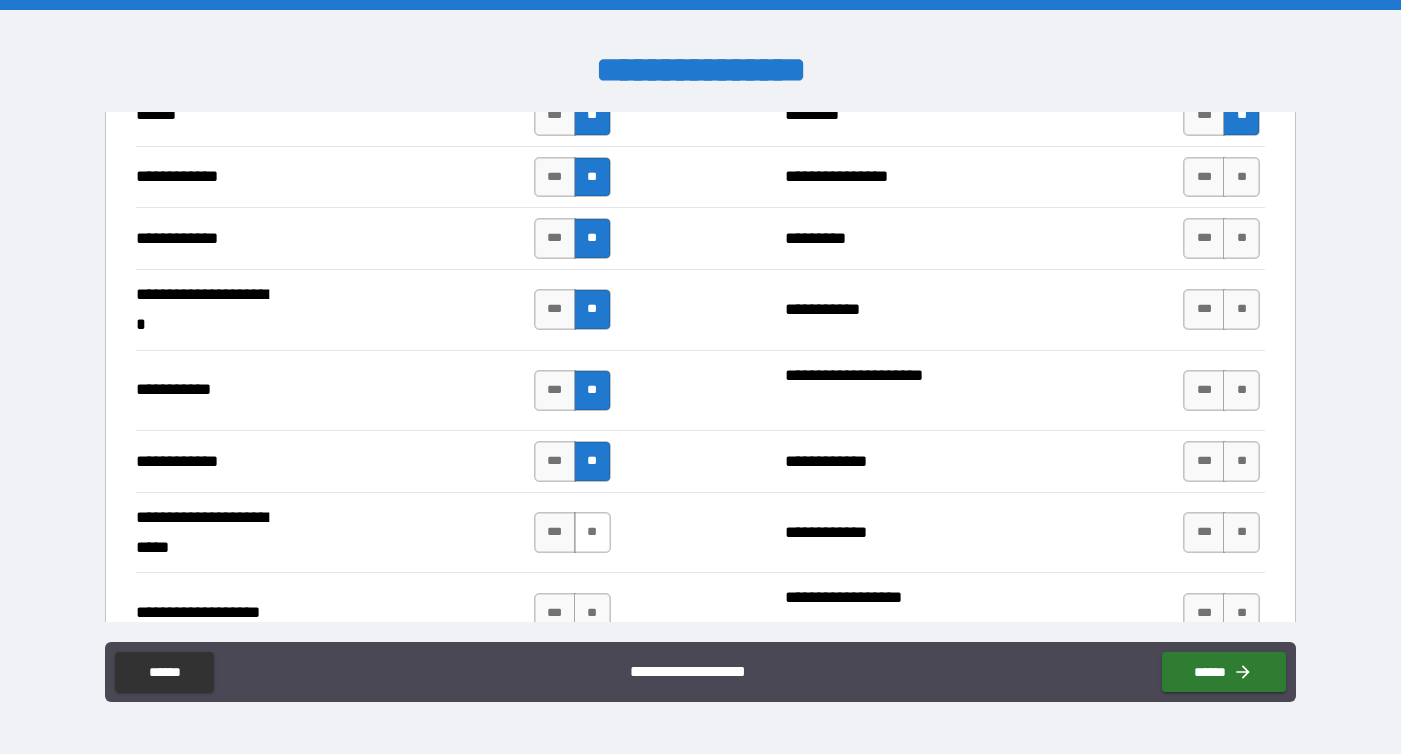 click on "**" at bounding box center [592, 532] 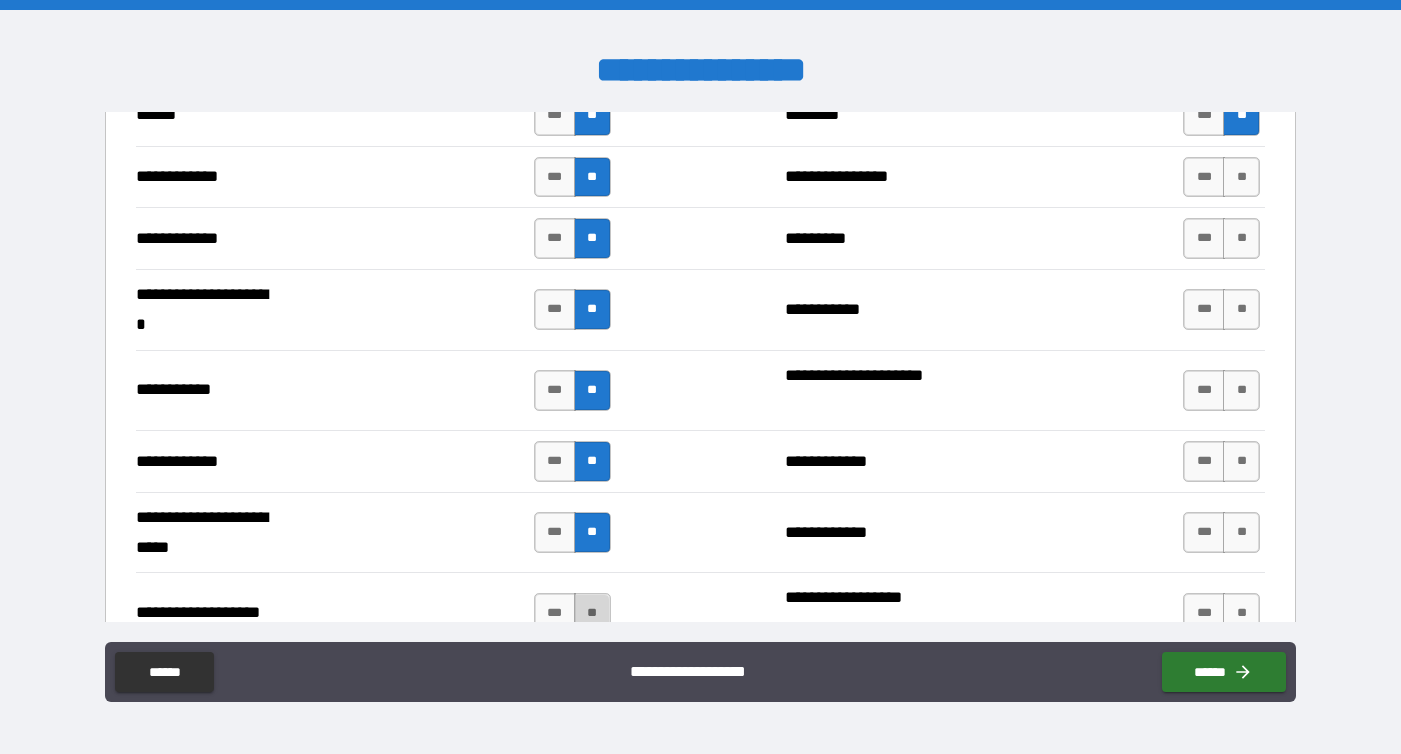 click on "**" at bounding box center (592, 613) 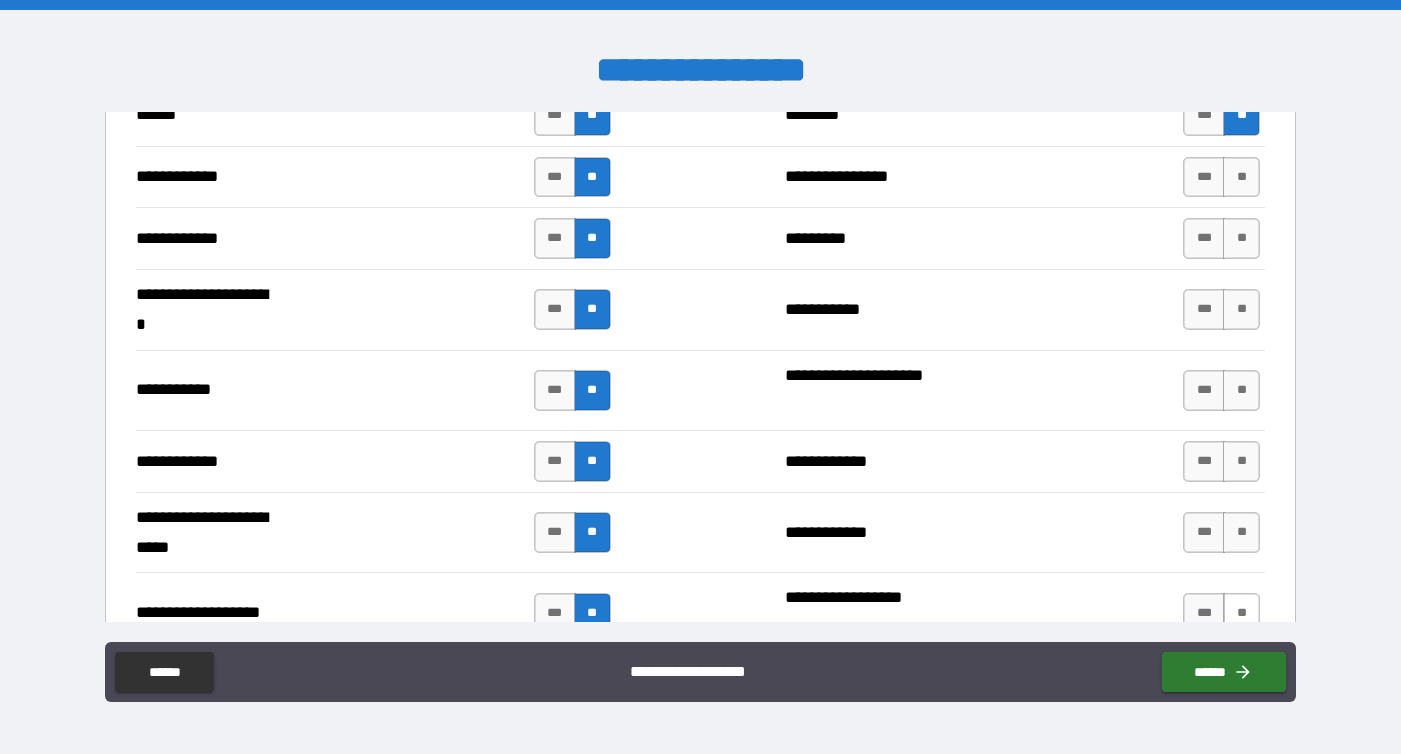 click on "**" at bounding box center [1241, 613] 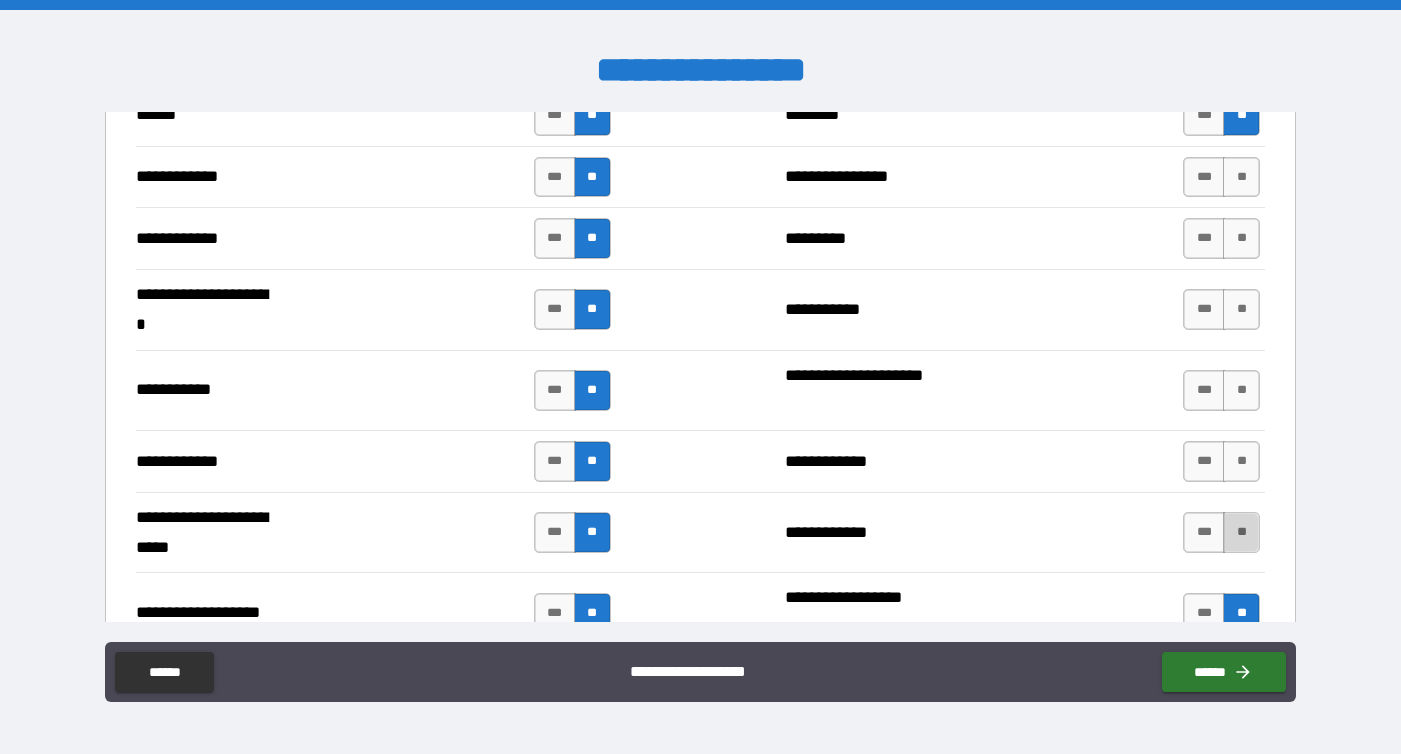 click on "**" at bounding box center [1241, 532] 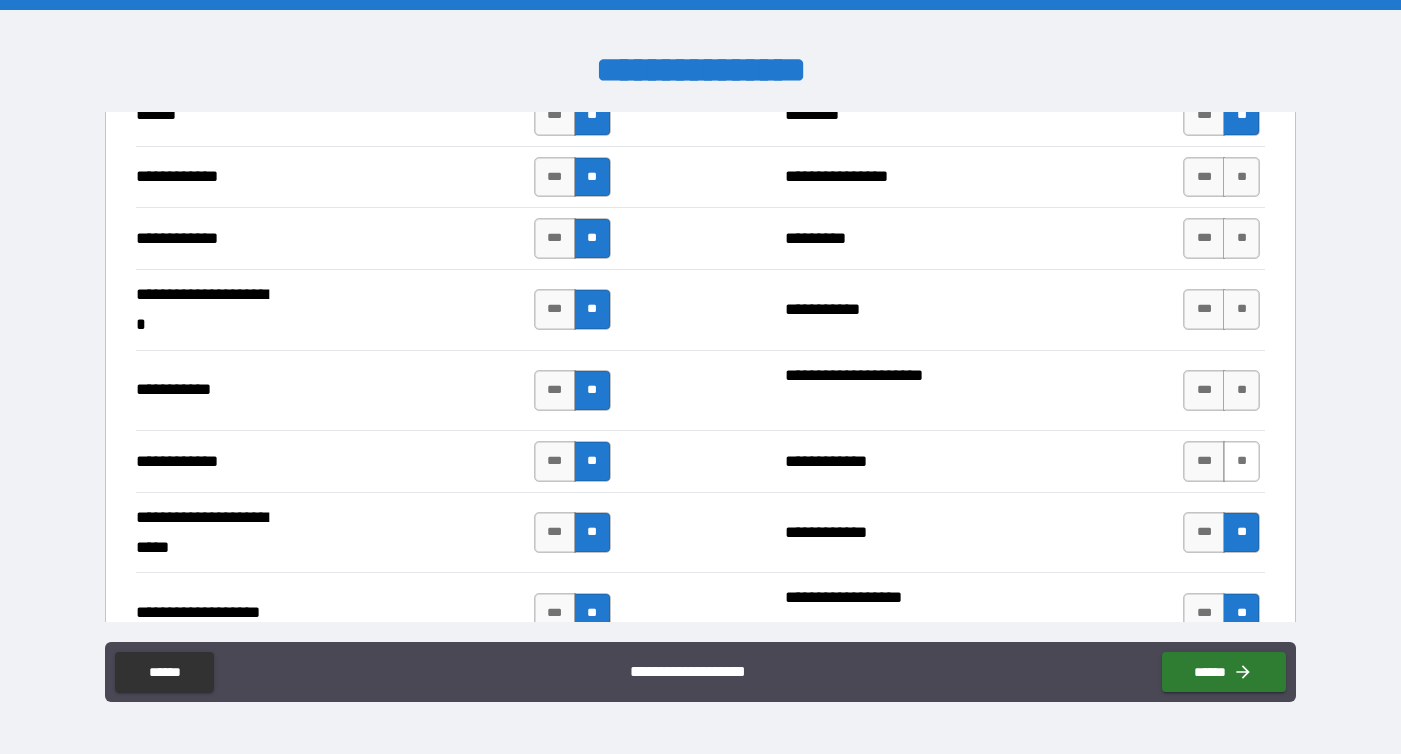 click on "**" at bounding box center [1241, 461] 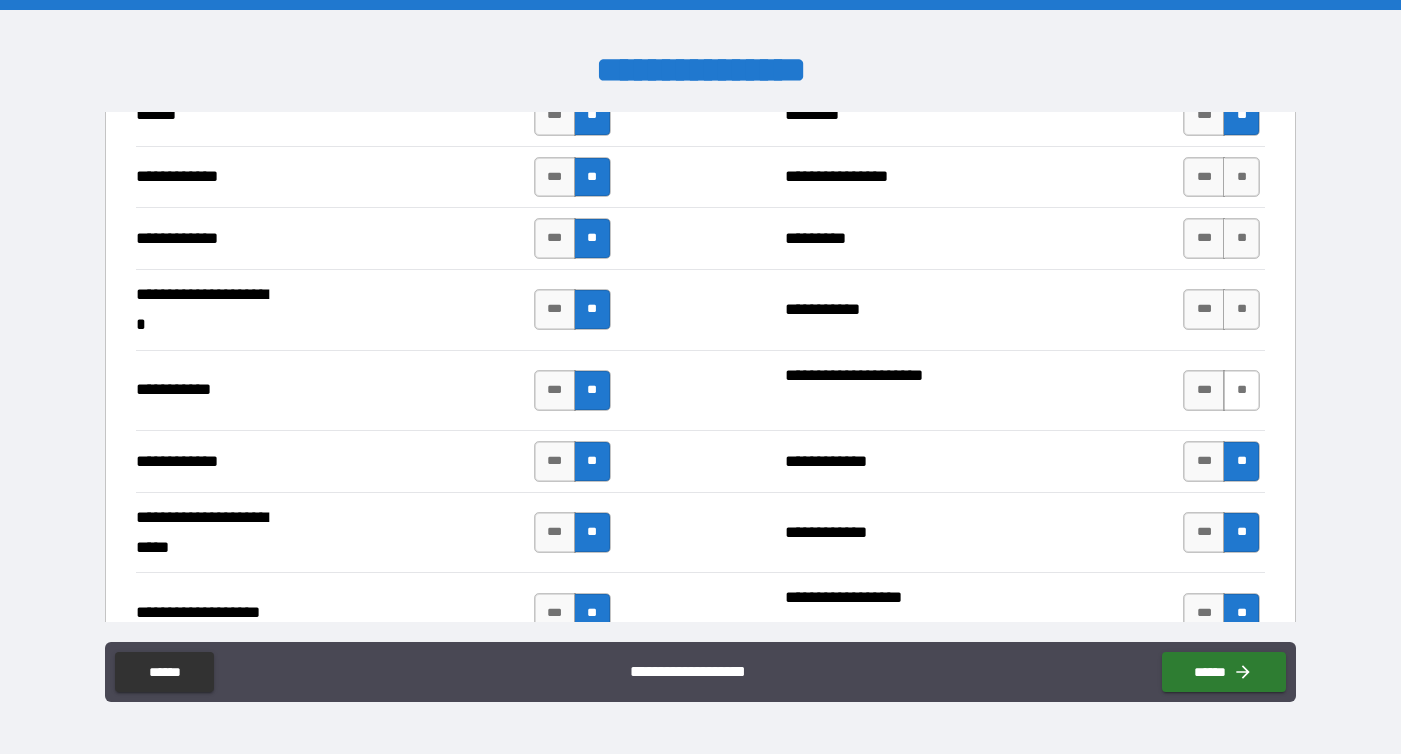 click on "**" at bounding box center (1241, 390) 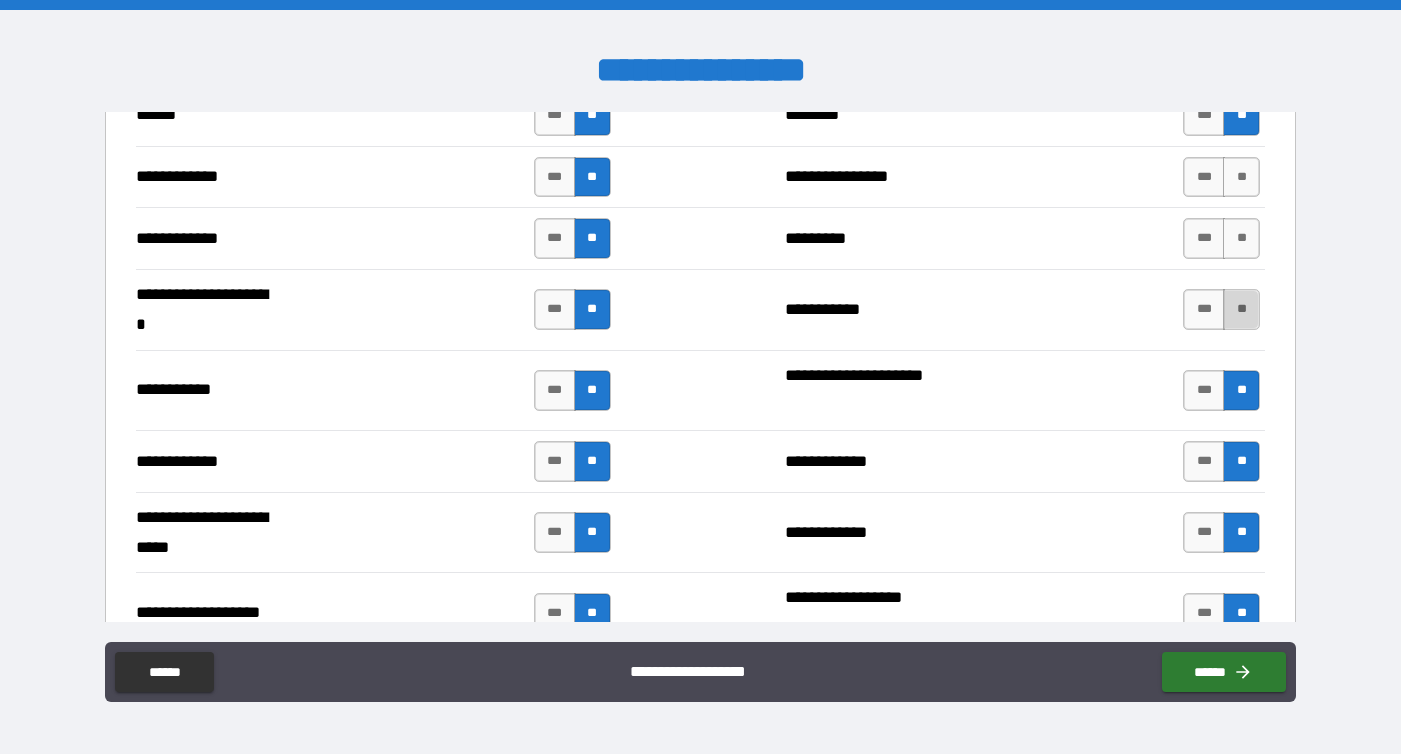 click on "**" at bounding box center [1241, 309] 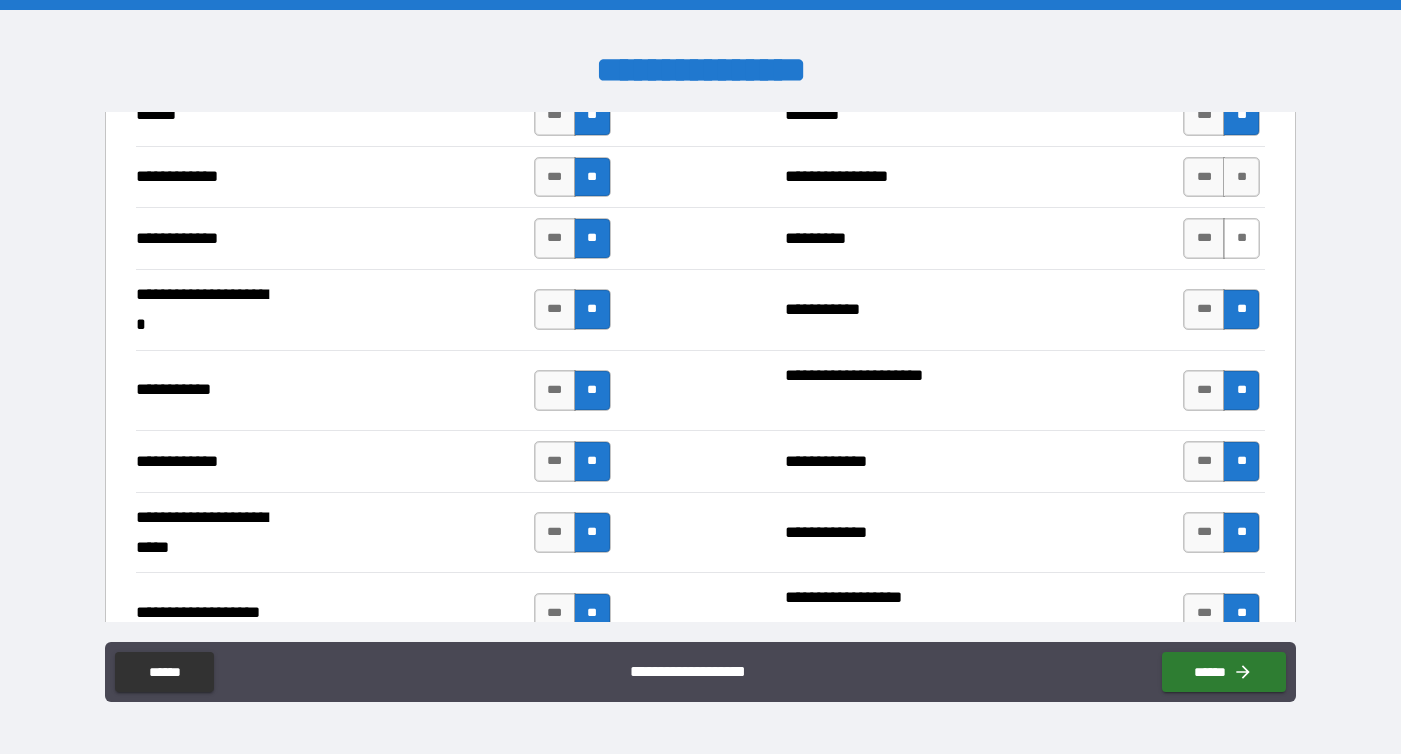 click on "**" at bounding box center [1241, 238] 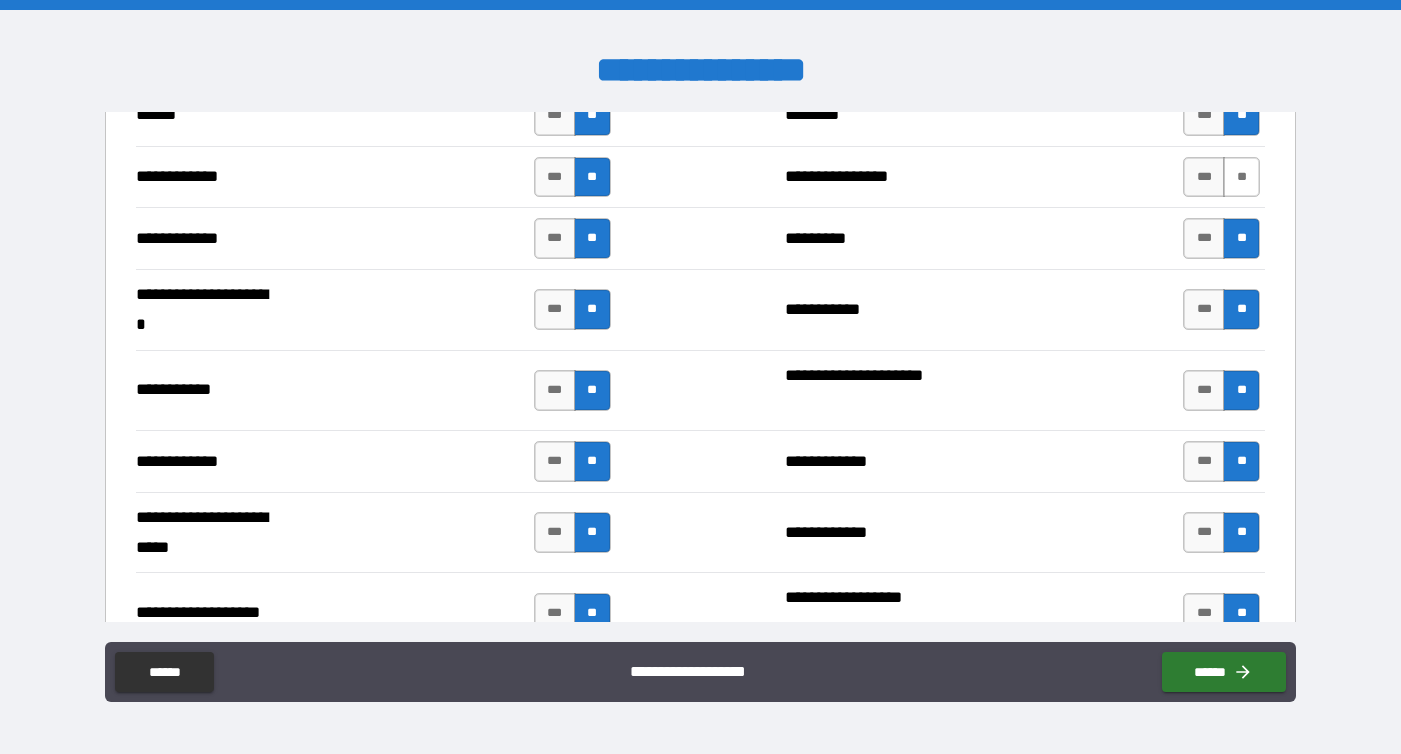 click on "**" at bounding box center (1241, 177) 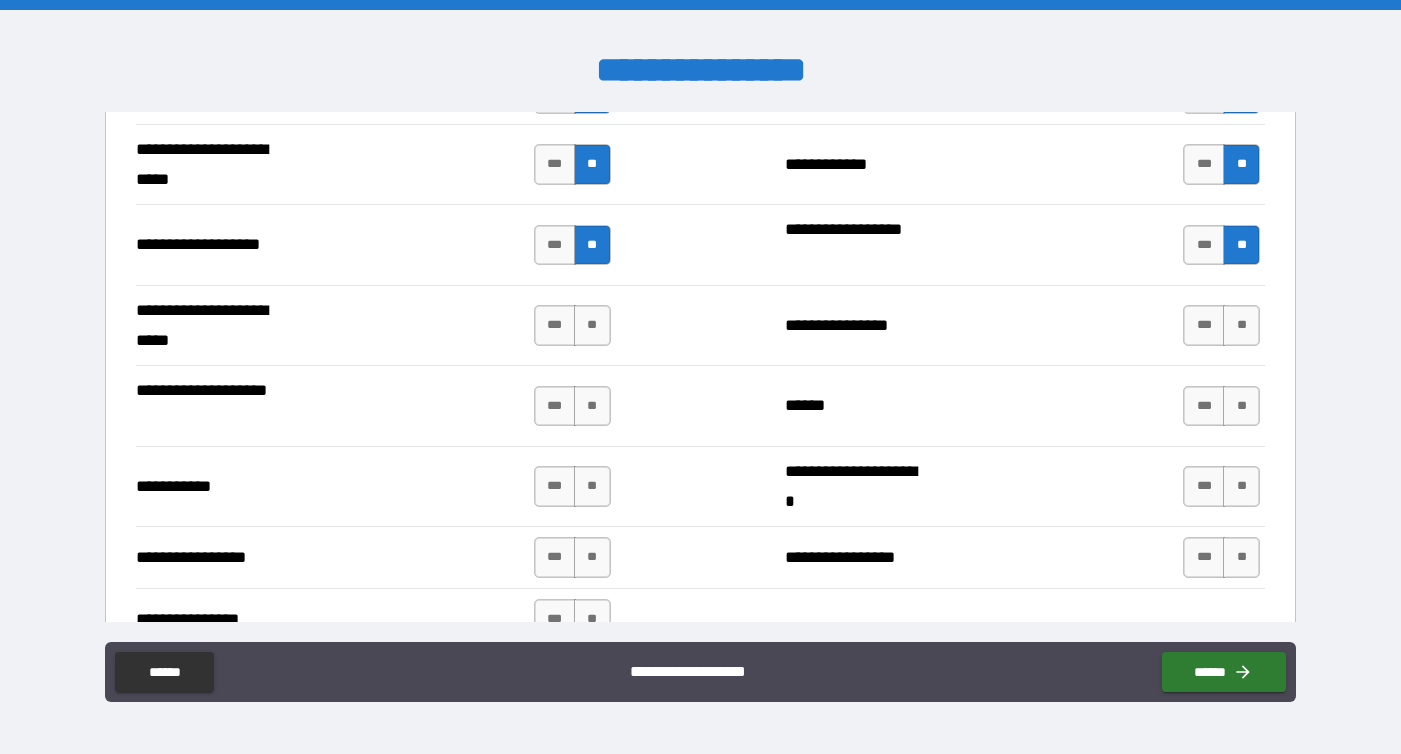 scroll, scrollTop: 4234, scrollLeft: 0, axis: vertical 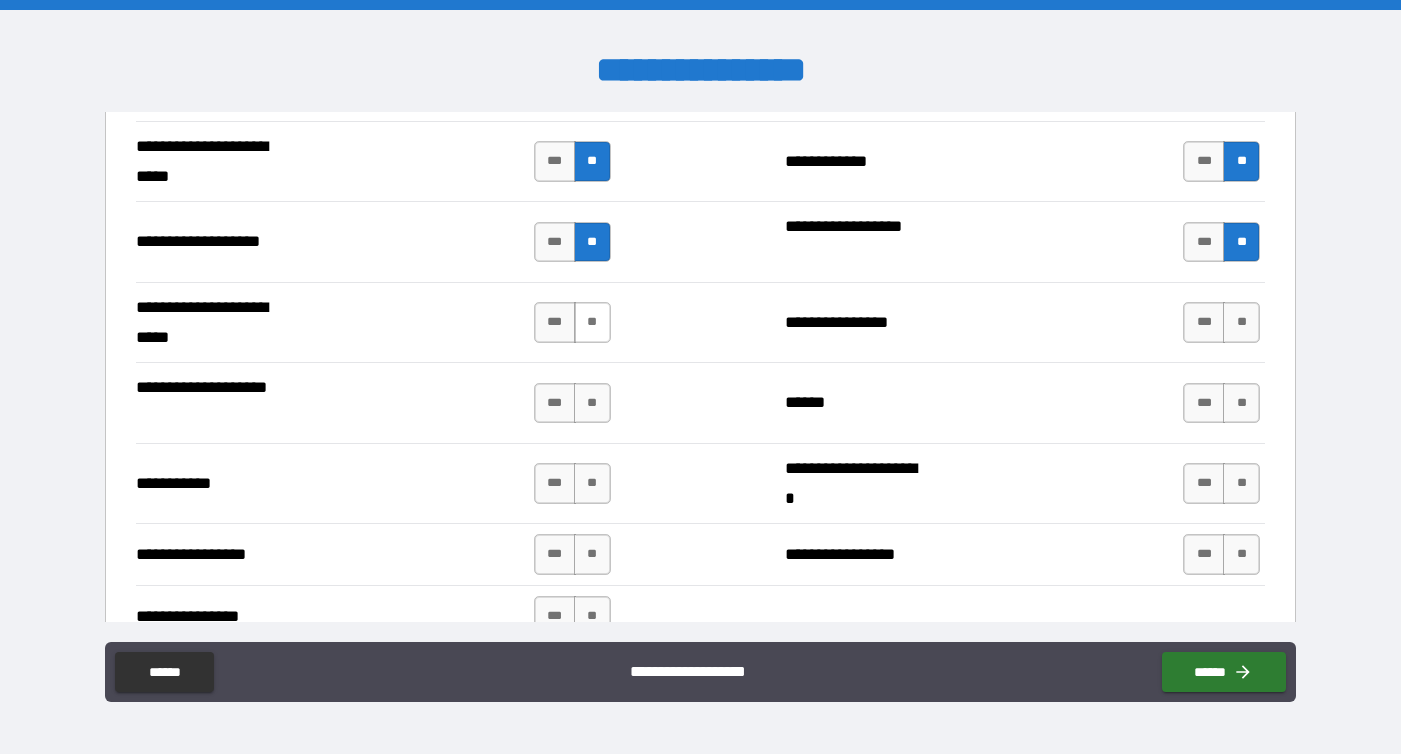 click on "**" at bounding box center (592, 322) 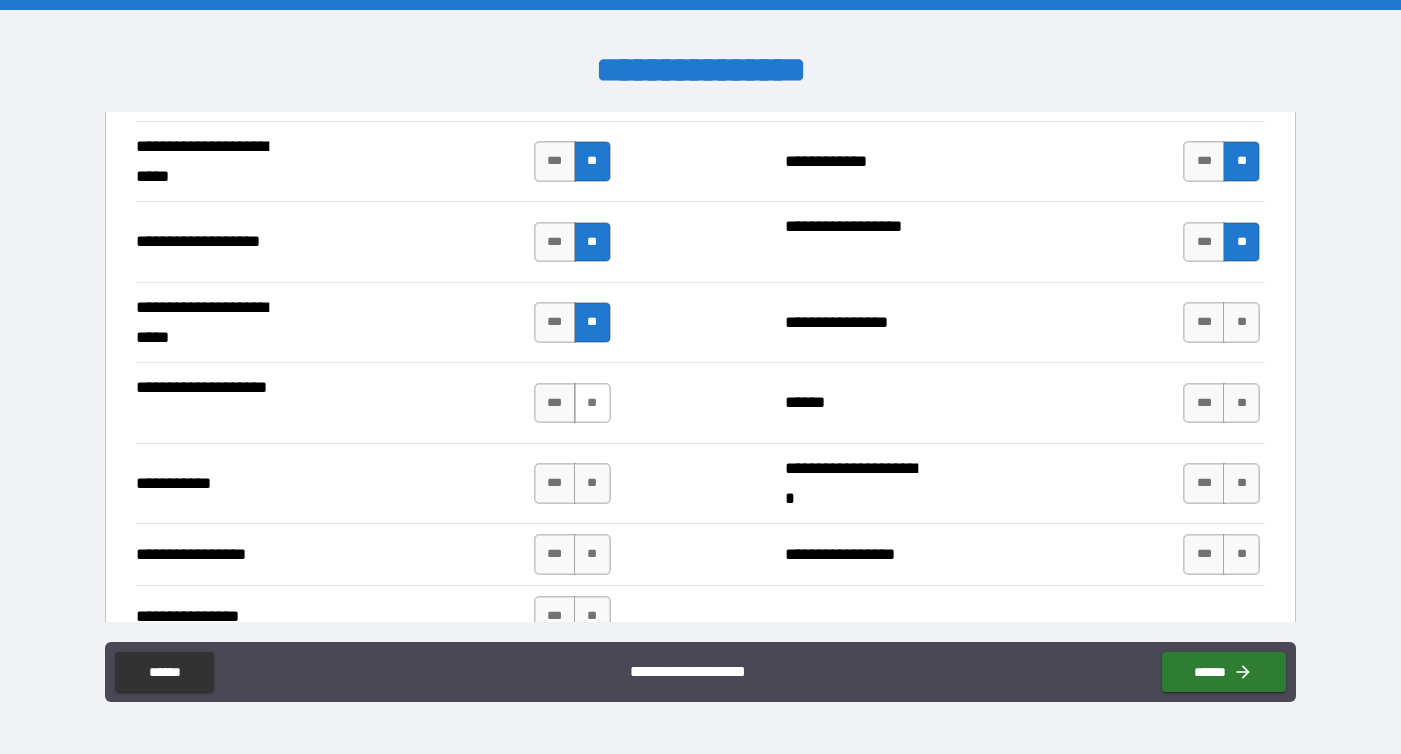 click on "**" at bounding box center [592, 403] 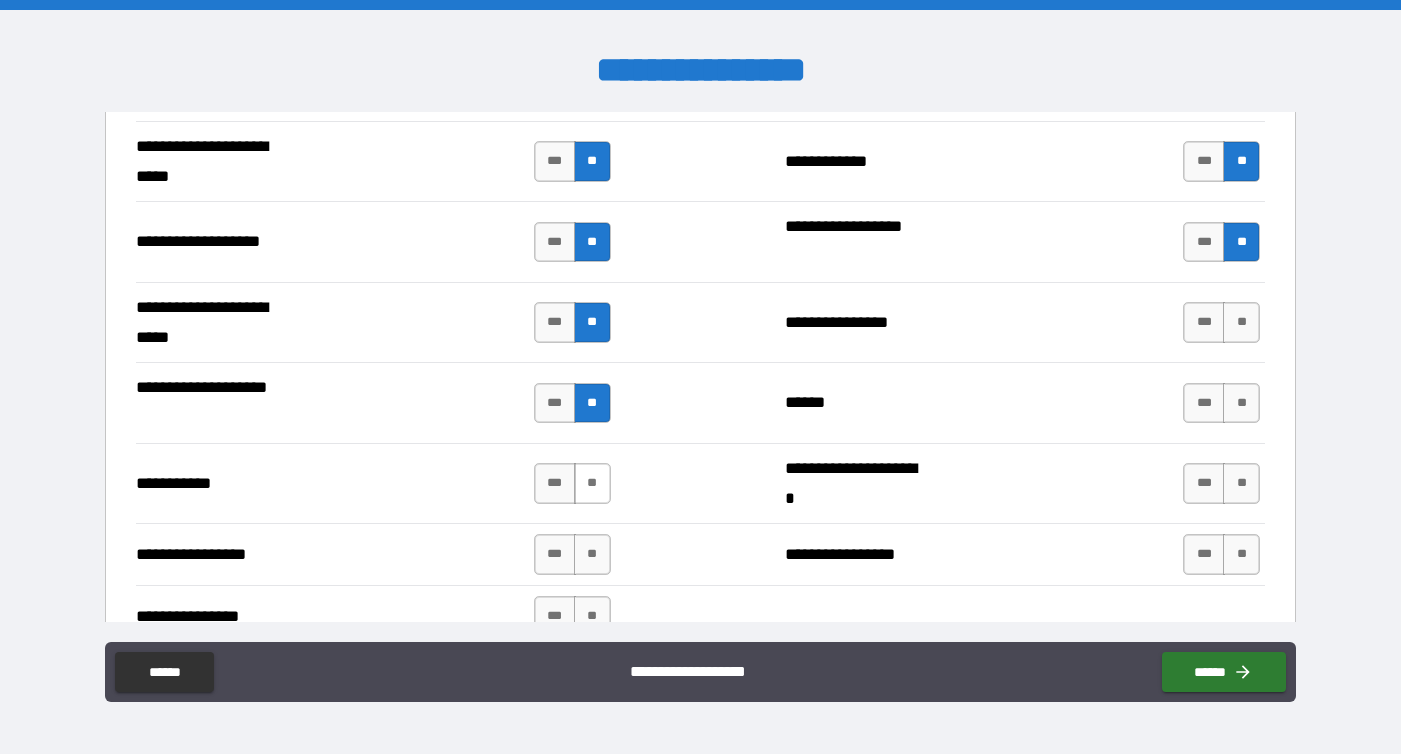 click on "**" at bounding box center [592, 483] 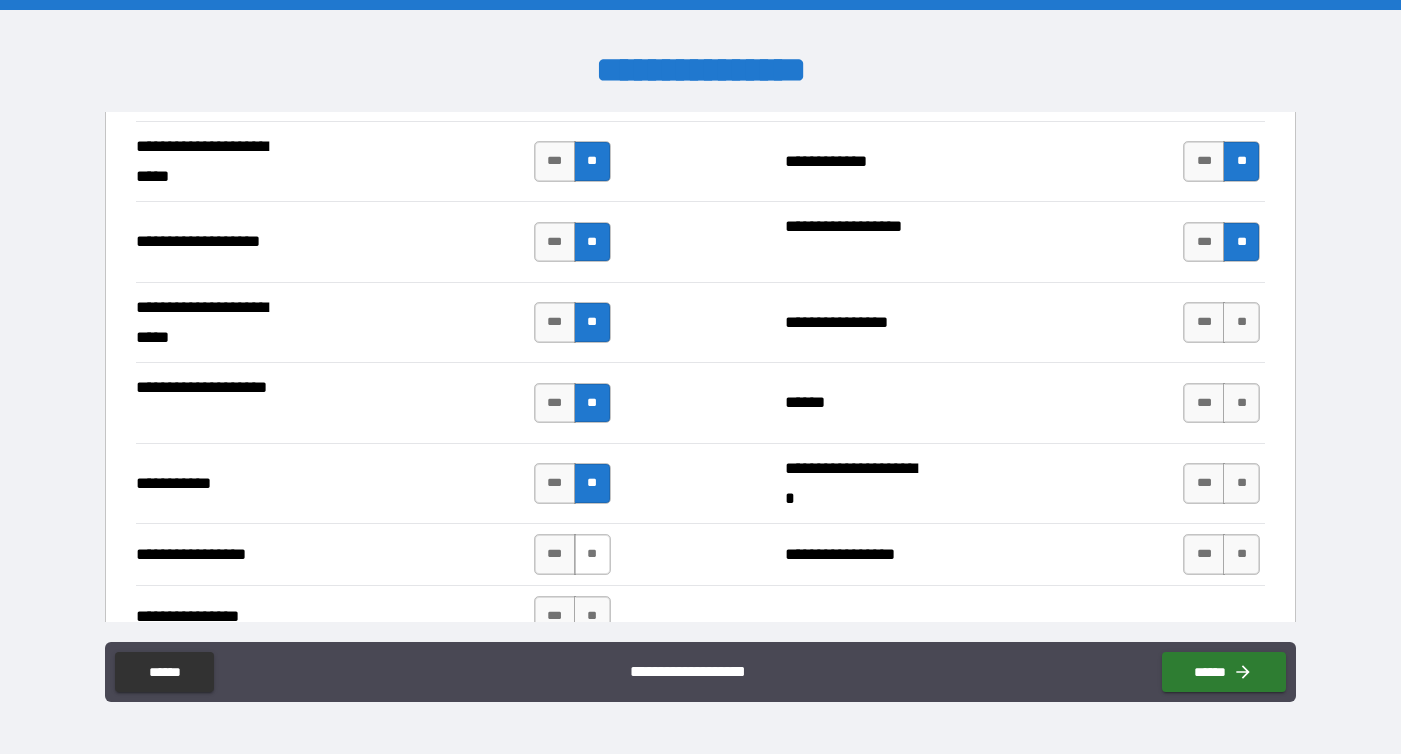 click on "**" at bounding box center (592, 554) 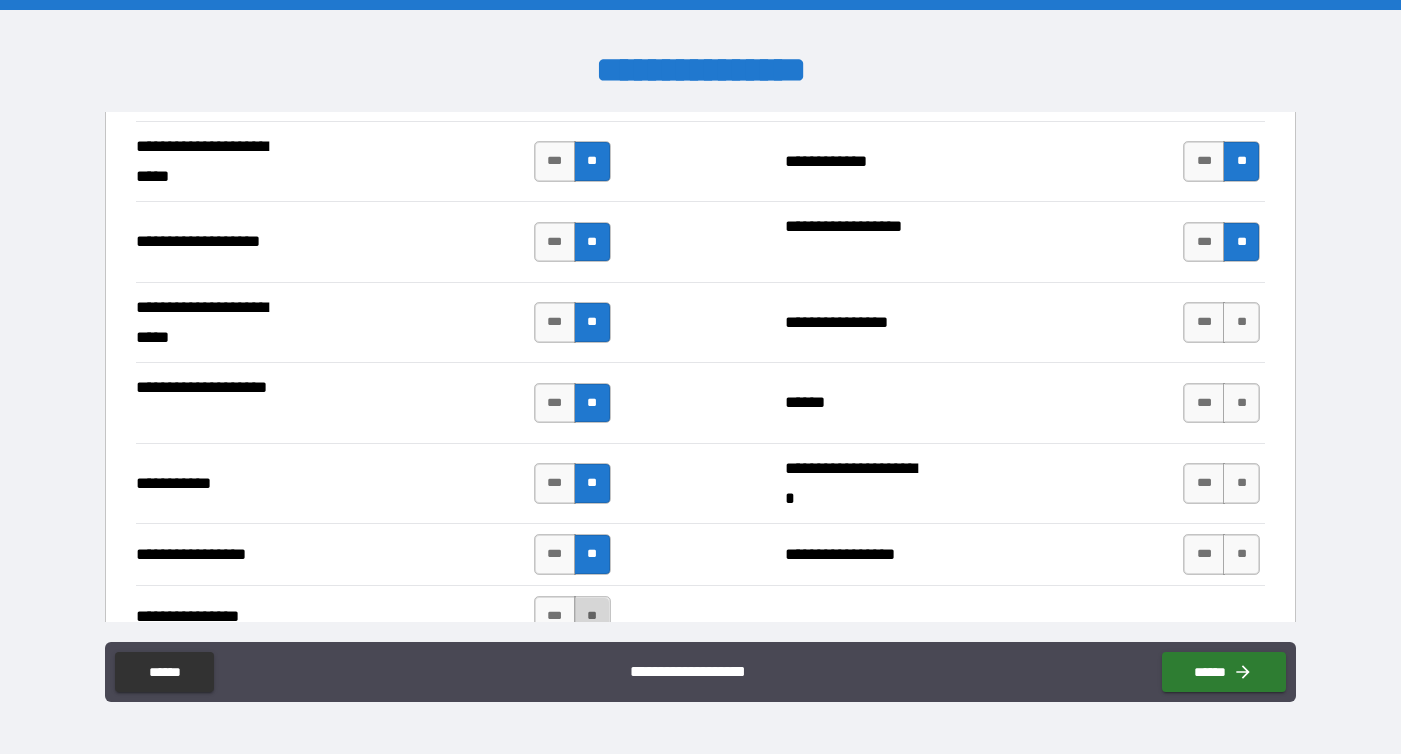 click on "**" at bounding box center (592, 616) 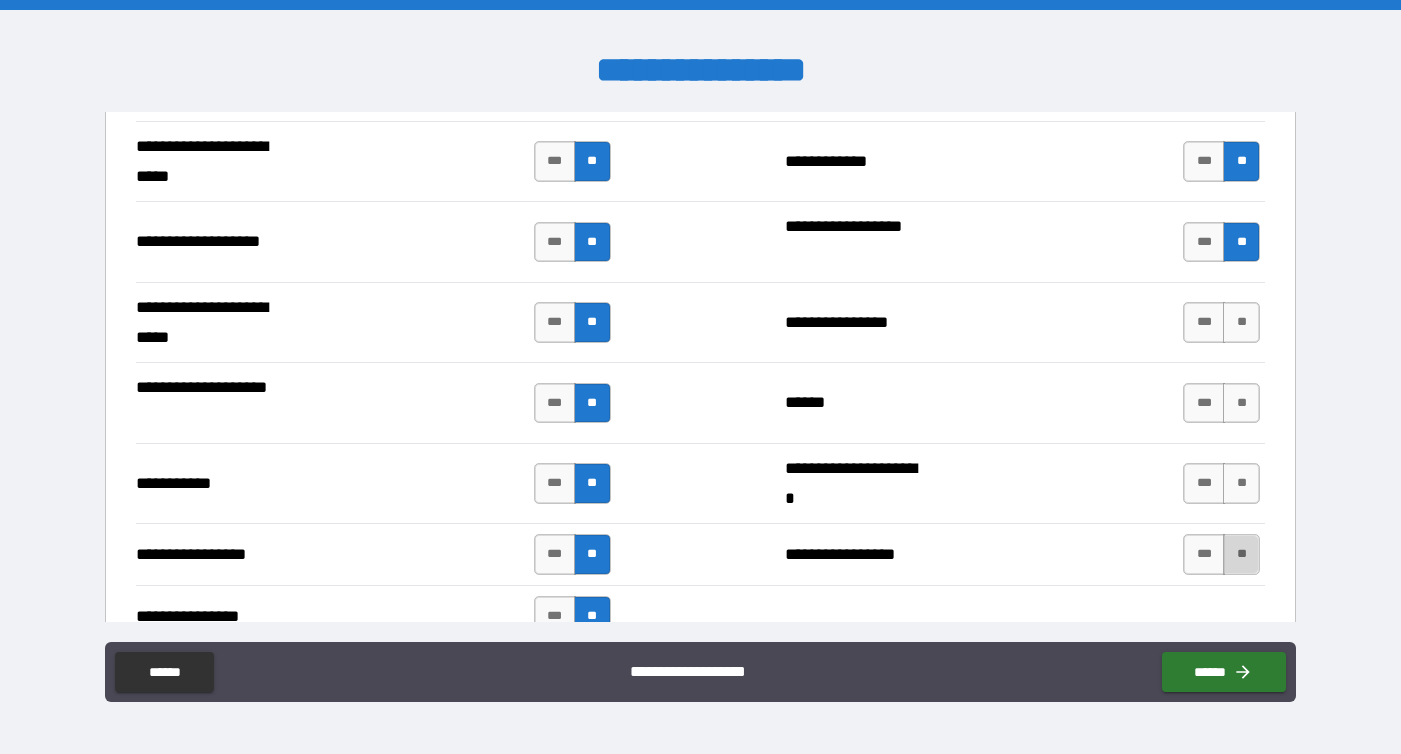 click on "**" at bounding box center [1241, 554] 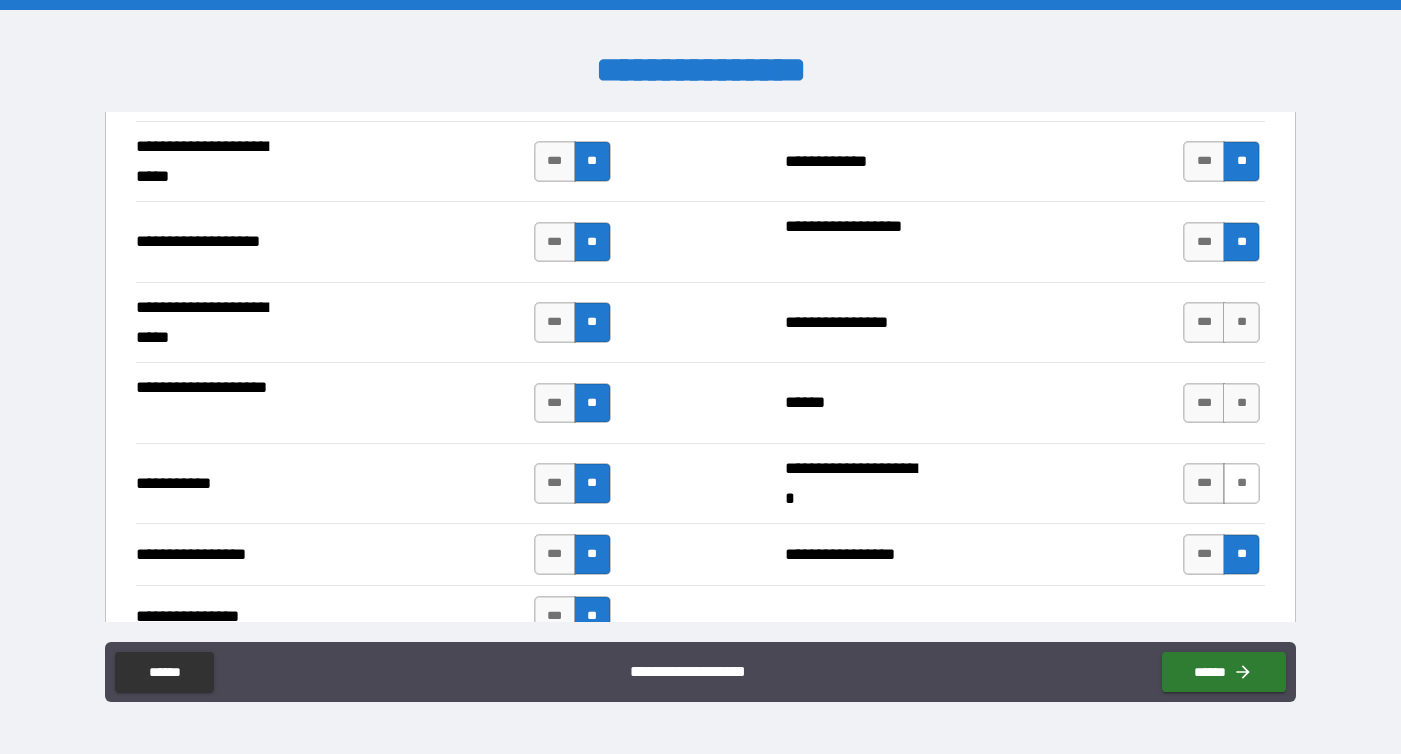 click on "**" at bounding box center [1241, 483] 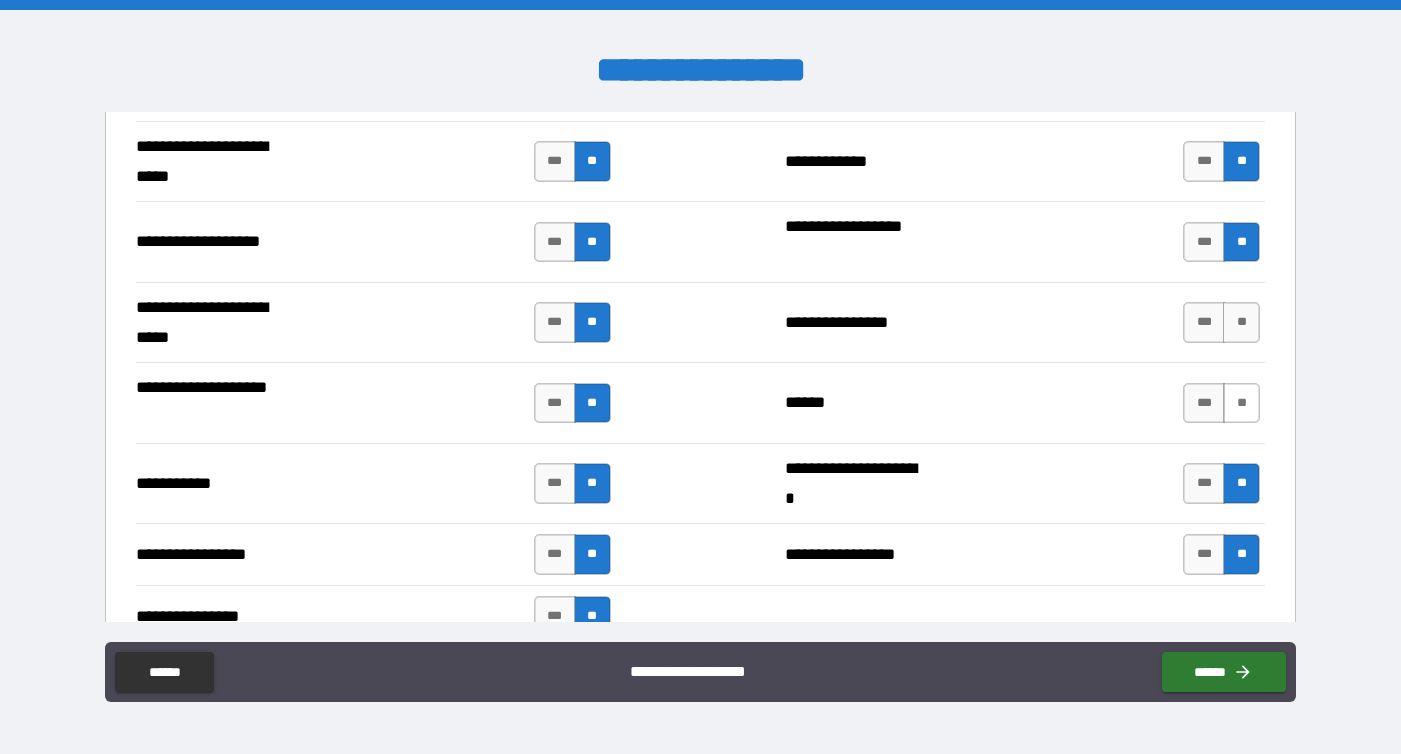click on "**" at bounding box center (1241, 403) 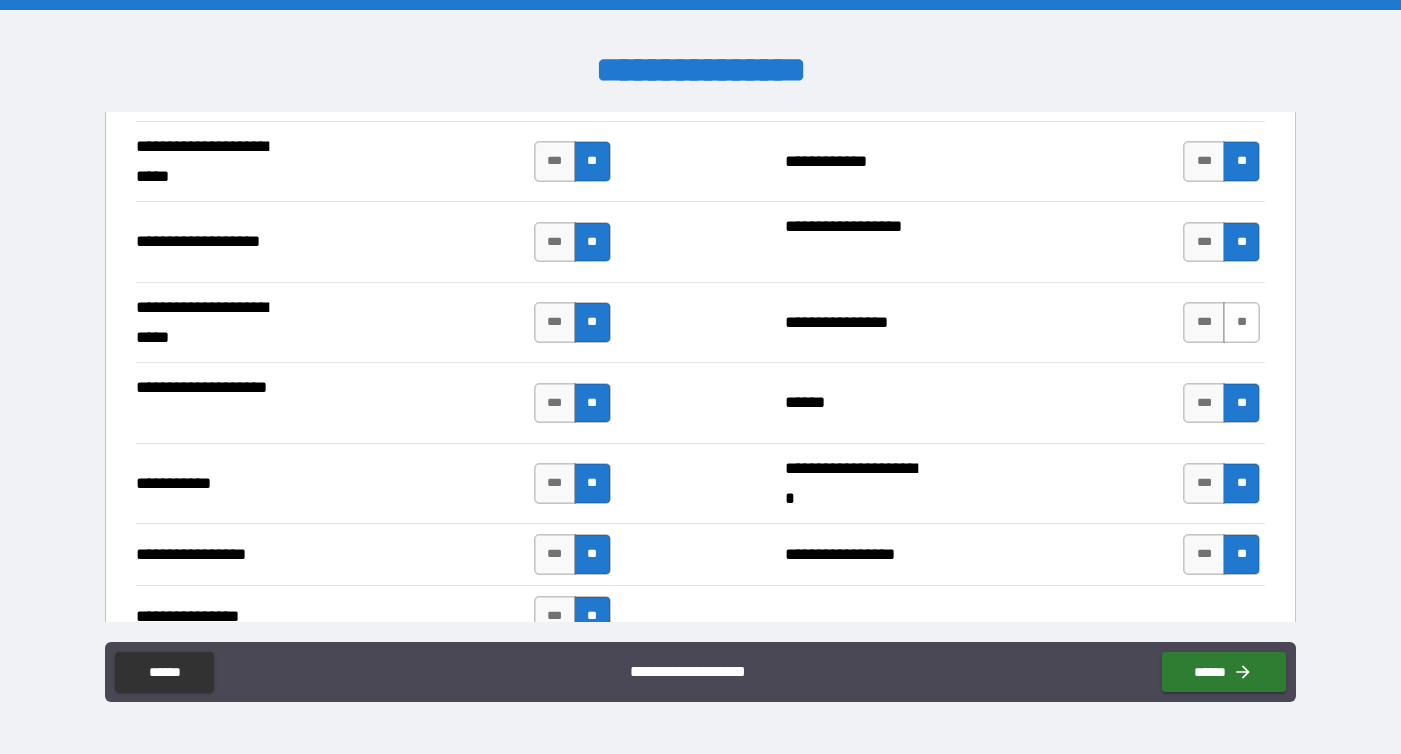 click on "**" at bounding box center (1241, 322) 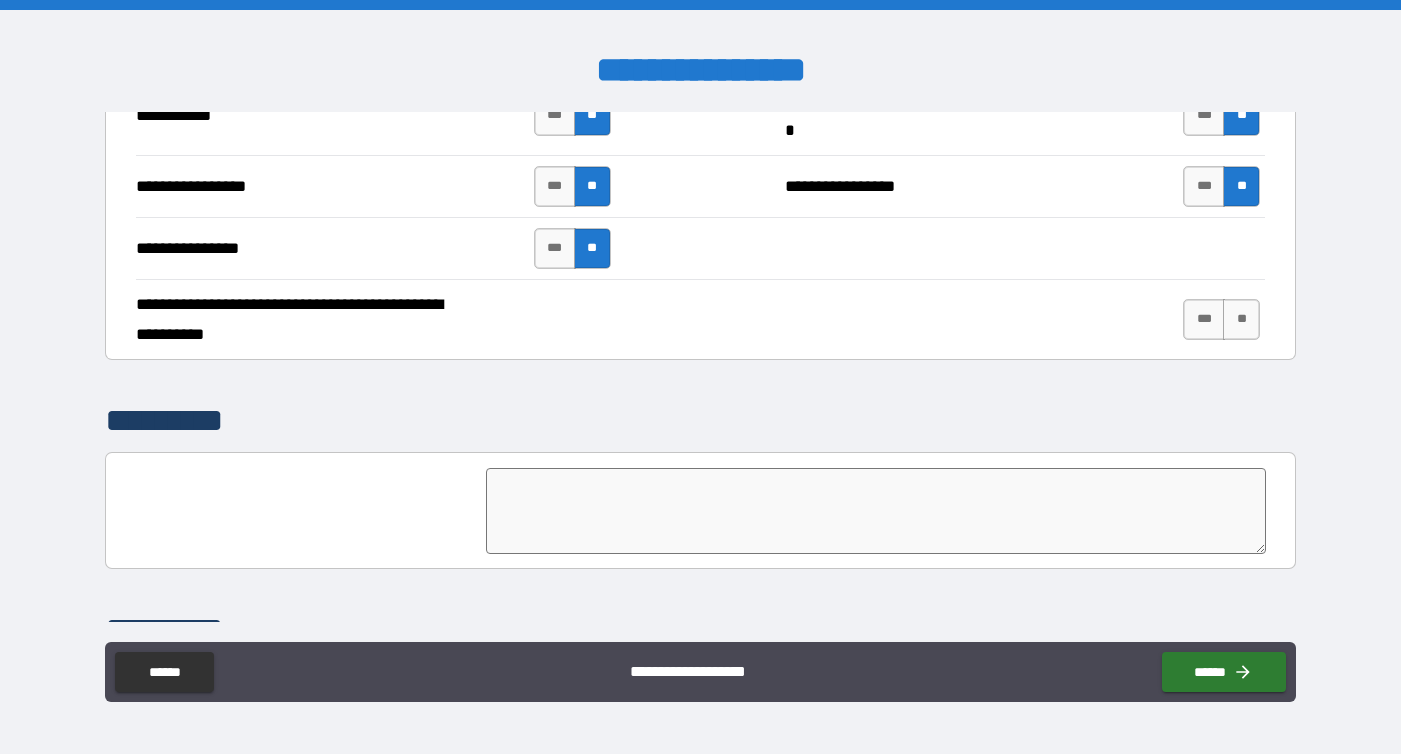 scroll, scrollTop: 4649, scrollLeft: 0, axis: vertical 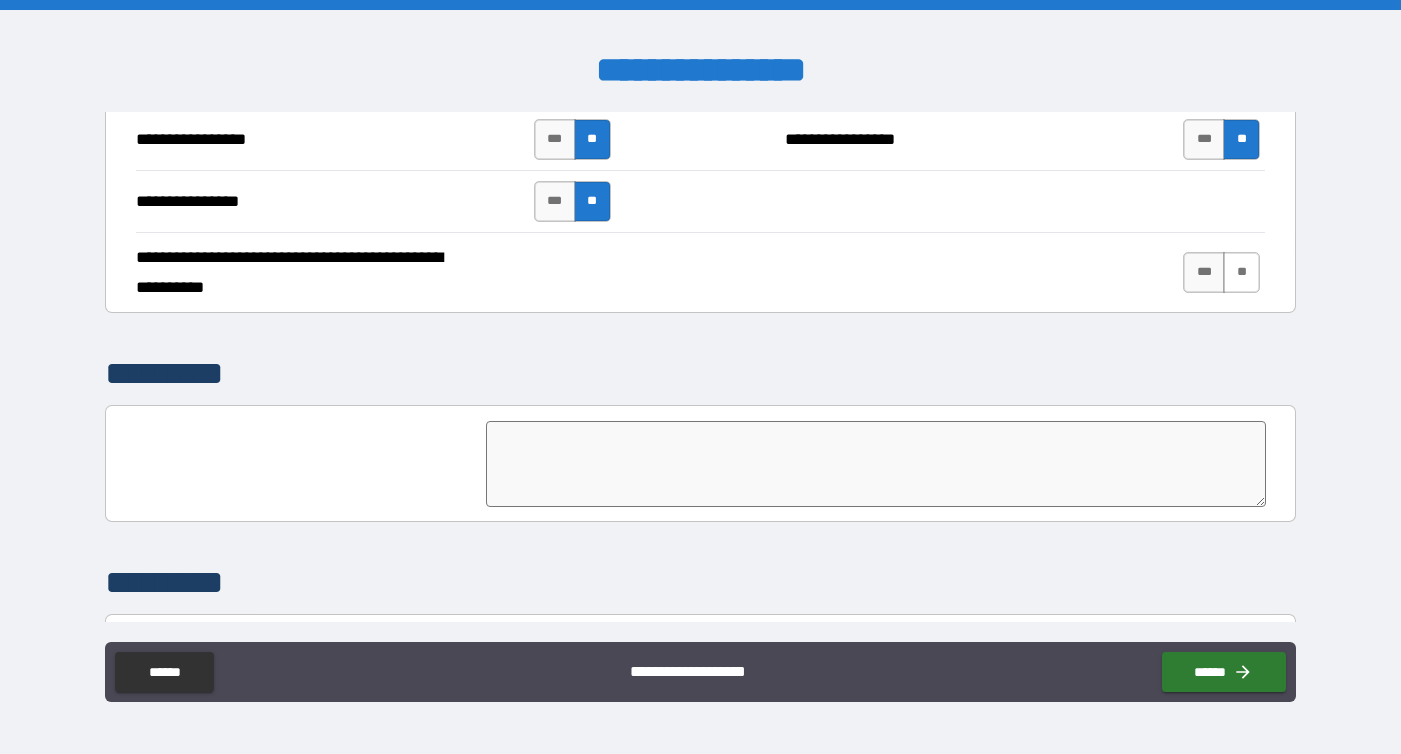 click on "**" at bounding box center [1241, 272] 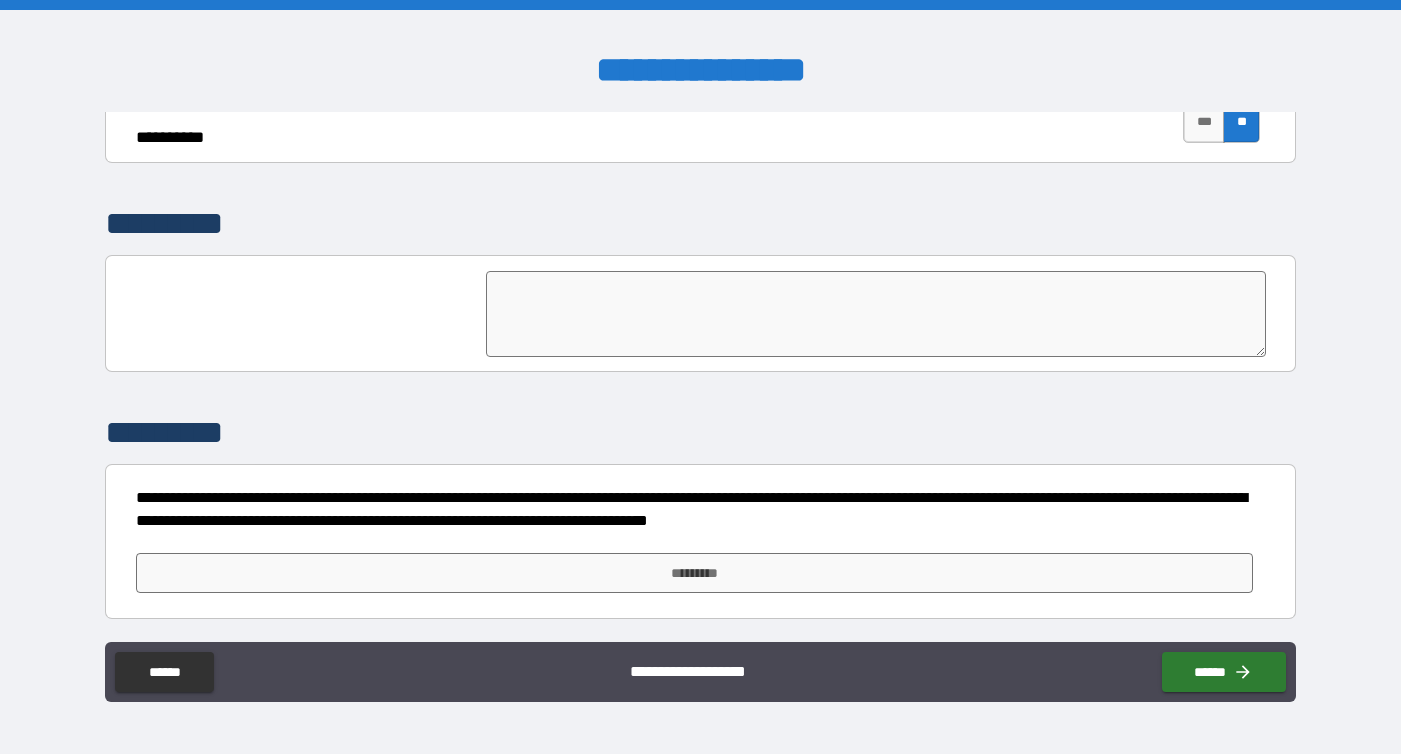 scroll, scrollTop: 4801, scrollLeft: 0, axis: vertical 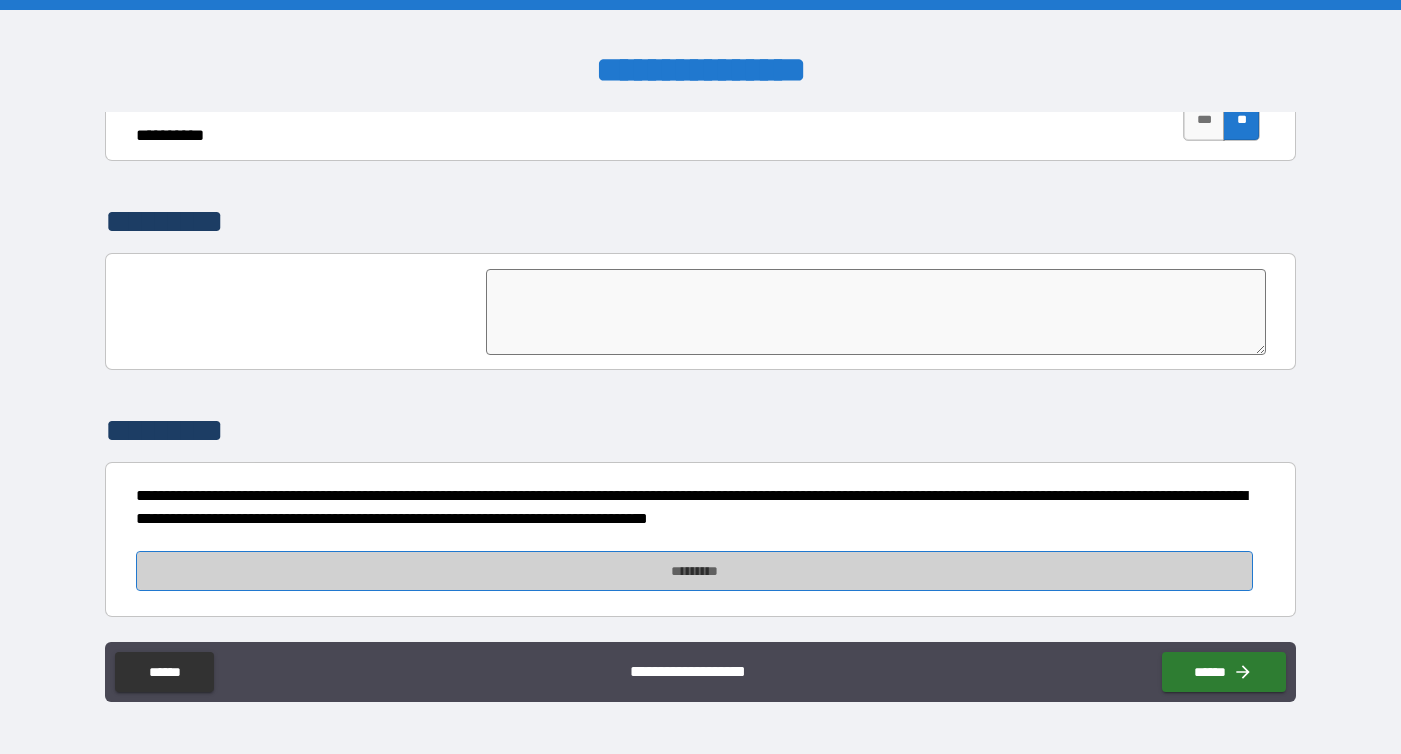 click on "*********" at bounding box center [695, 571] 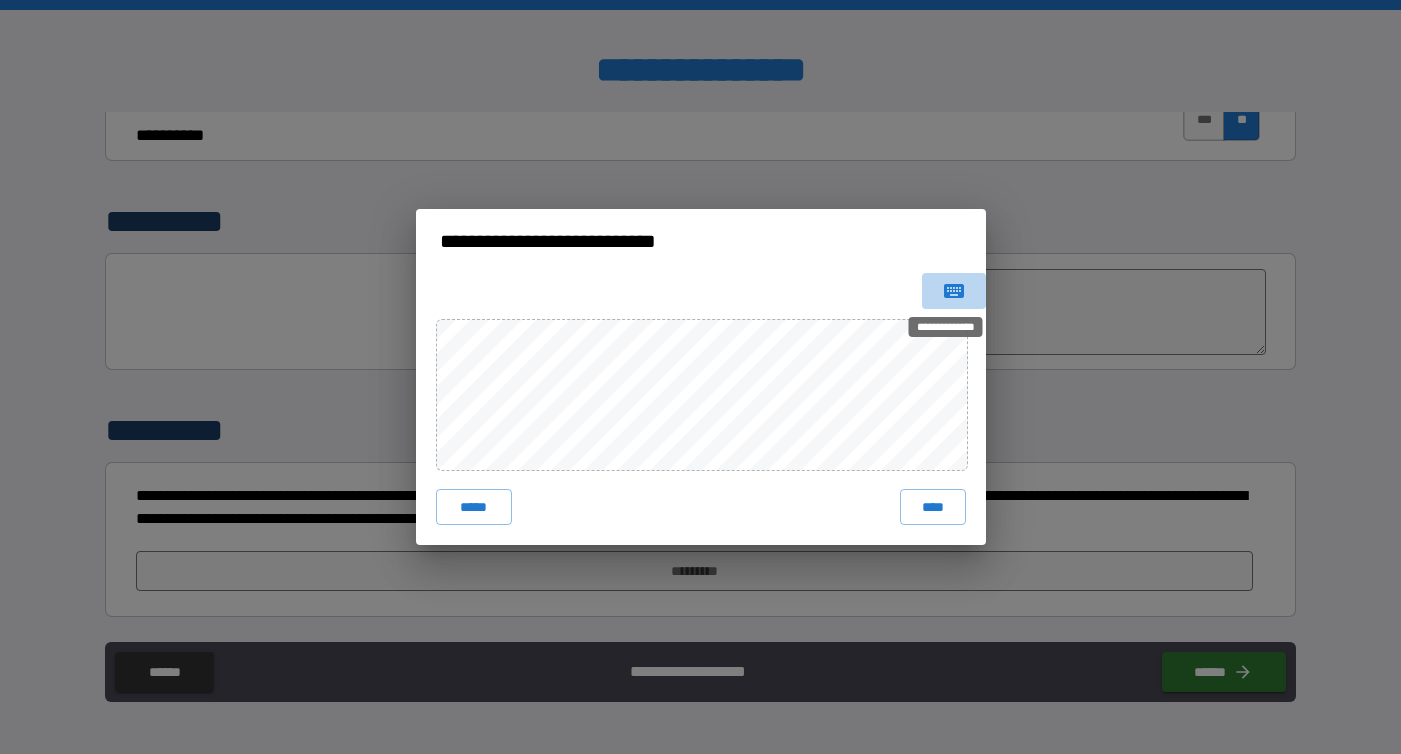 click 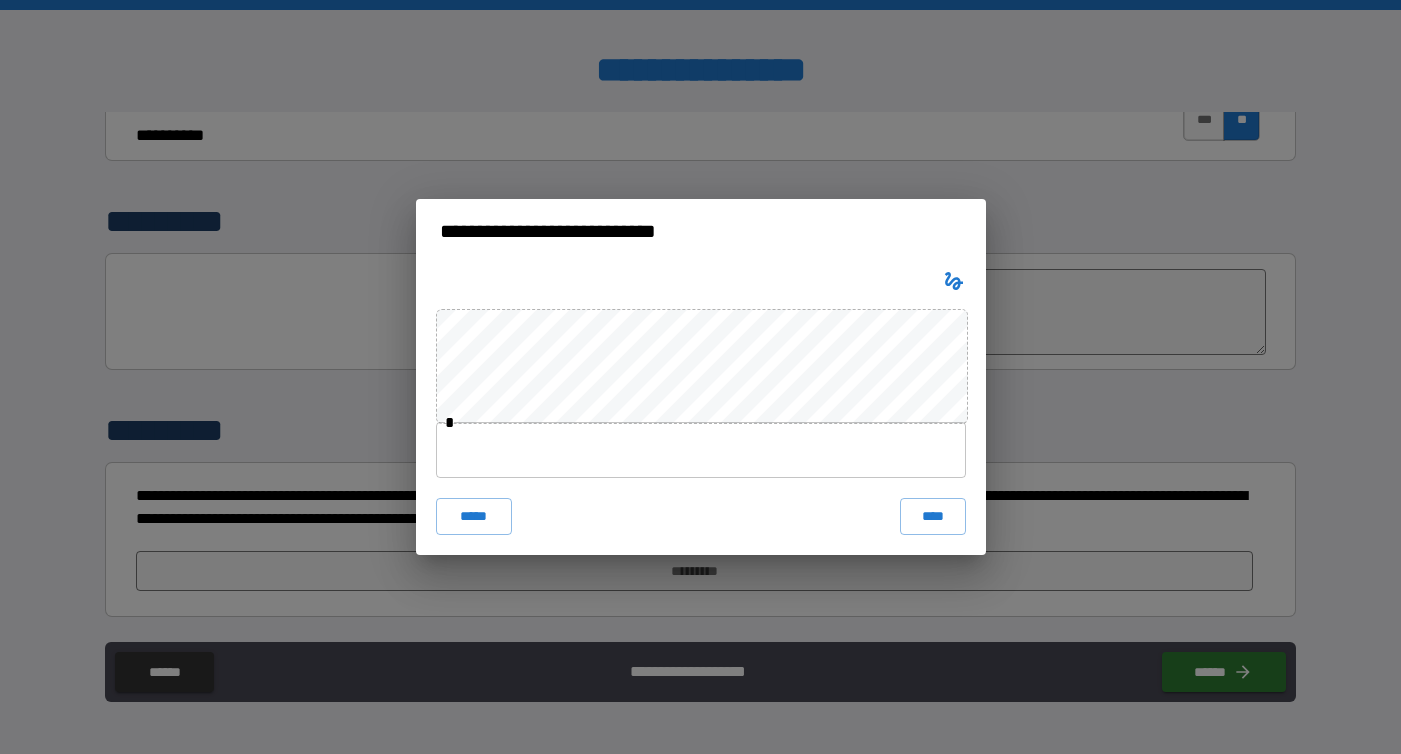 click at bounding box center (701, 450) 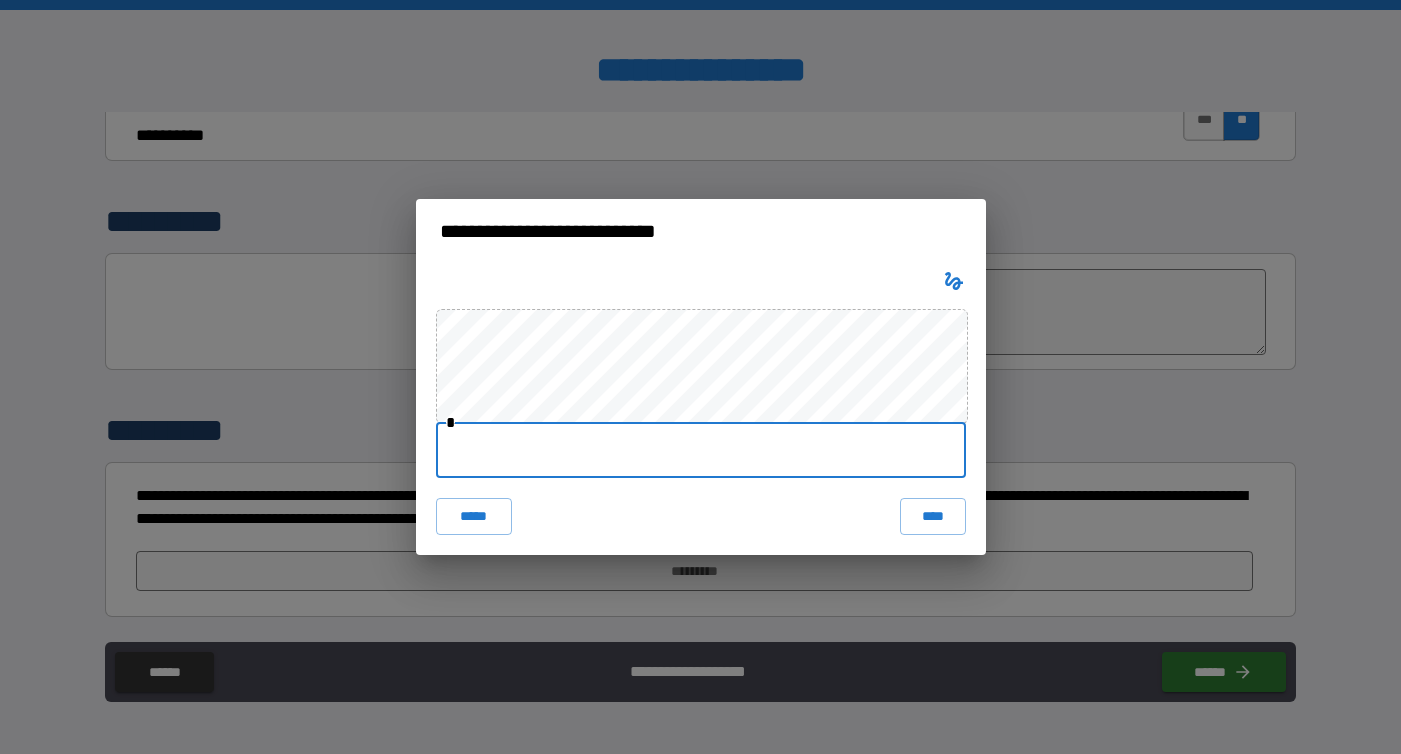 type on "**********" 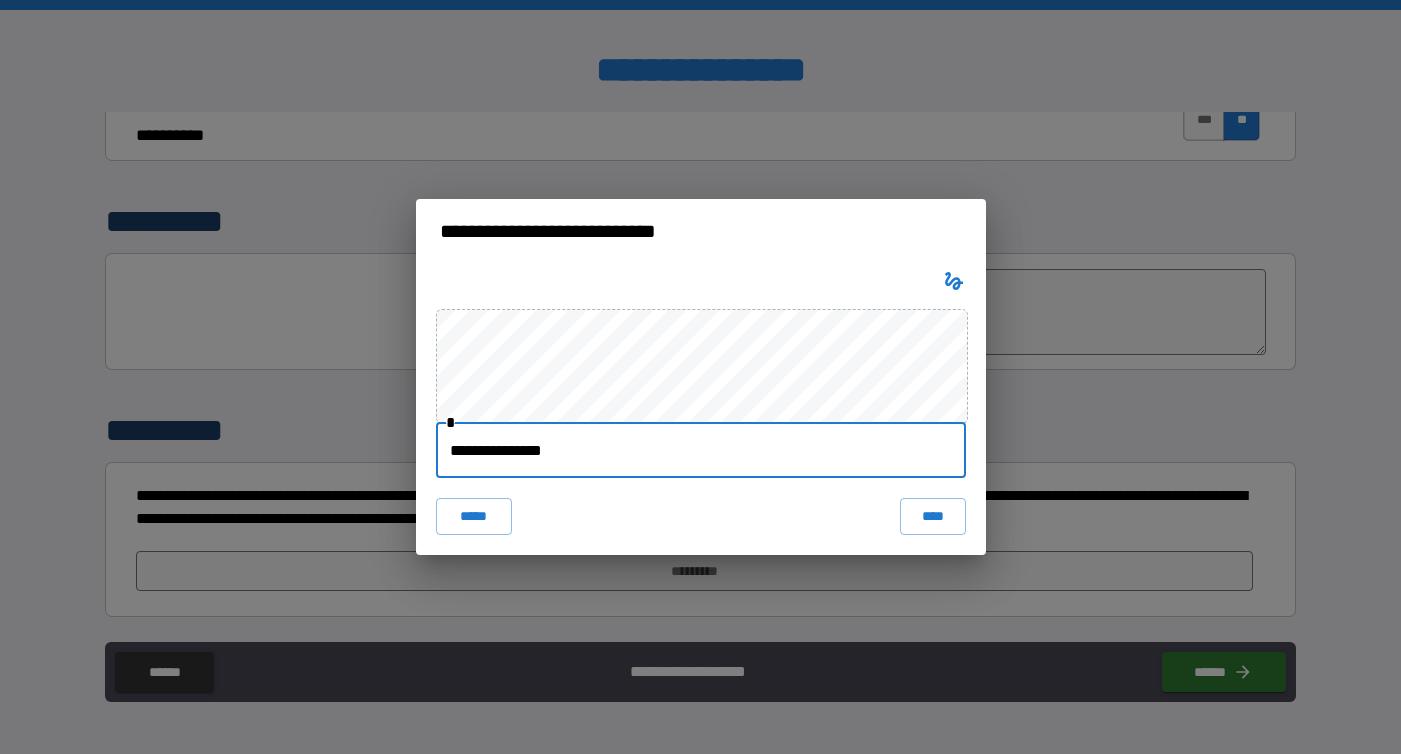 drag, startPoint x: 611, startPoint y: 453, endPoint x: 414, endPoint y: 439, distance: 197.49684 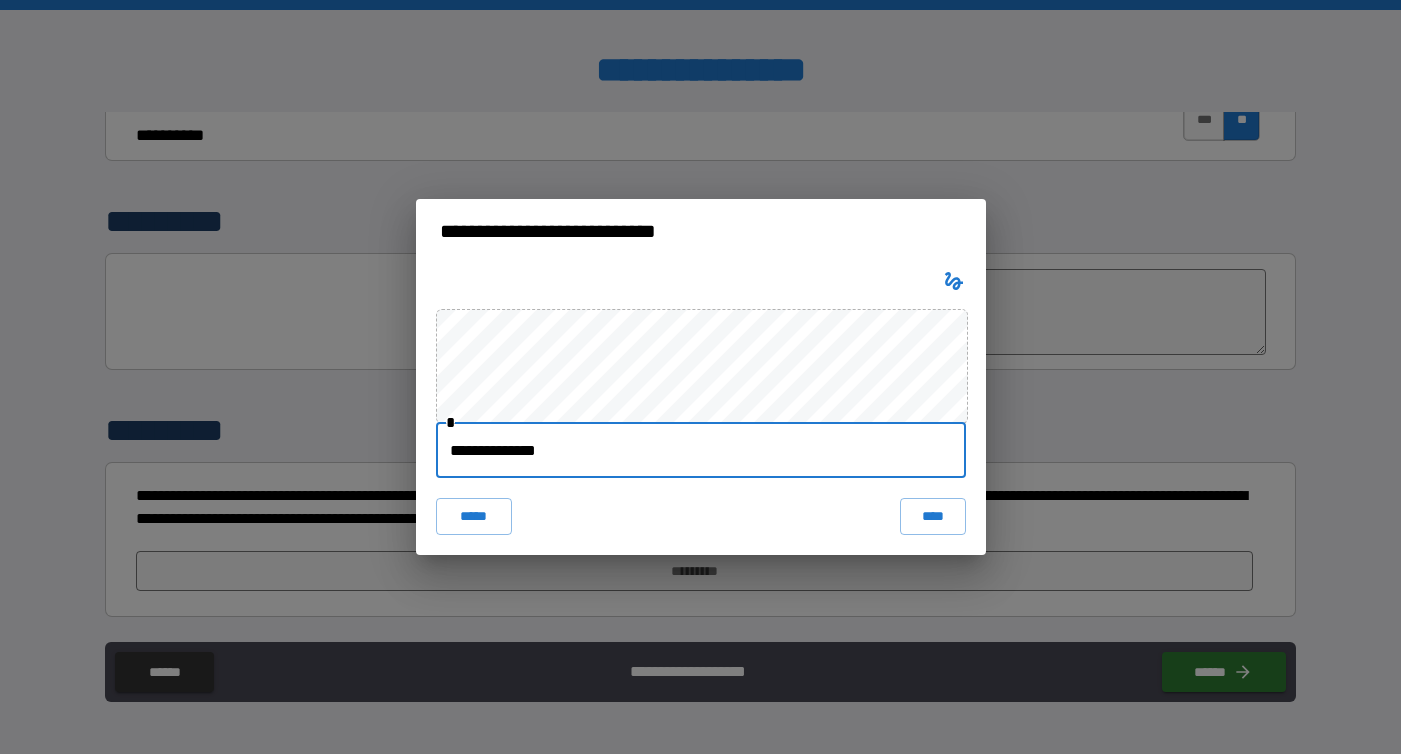 type on "**********" 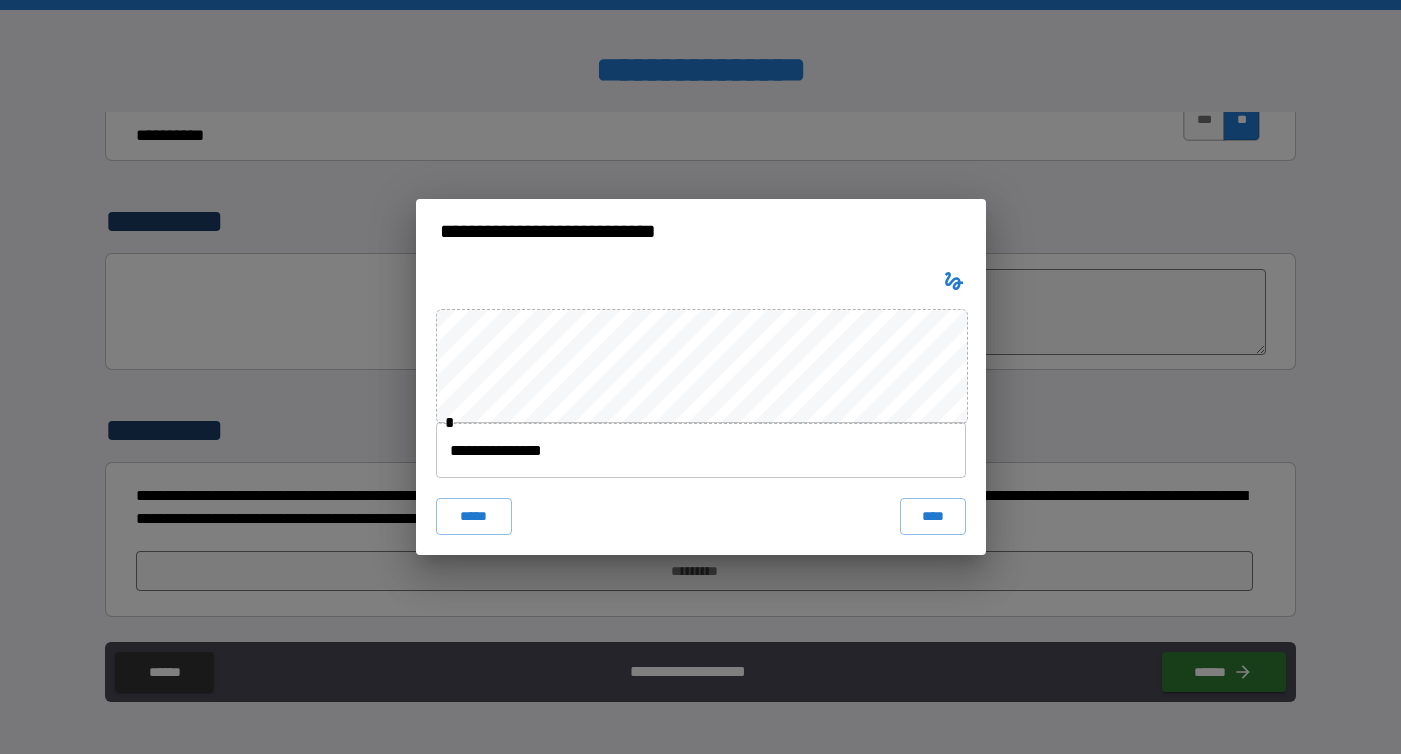 click on "**********" at bounding box center (701, 409) 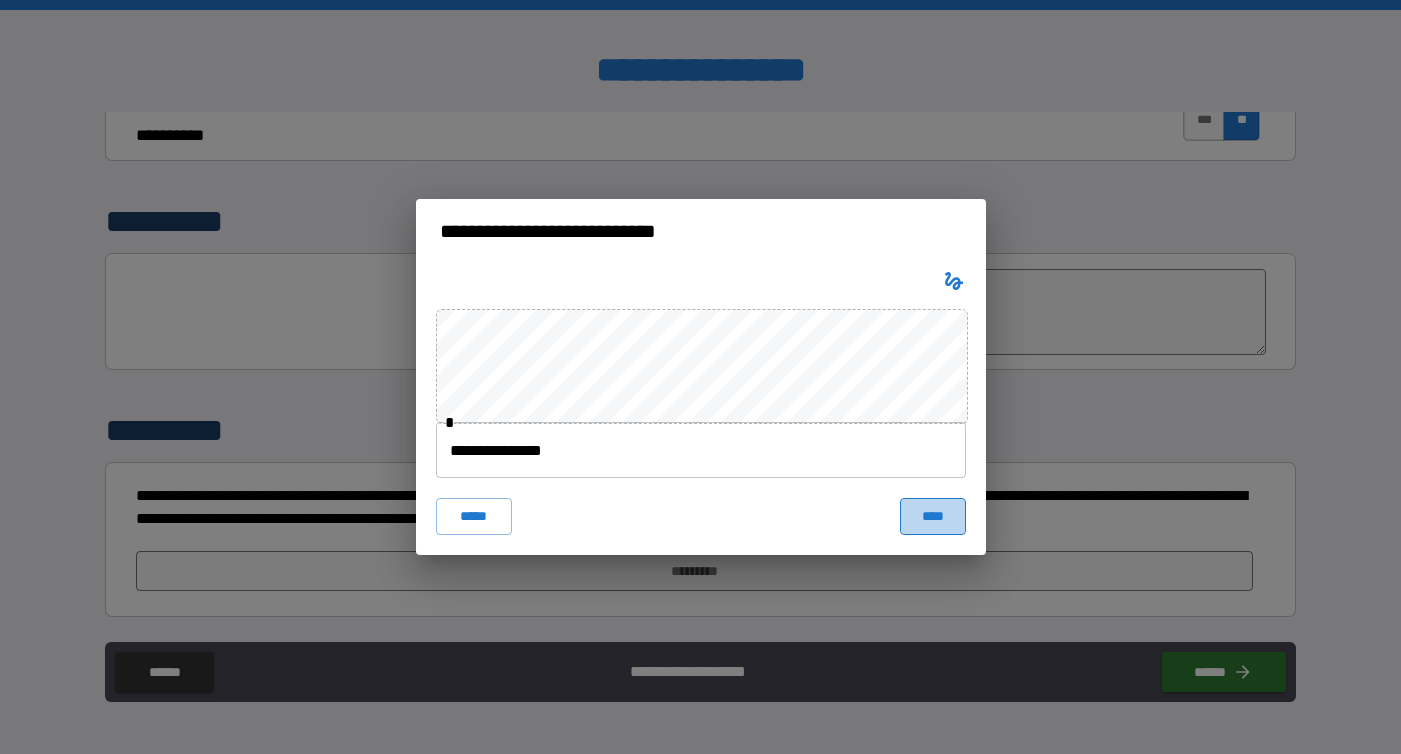 click on "****" at bounding box center [933, 516] 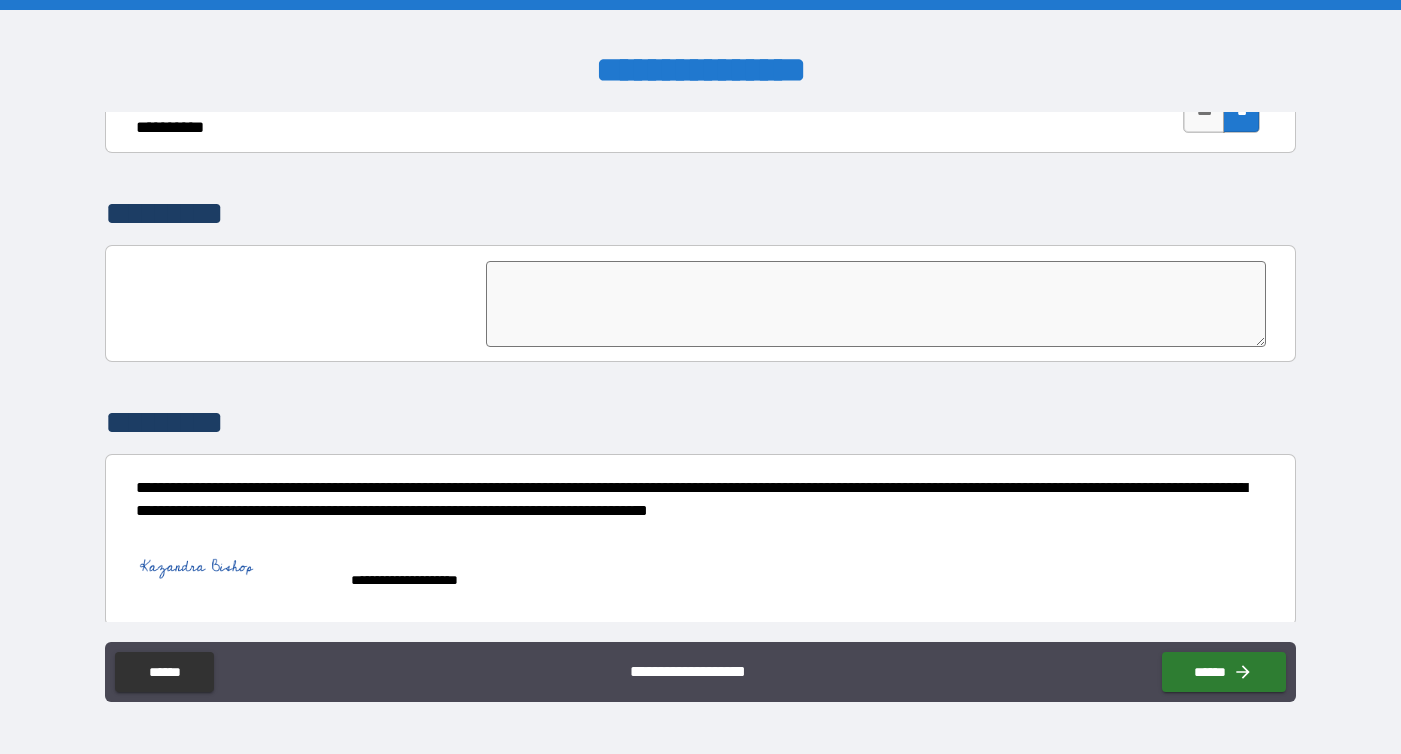 scroll, scrollTop: 4818, scrollLeft: 0, axis: vertical 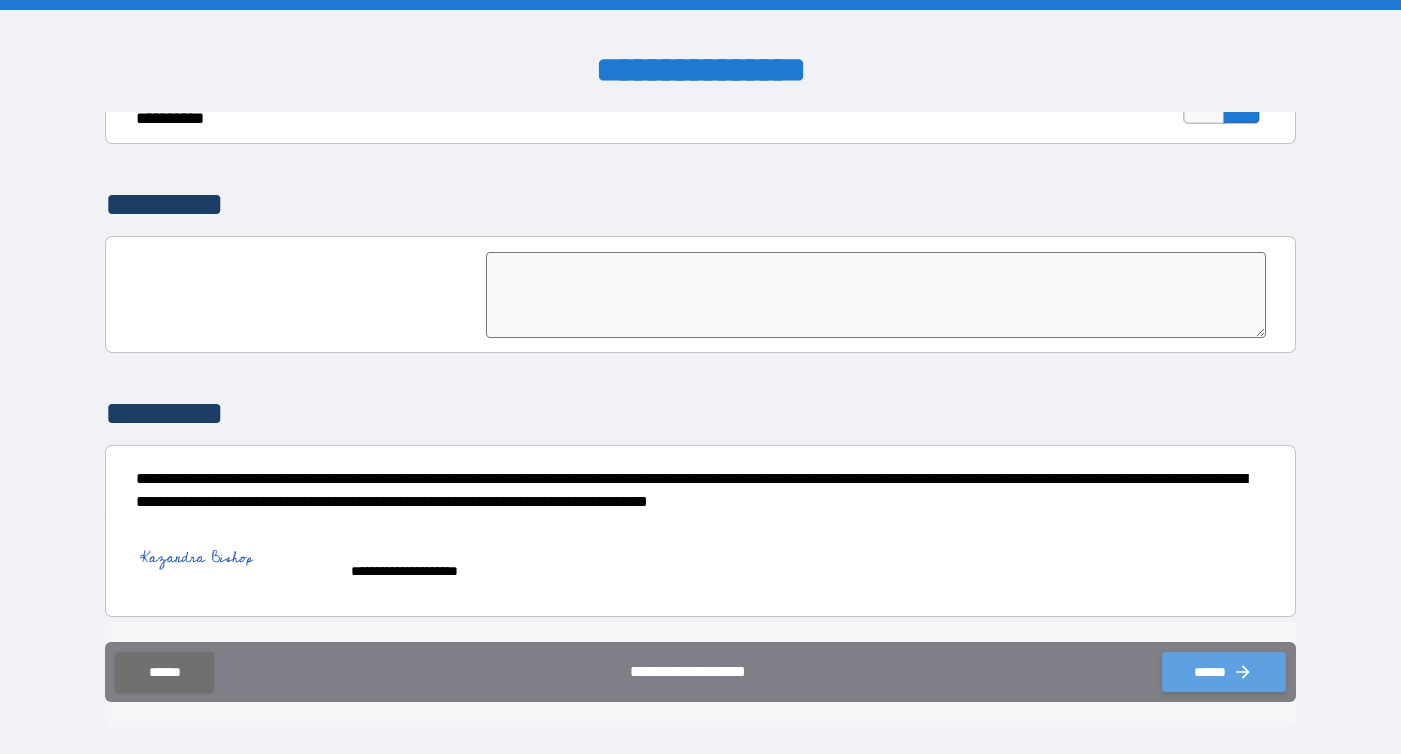 click 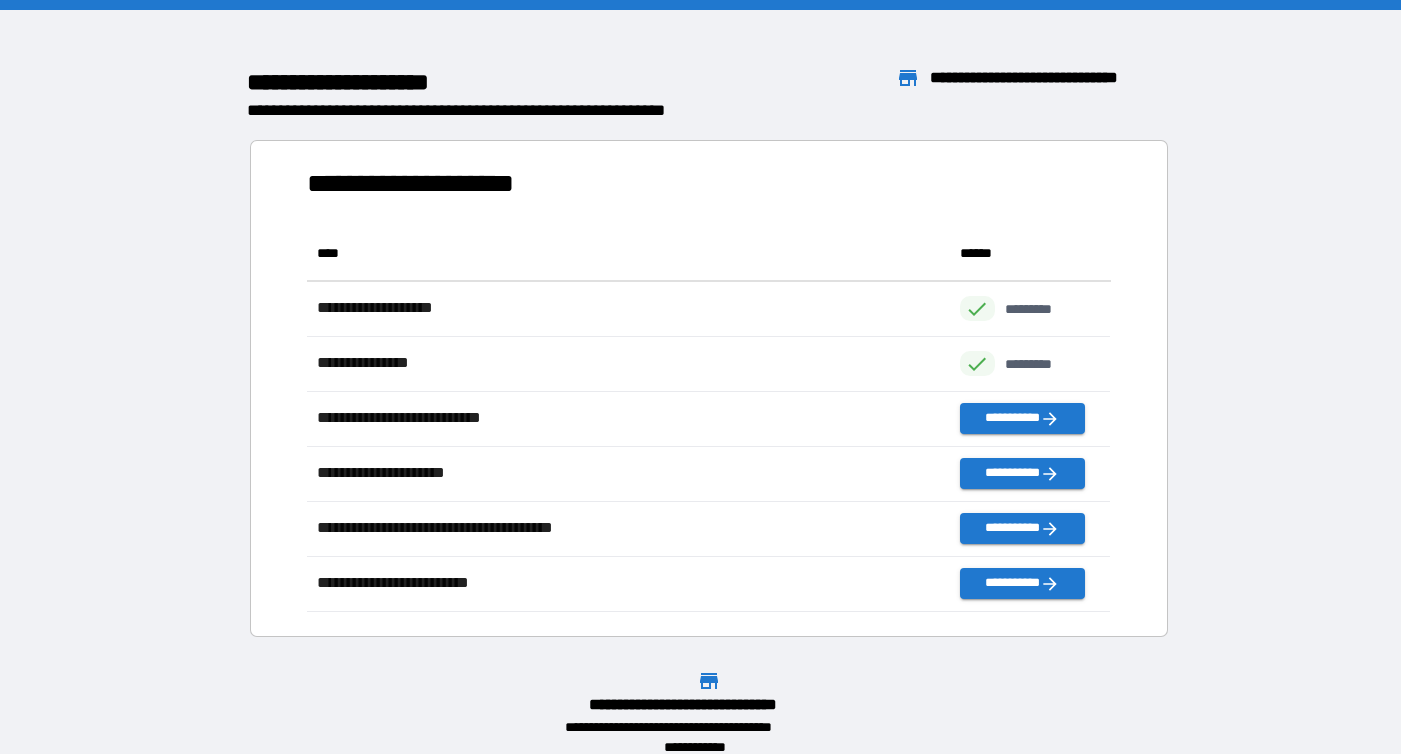 scroll, scrollTop: 1, scrollLeft: 1, axis: both 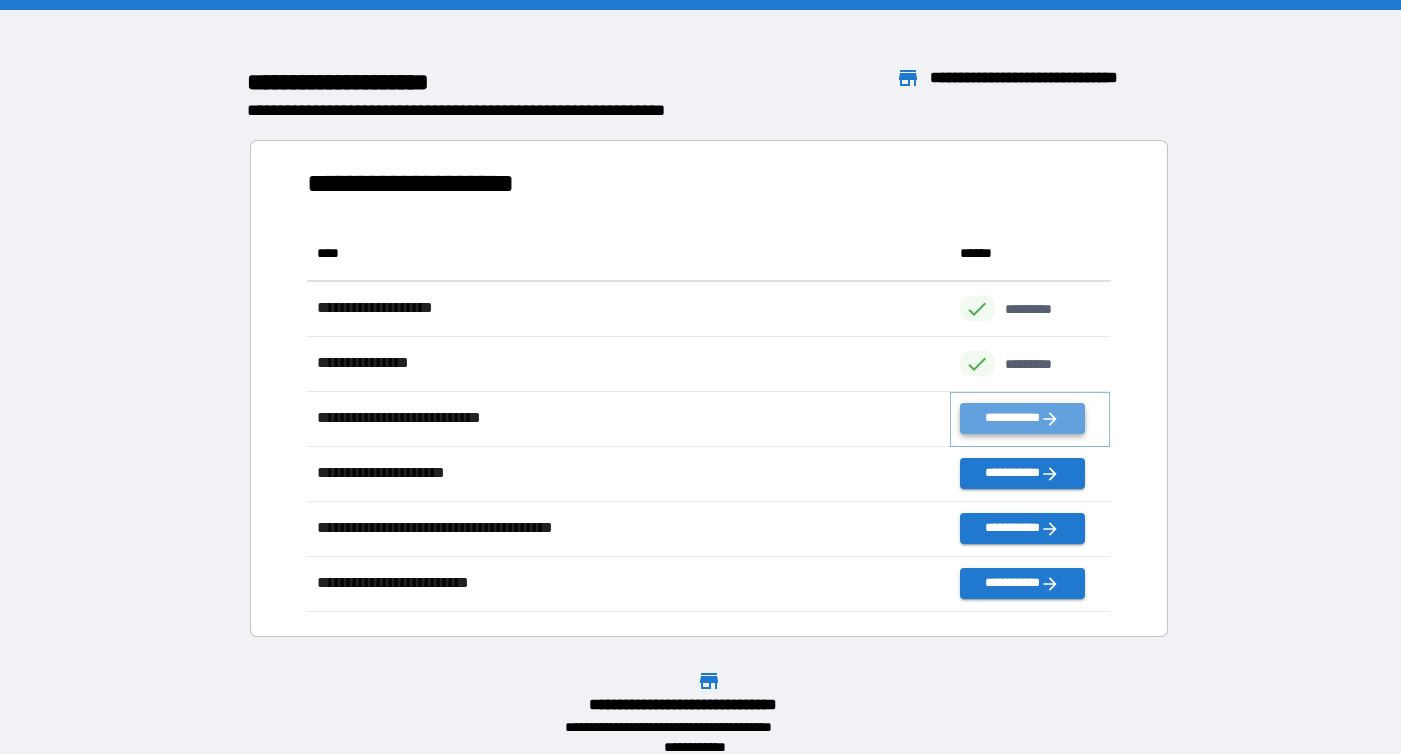 click on "**********" at bounding box center (1022, 418) 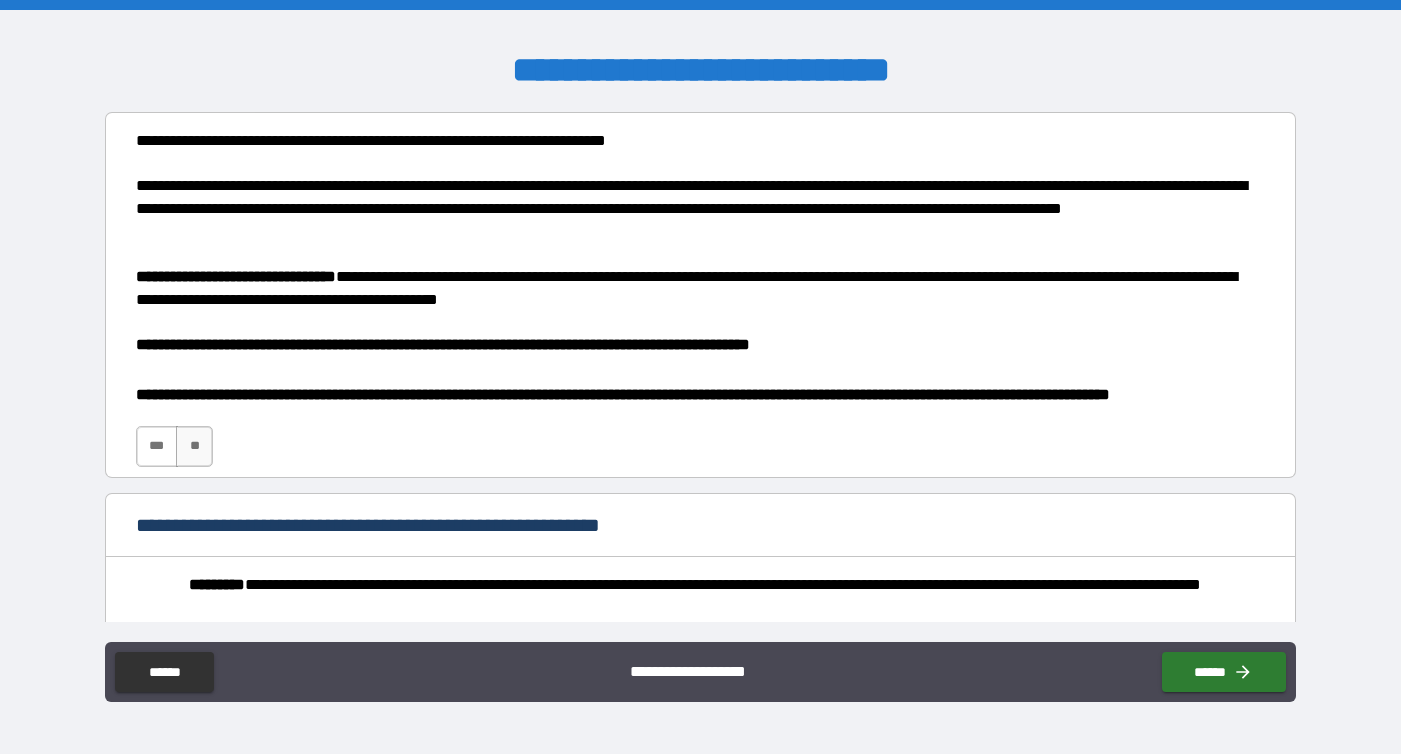 click on "***" at bounding box center [157, 446] 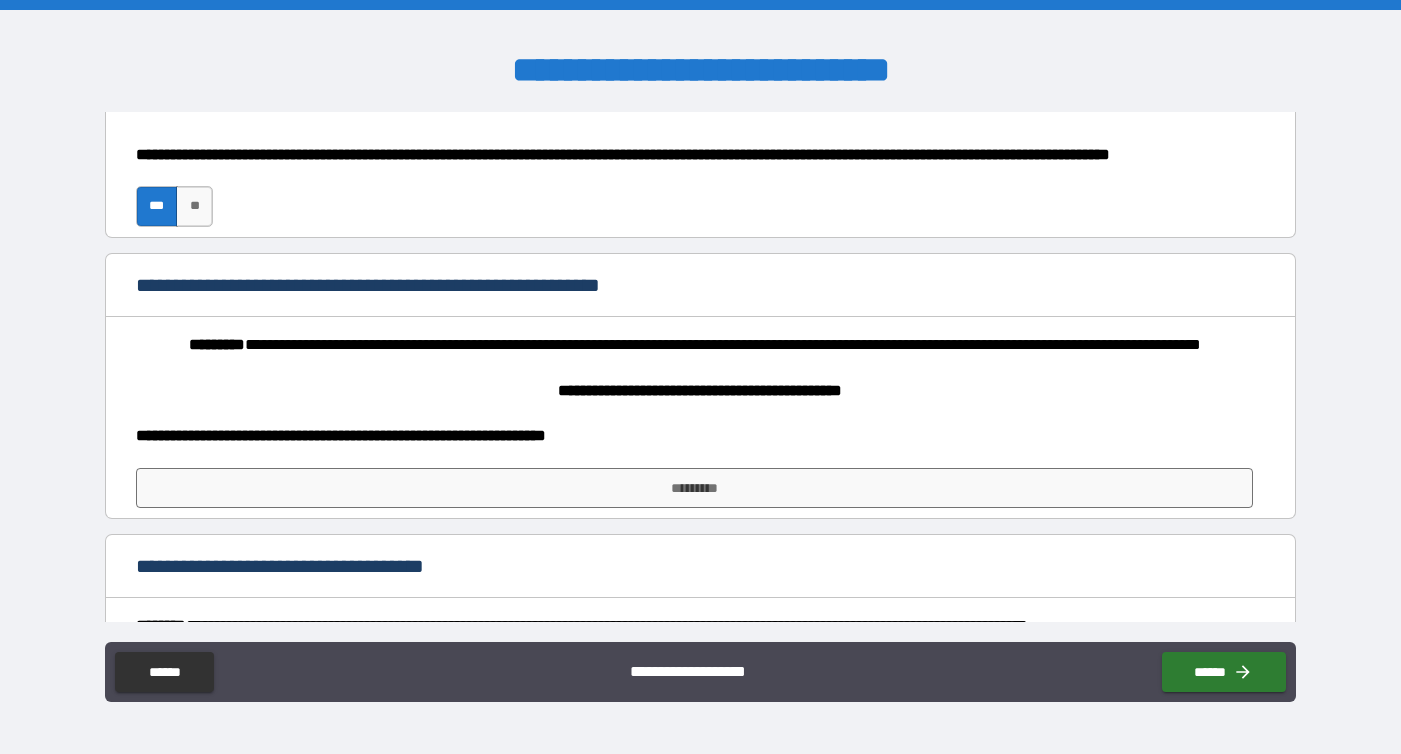 scroll, scrollTop: 241, scrollLeft: 0, axis: vertical 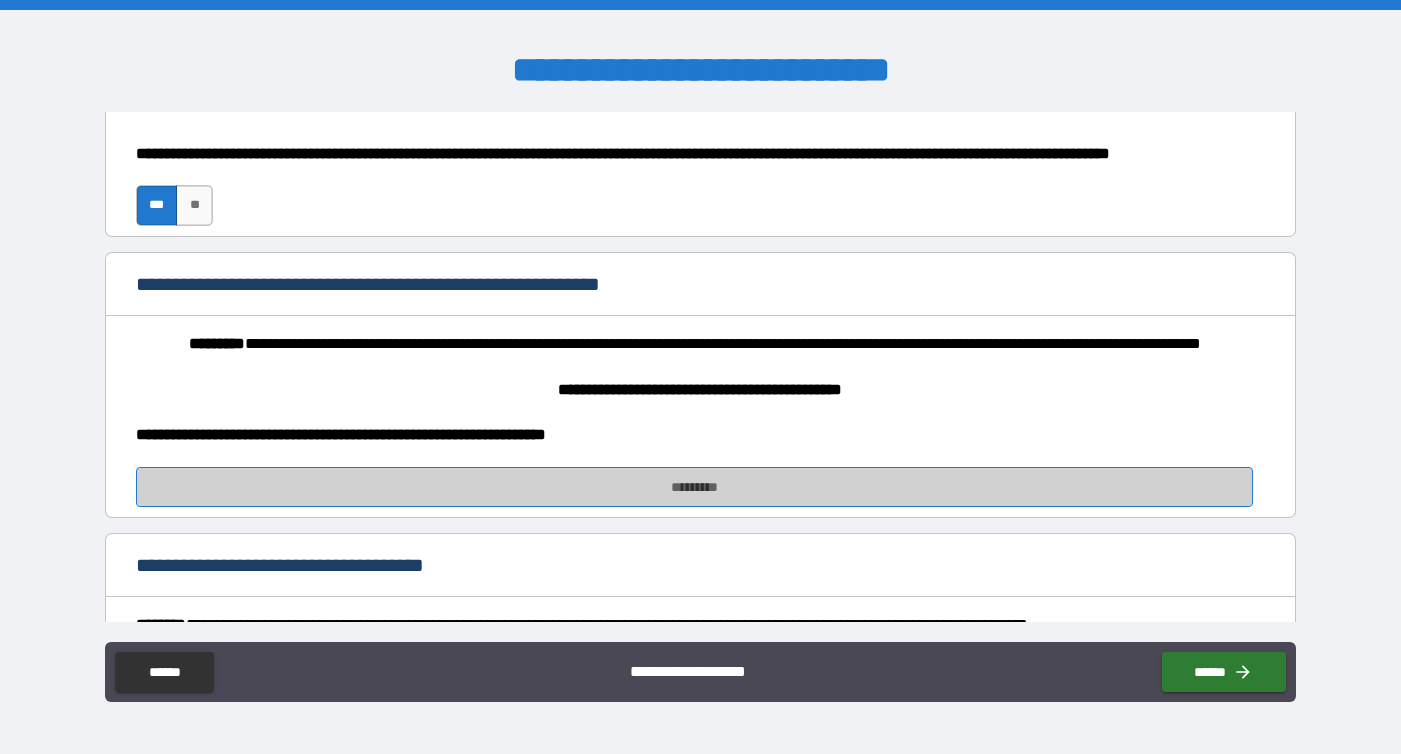 click on "*********" at bounding box center [695, 487] 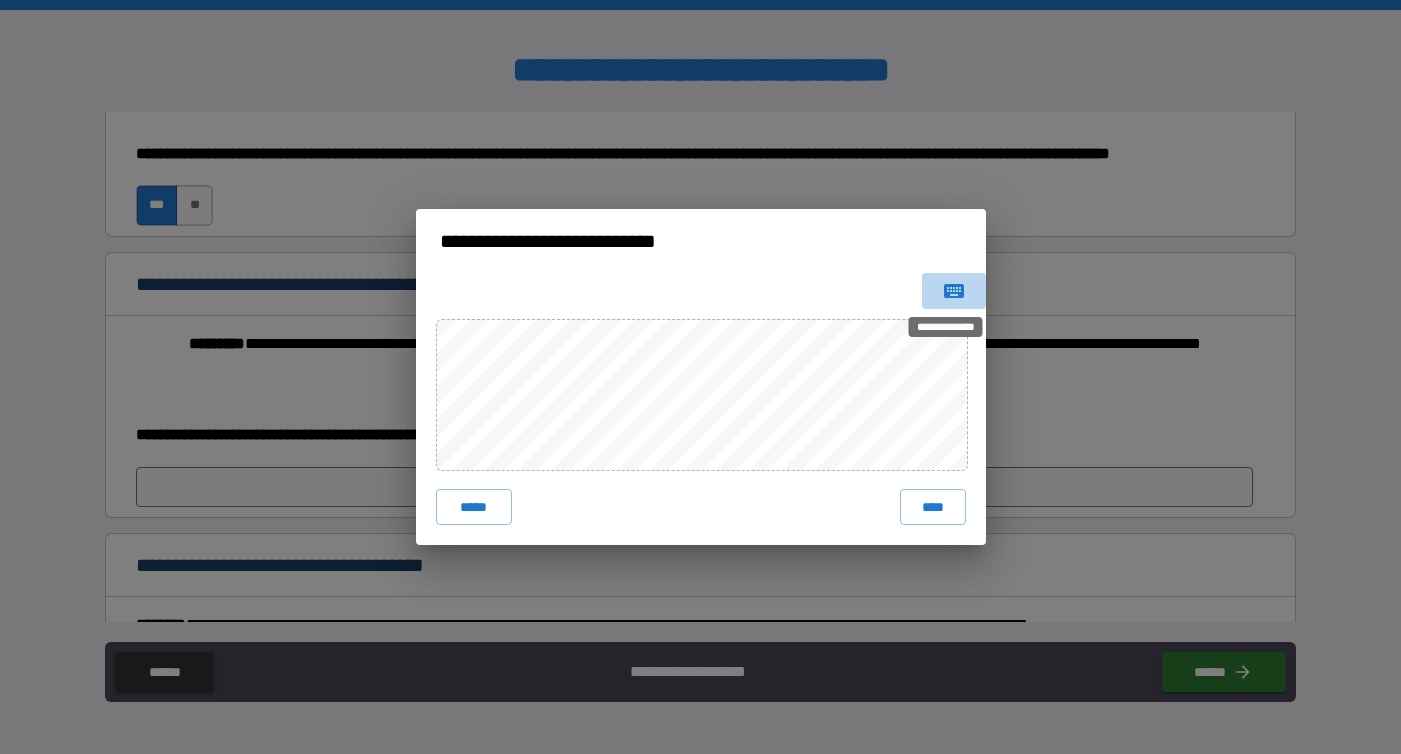 click 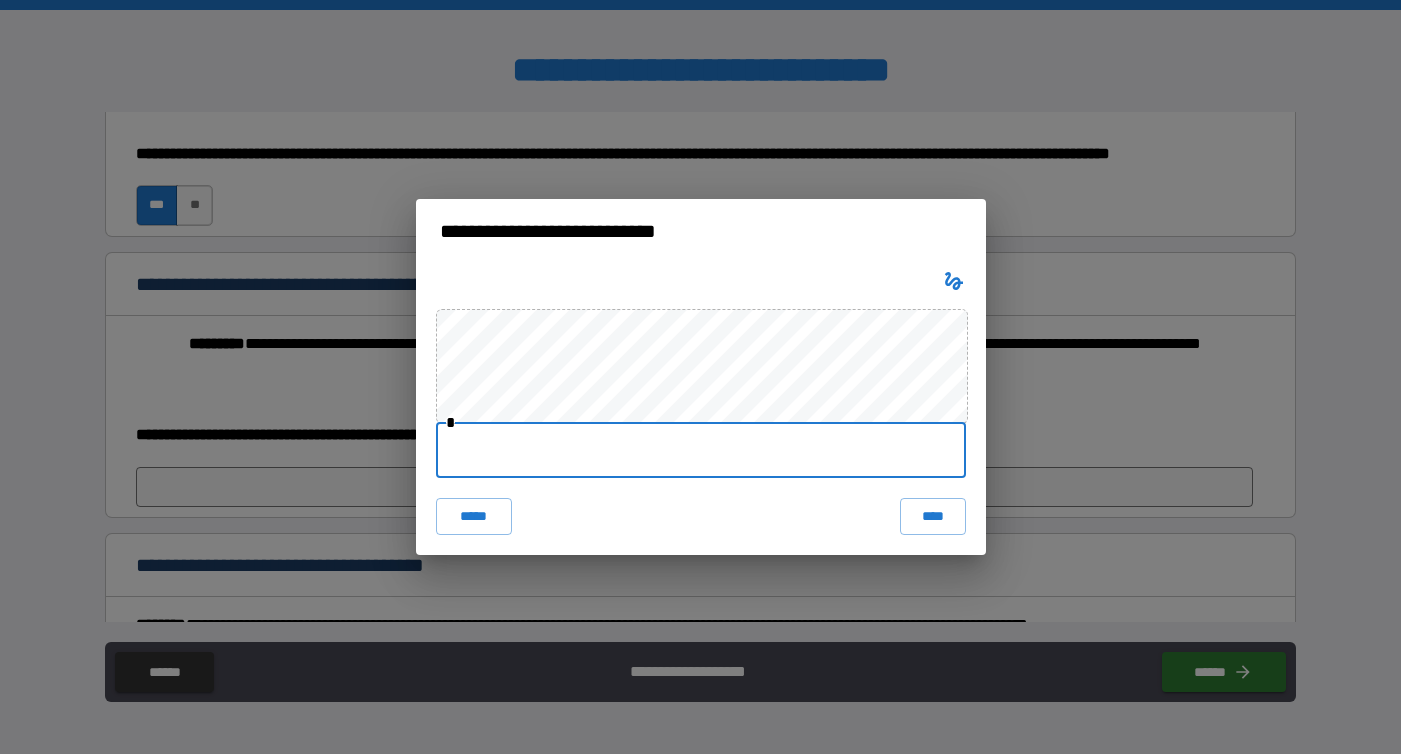 click at bounding box center (701, 450) 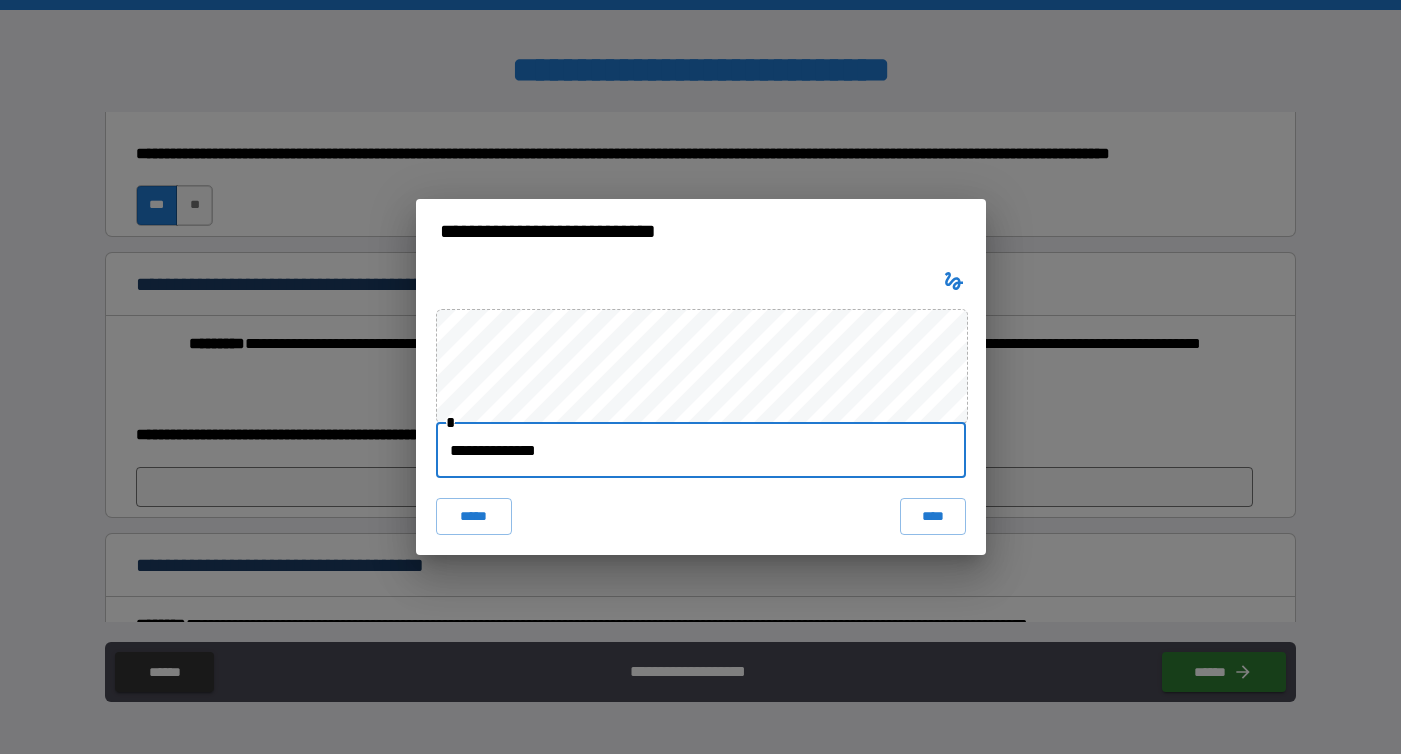 click on "**********" at bounding box center (701, 450) 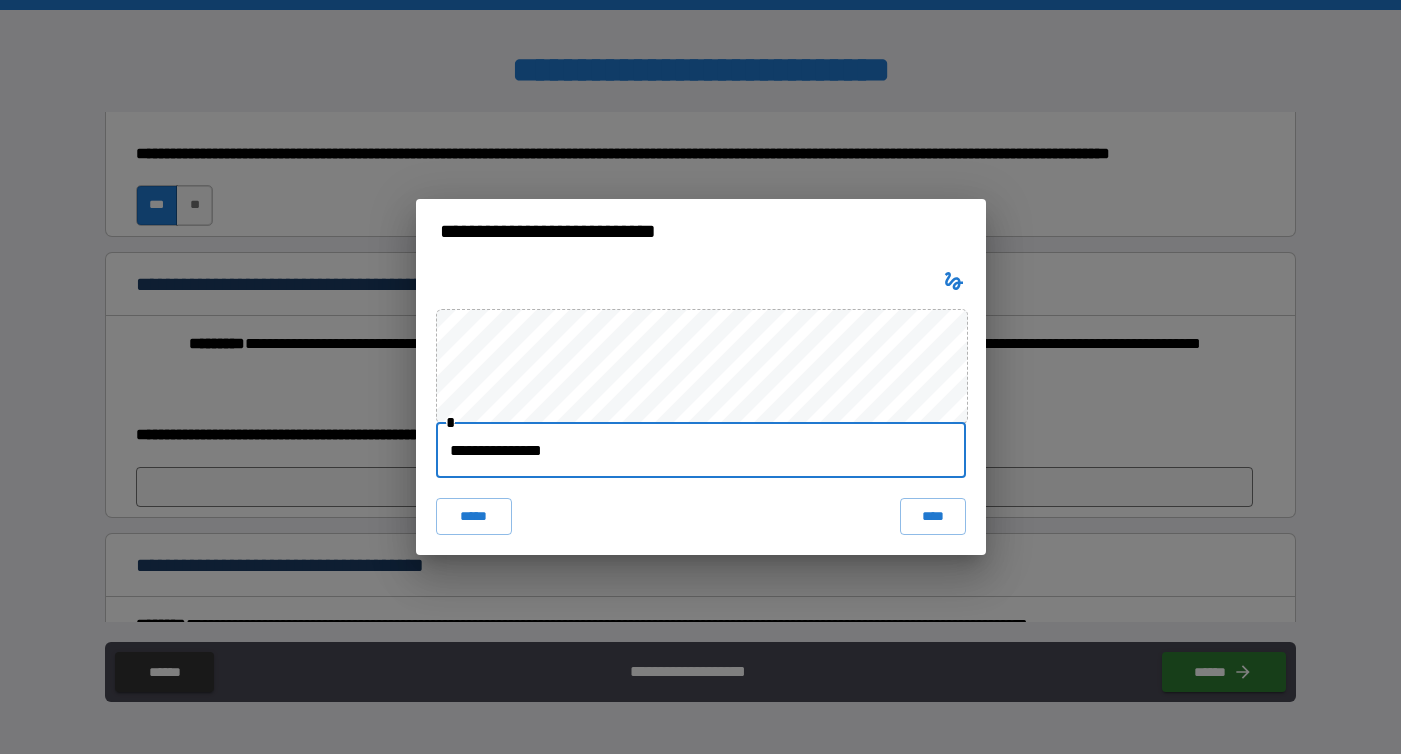 click on "**********" at bounding box center (701, 450) 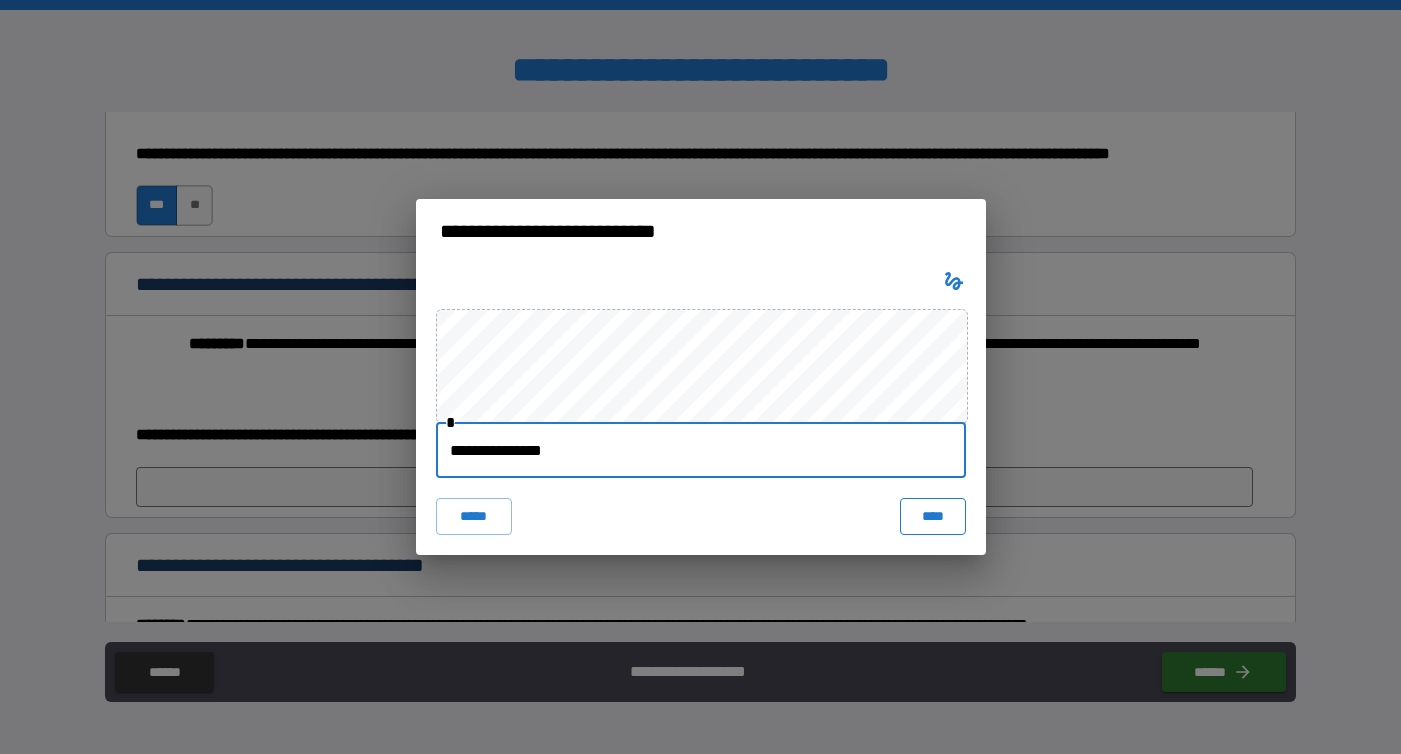 type on "**********" 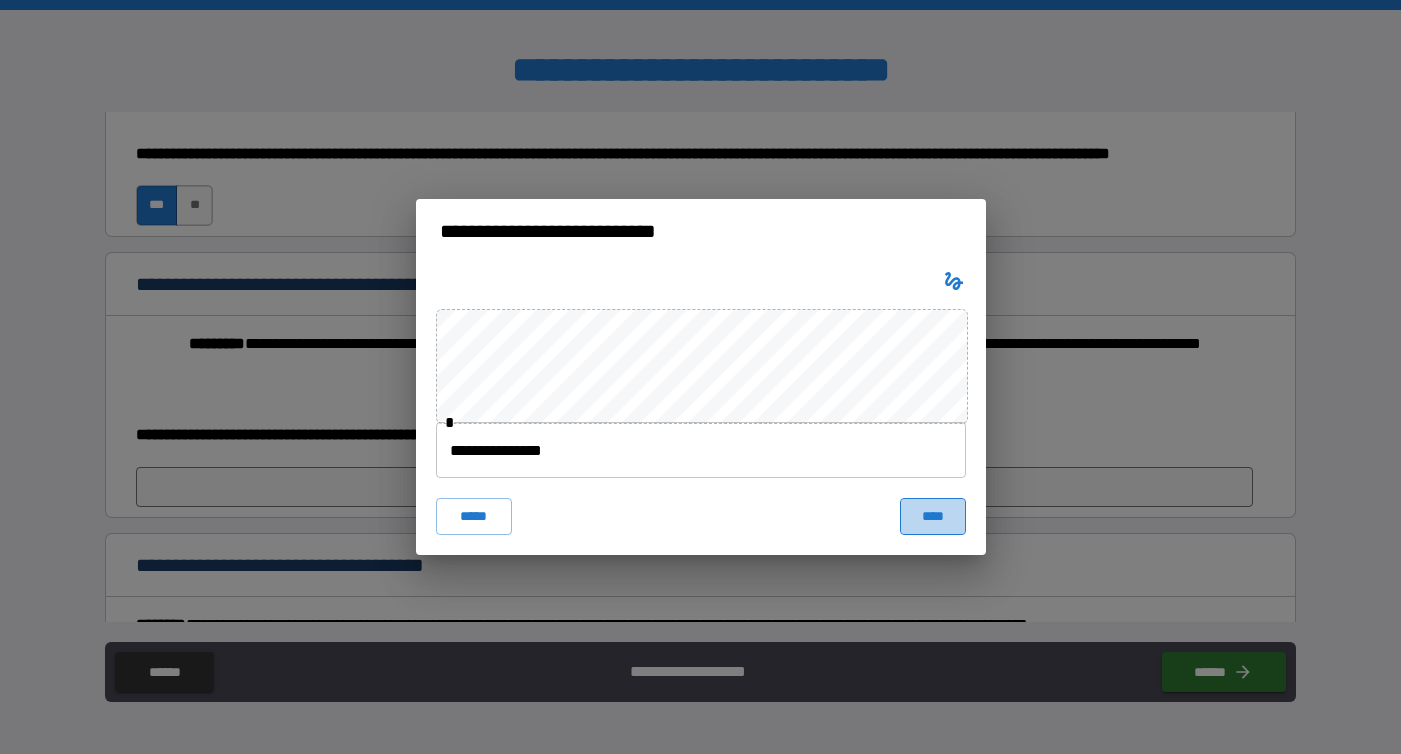 click on "****" at bounding box center (933, 516) 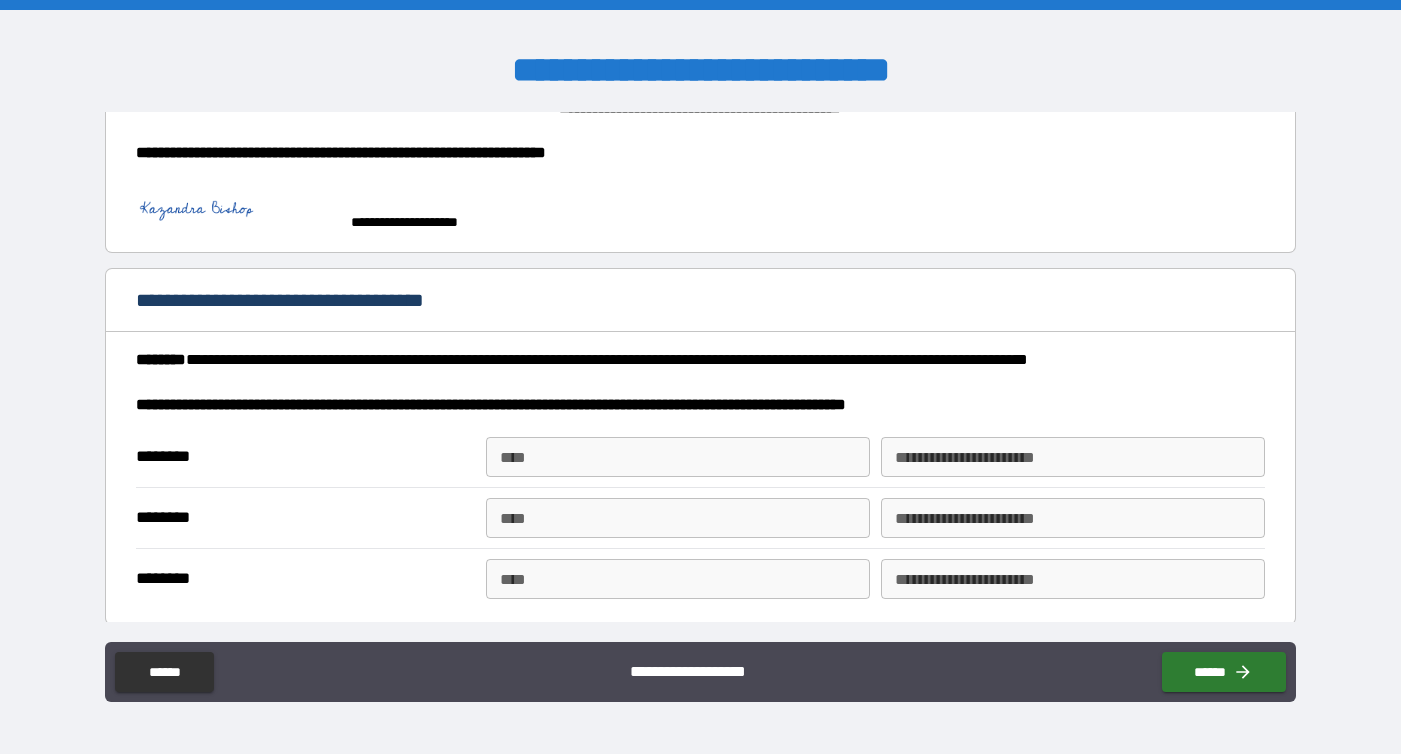 scroll, scrollTop: 547, scrollLeft: 0, axis: vertical 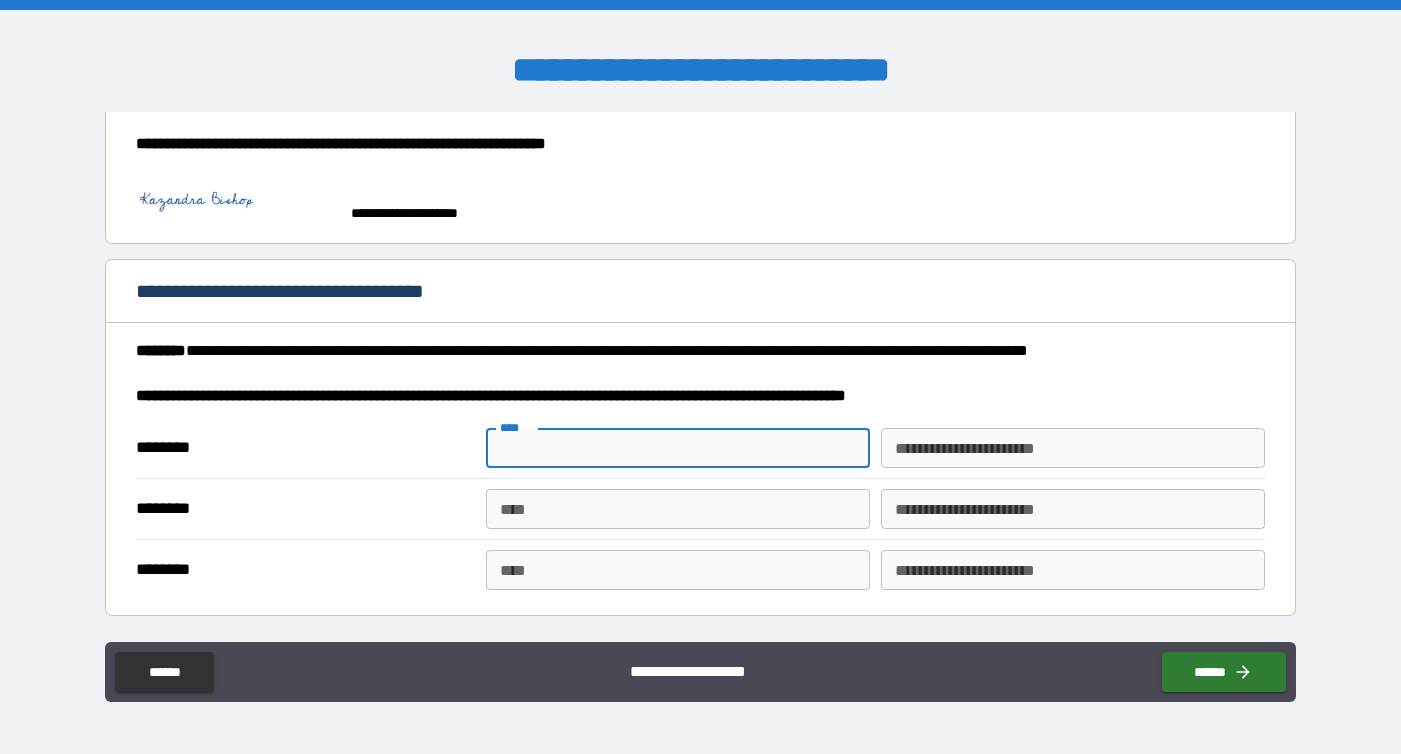 click on "****" at bounding box center (678, 448) 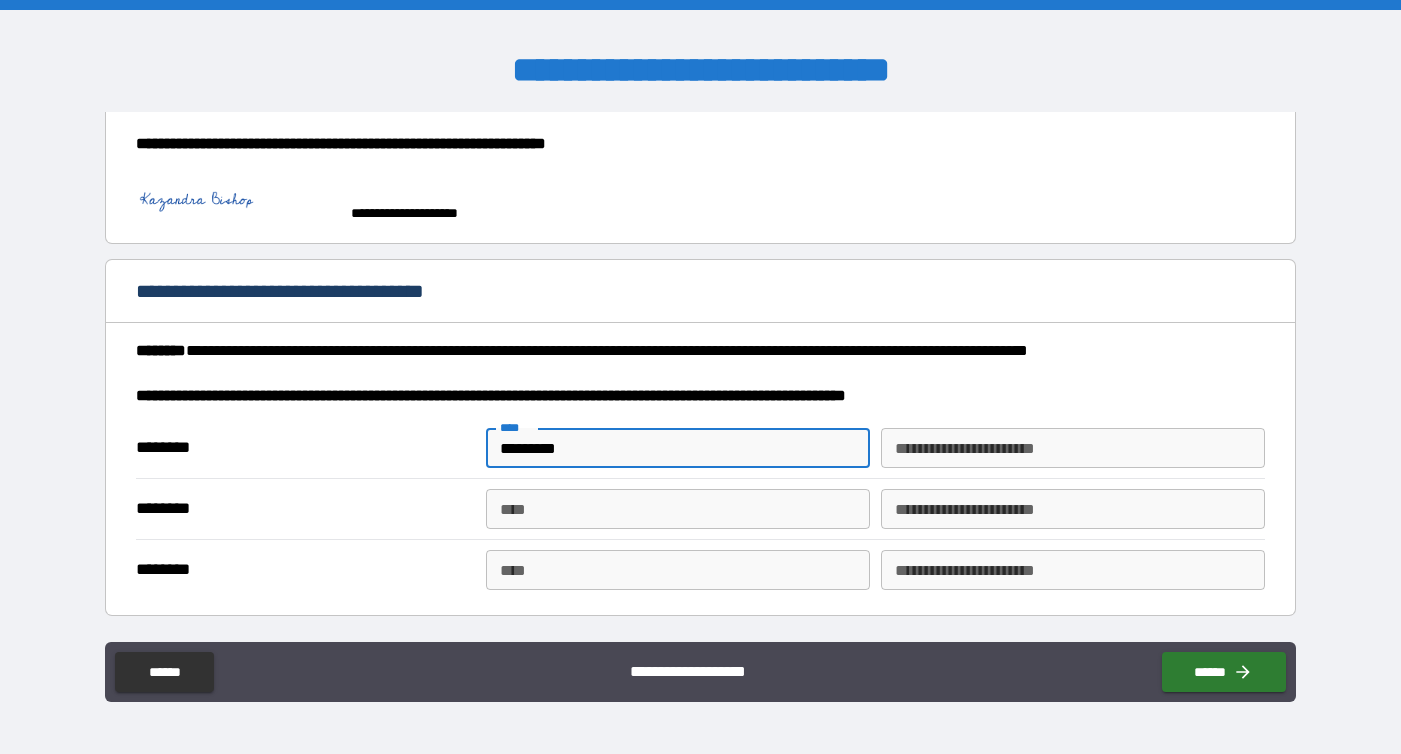 type on "*********" 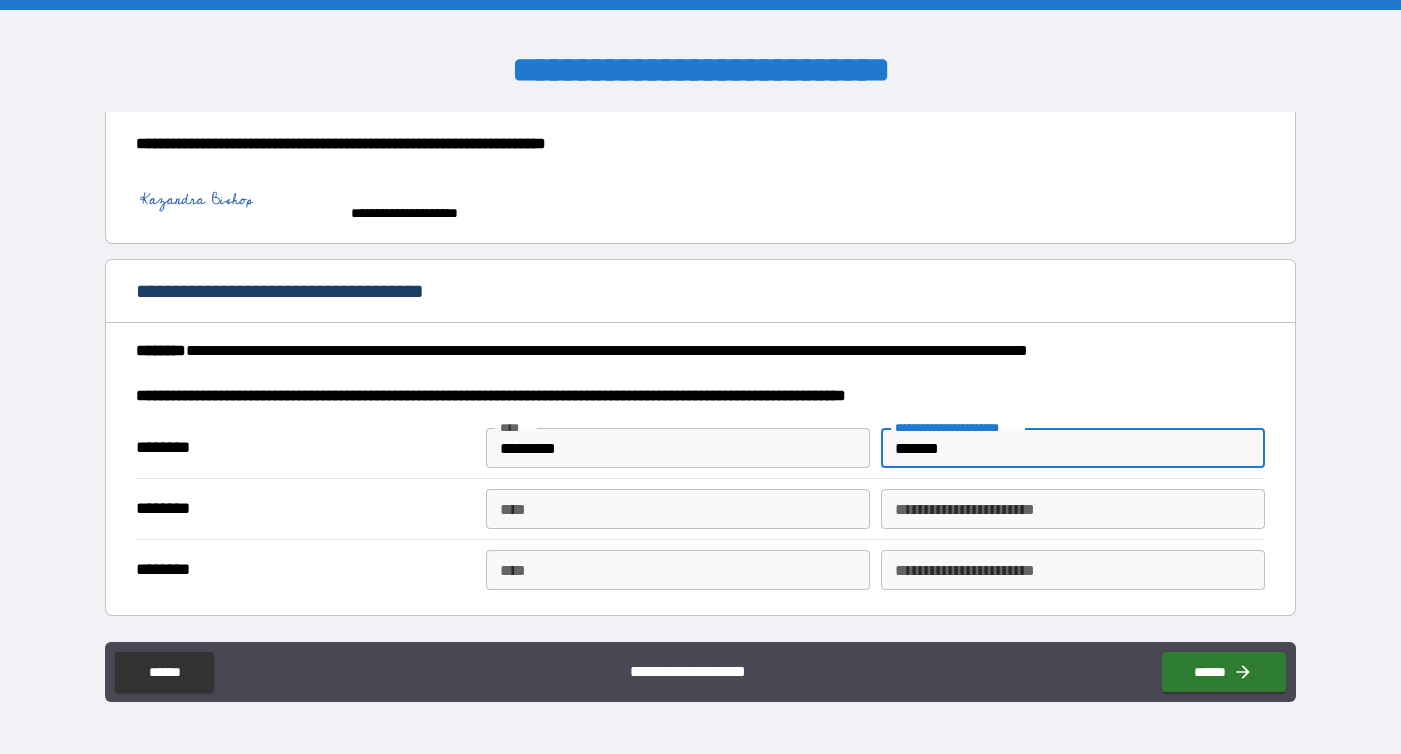 scroll, scrollTop: 554, scrollLeft: 0, axis: vertical 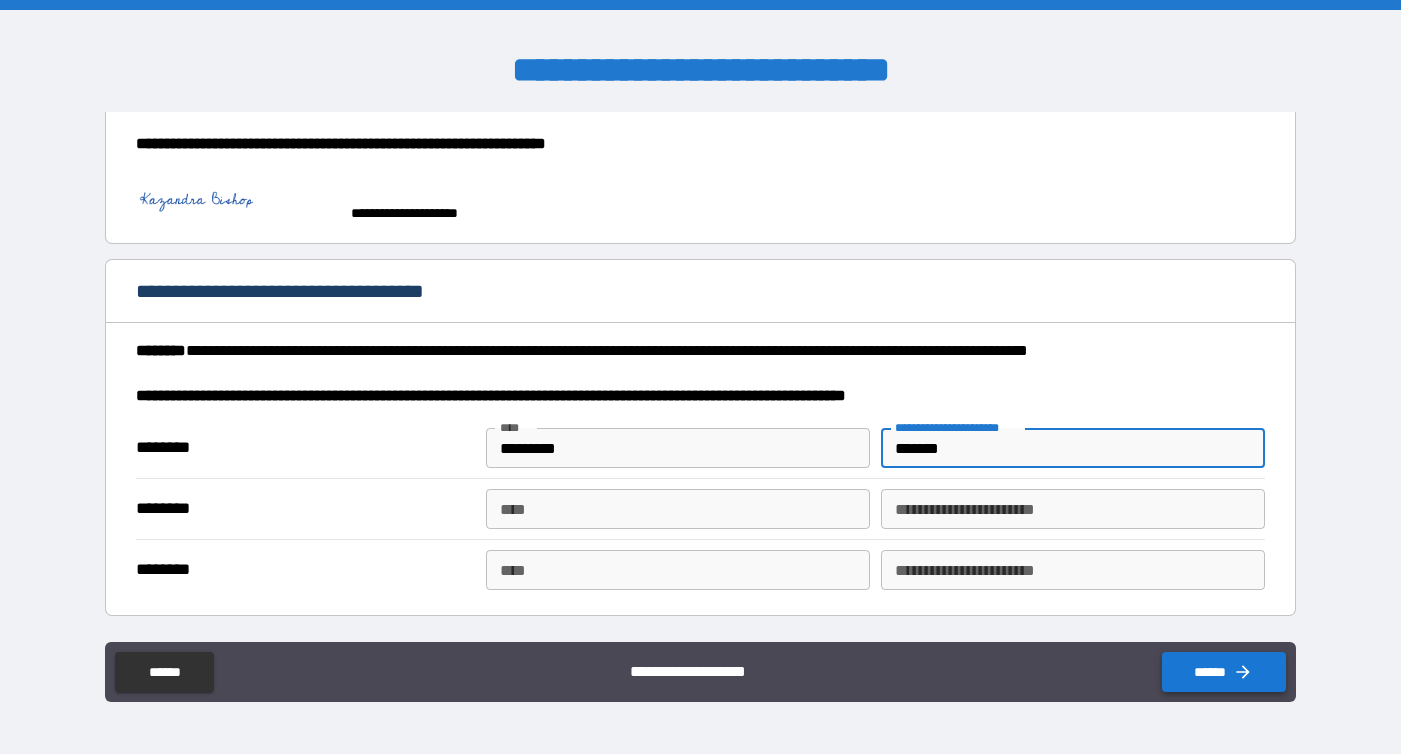 type on "*******" 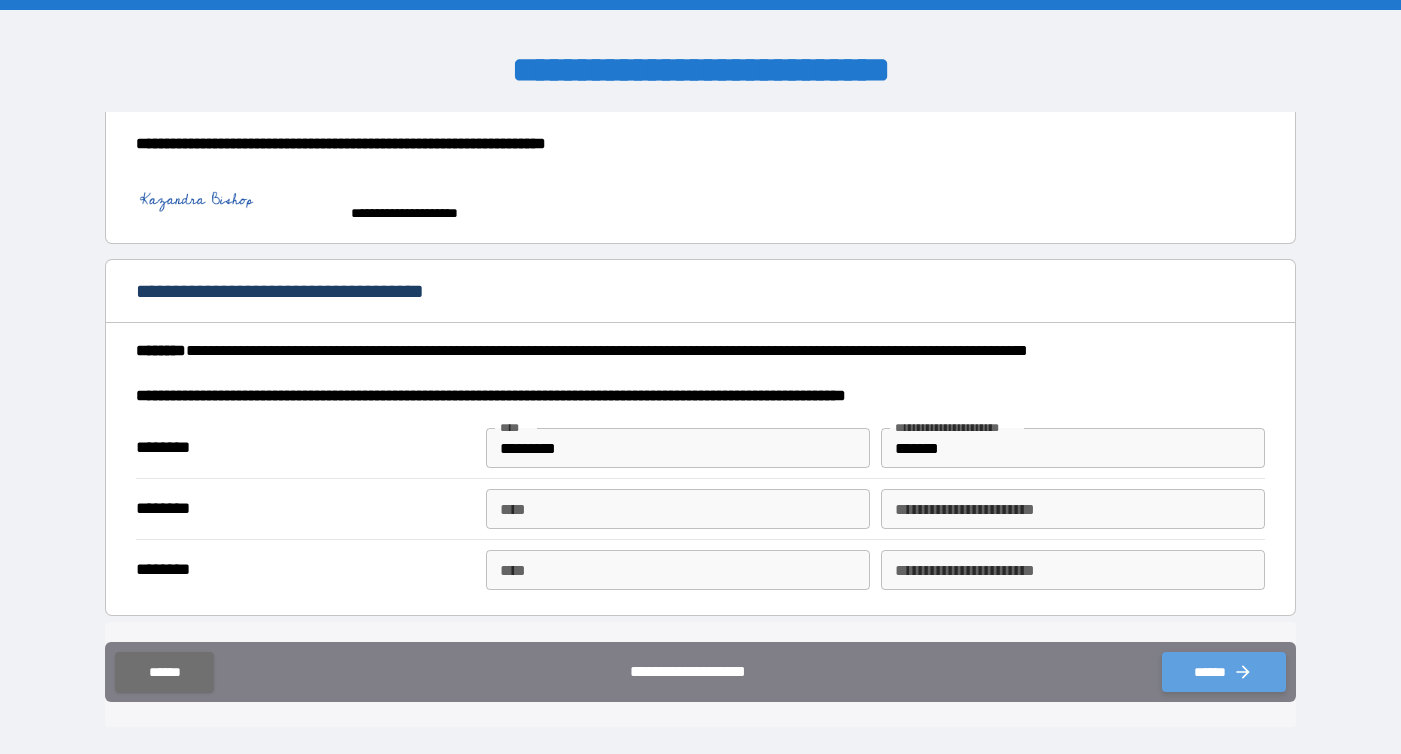 click on "******" at bounding box center [1224, 672] 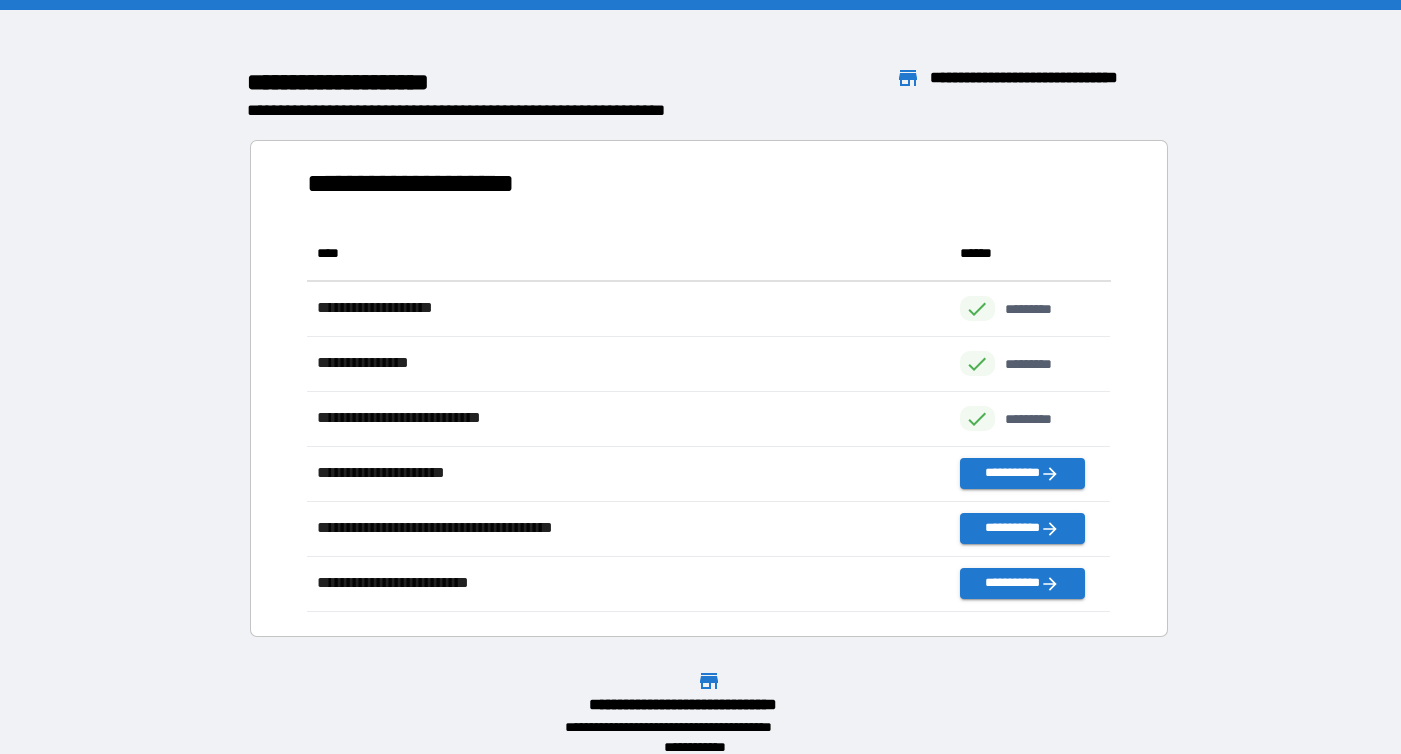 scroll, scrollTop: 1, scrollLeft: 1, axis: both 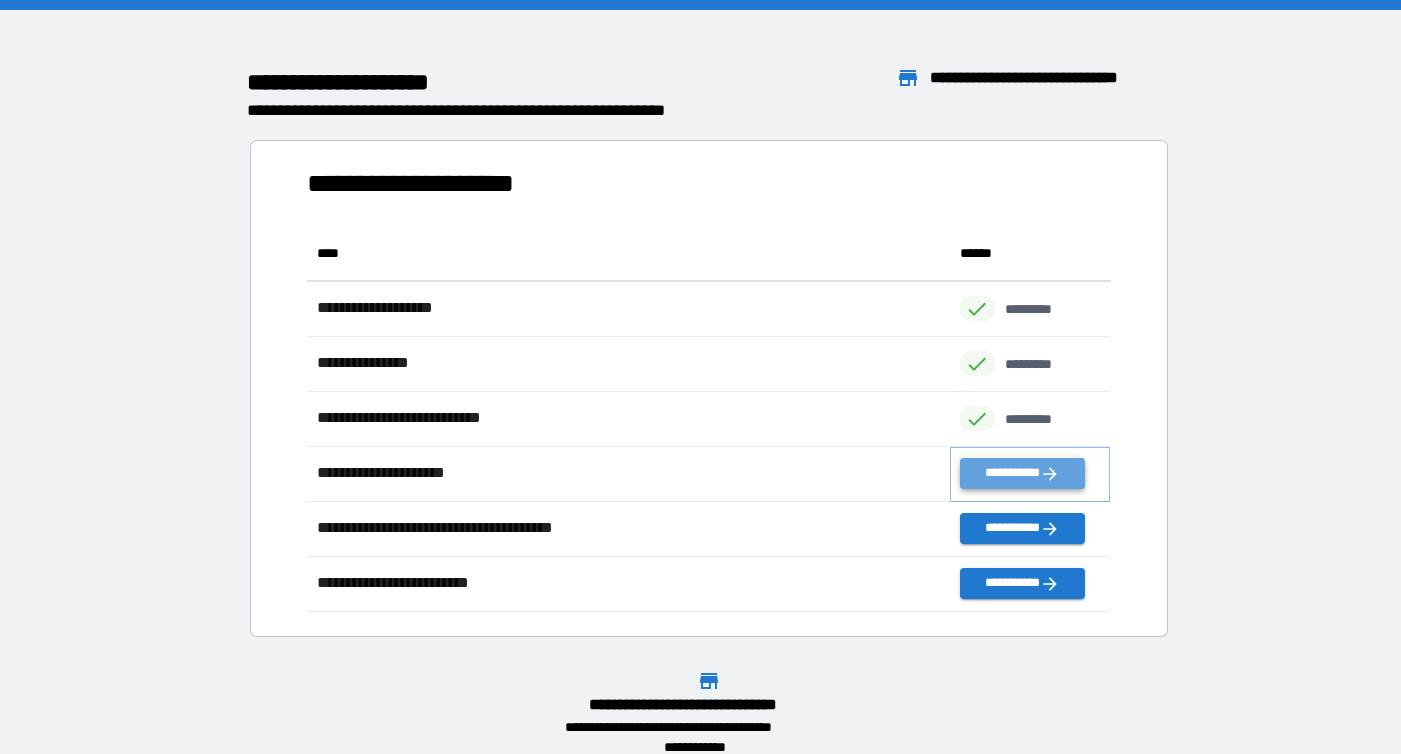 click on "**********" at bounding box center [1022, 473] 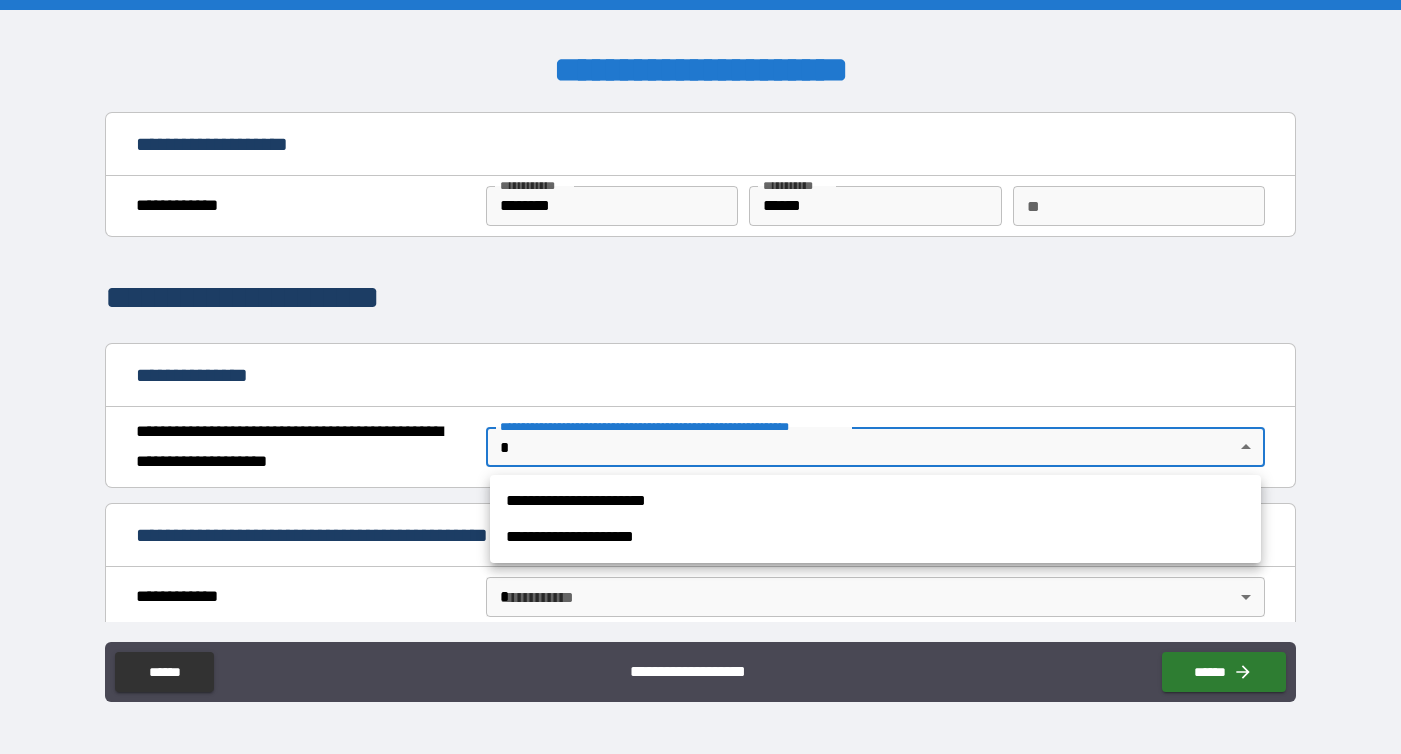 click on "**********" at bounding box center (700, 377) 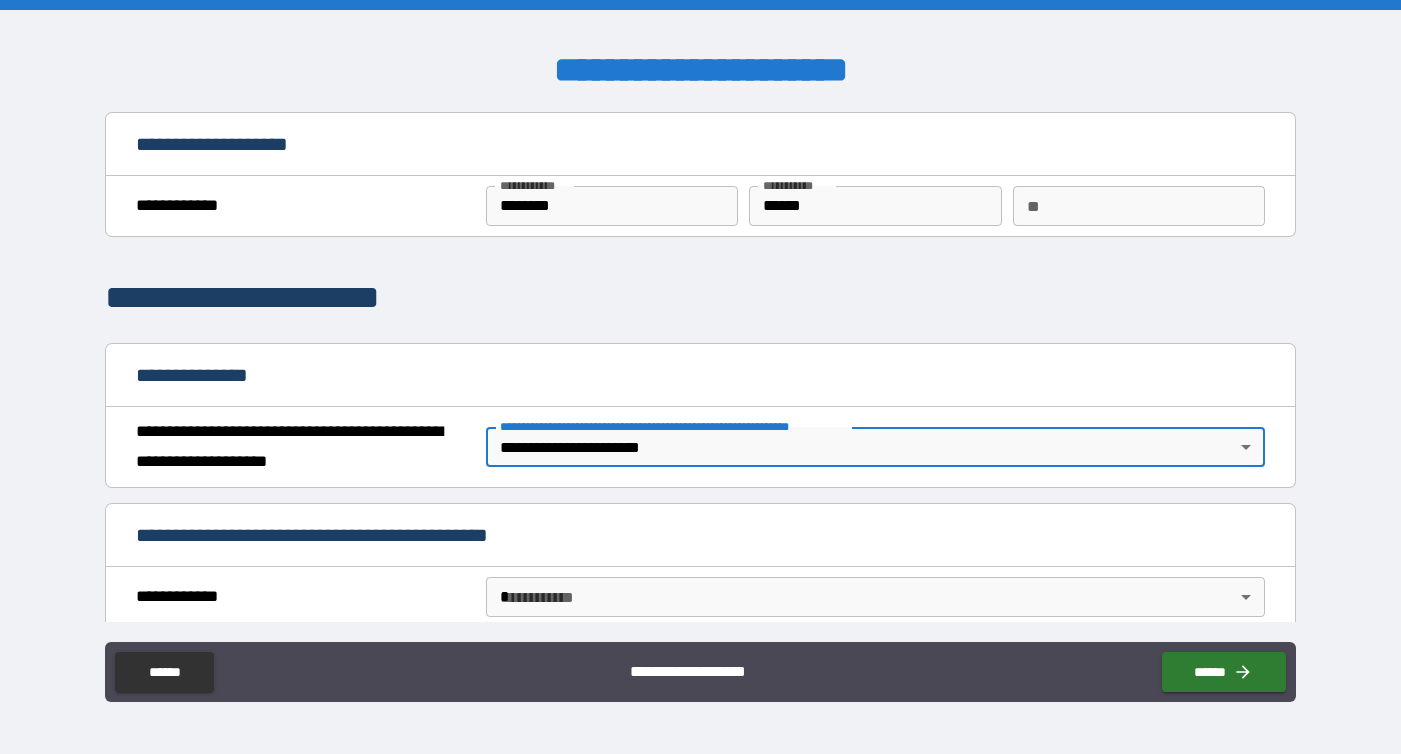 click on "**********" at bounding box center [700, 375] 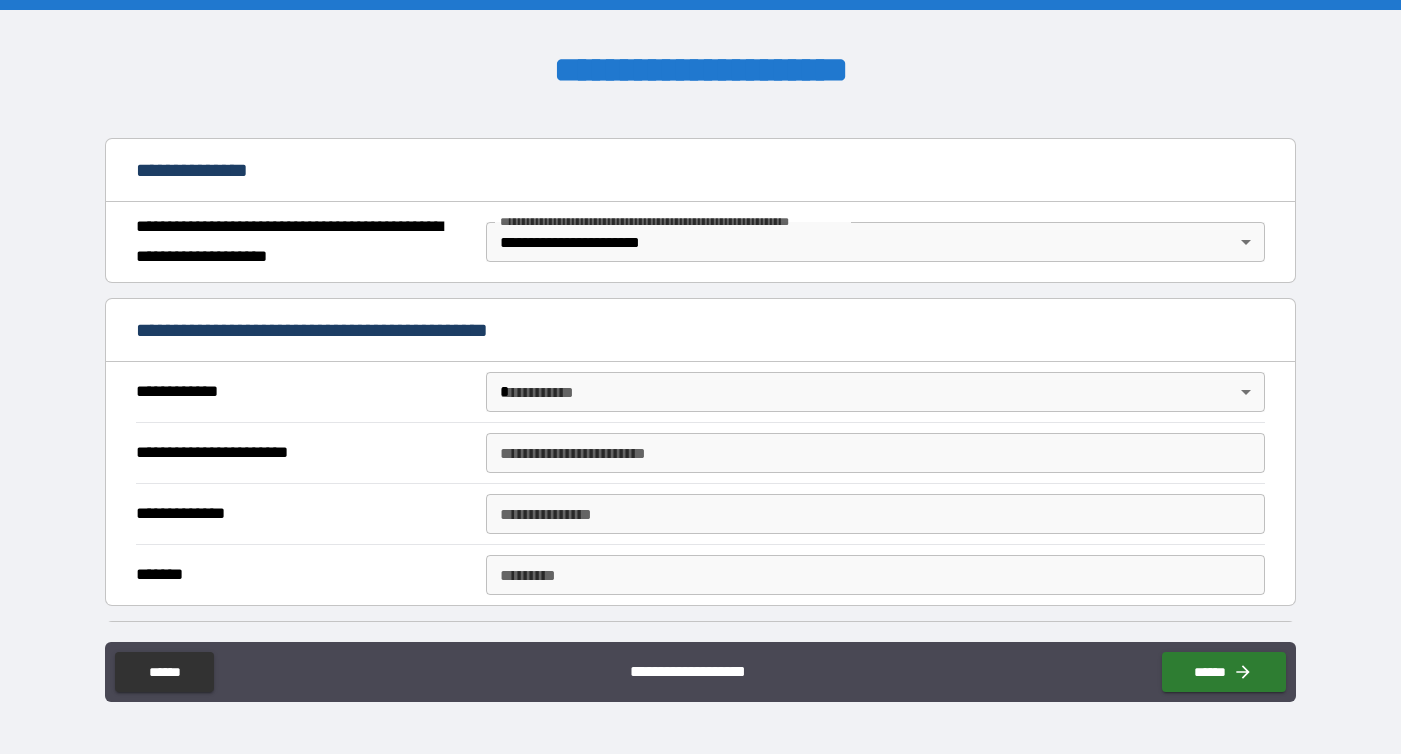 scroll, scrollTop: 203, scrollLeft: 0, axis: vertical 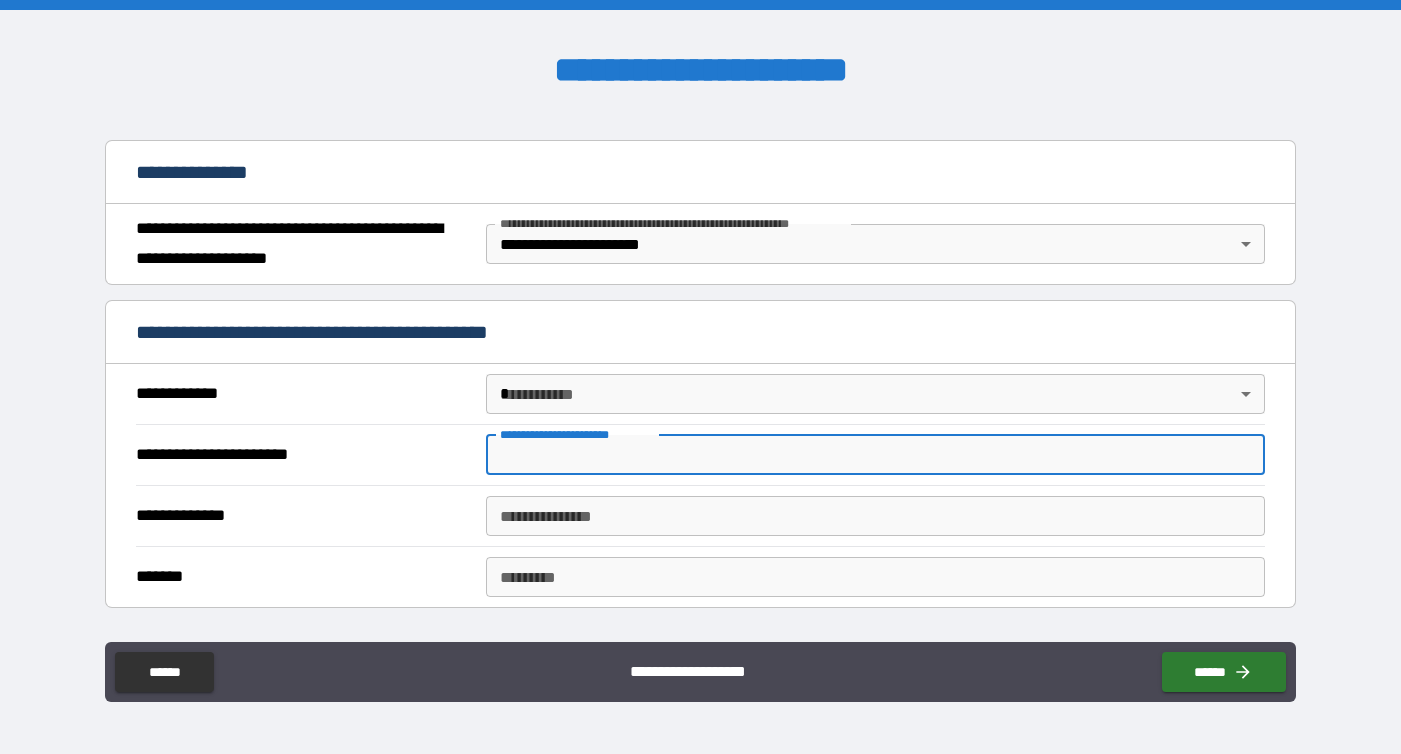 click on "**********" at bounding box center [875, 455] 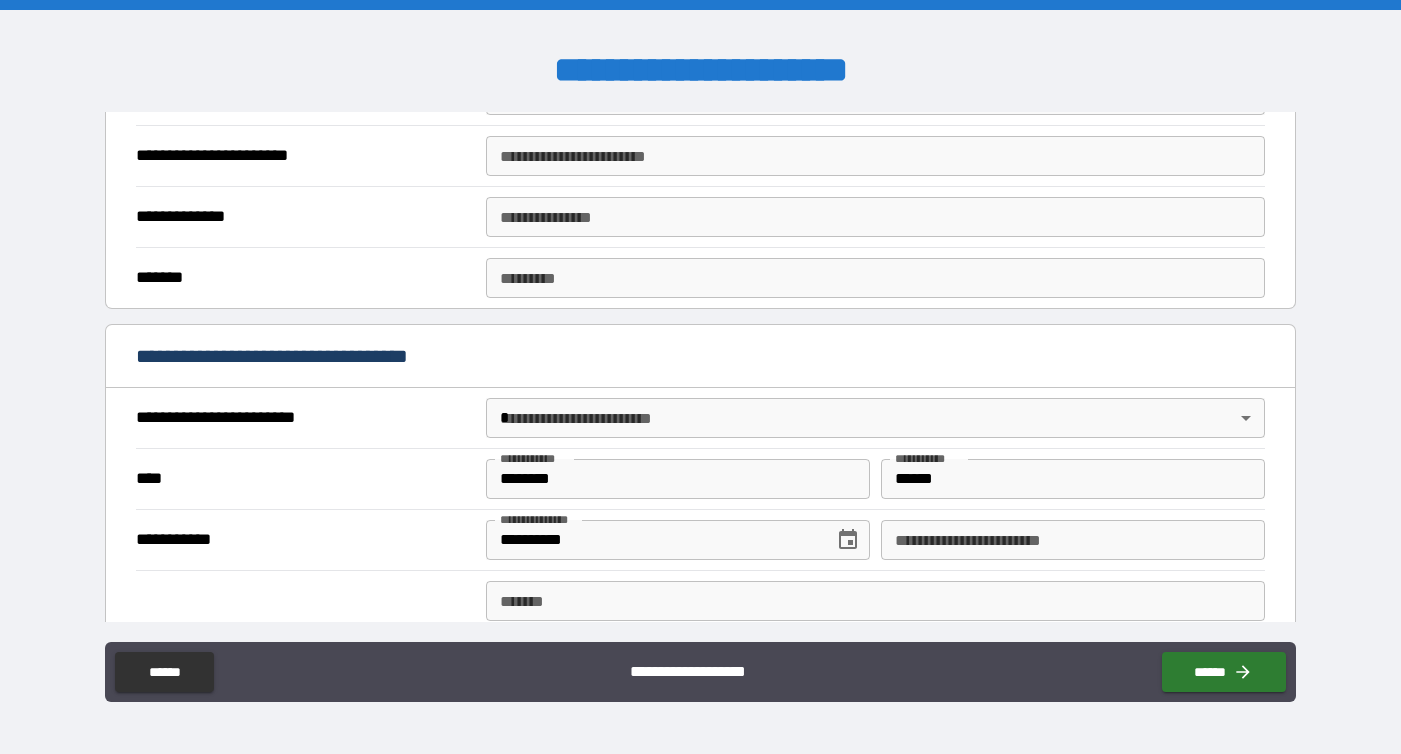 scroll, scrollTop: 503, scrollLeft: 0, axis: vertical 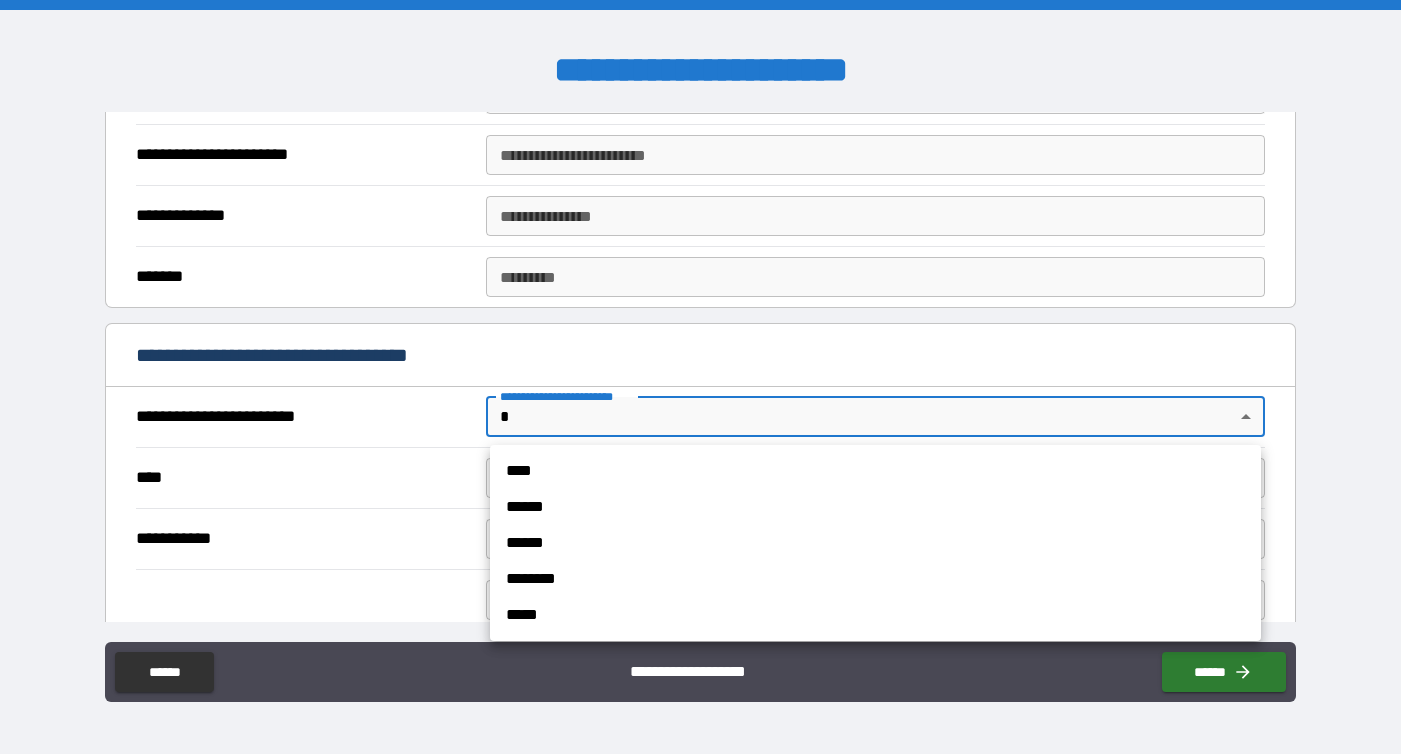 click on "**********" at bounding box center (700, 377) 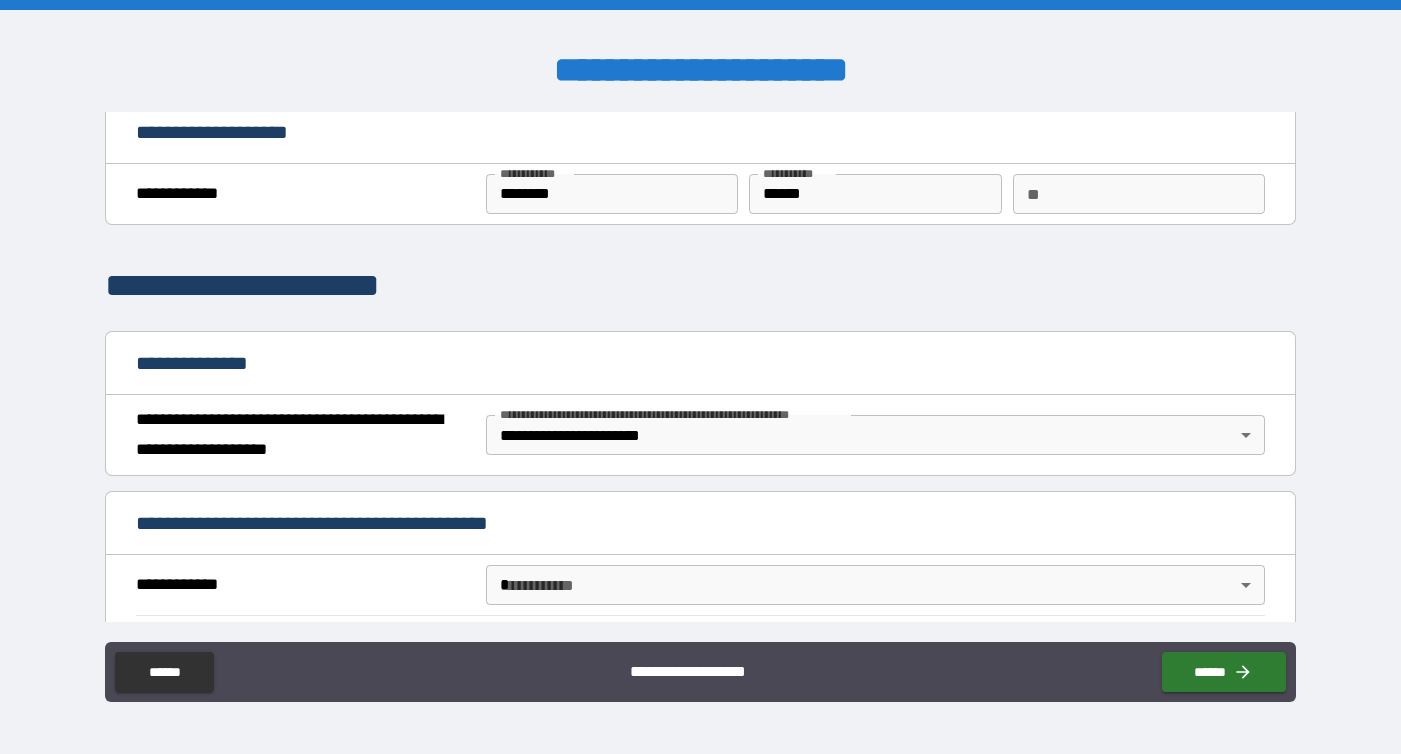 scroll, scrollTop: 0, scrollLeft: 0, axis: both 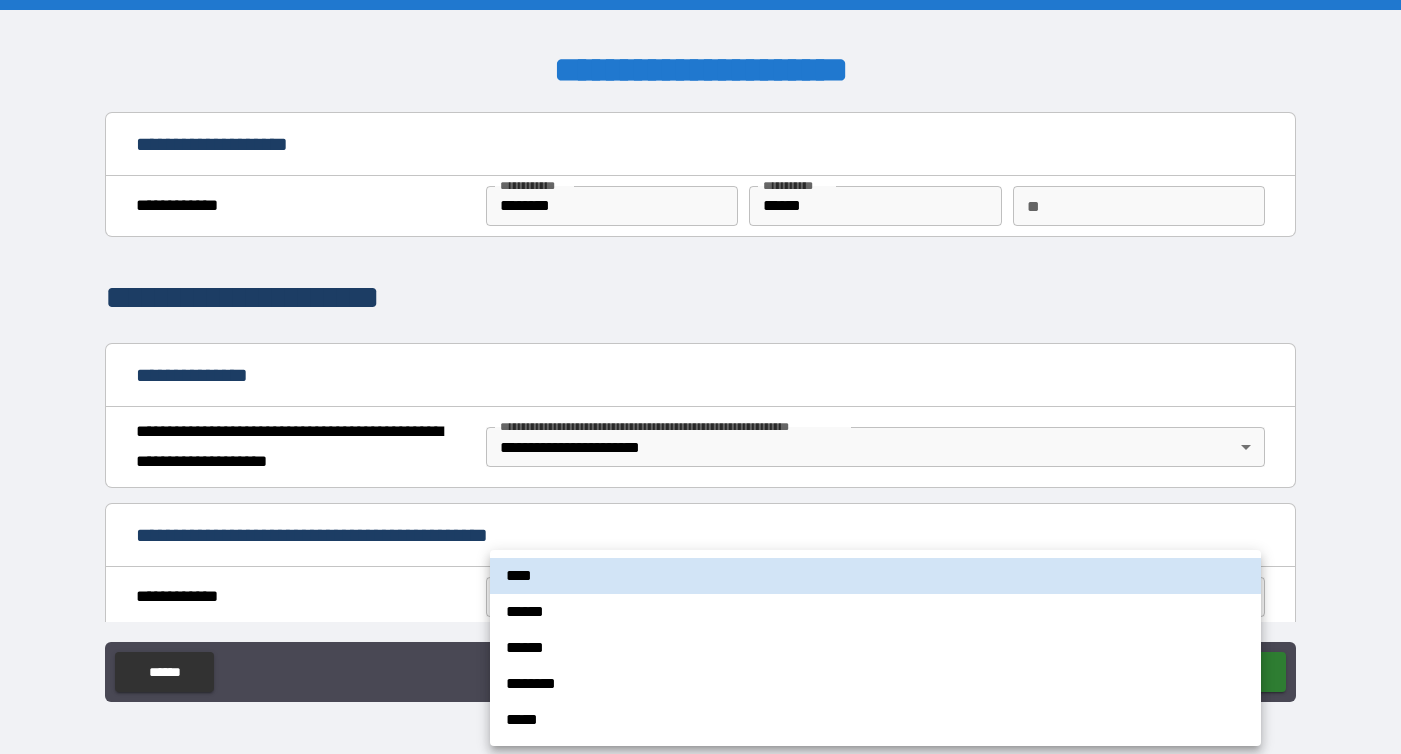 type 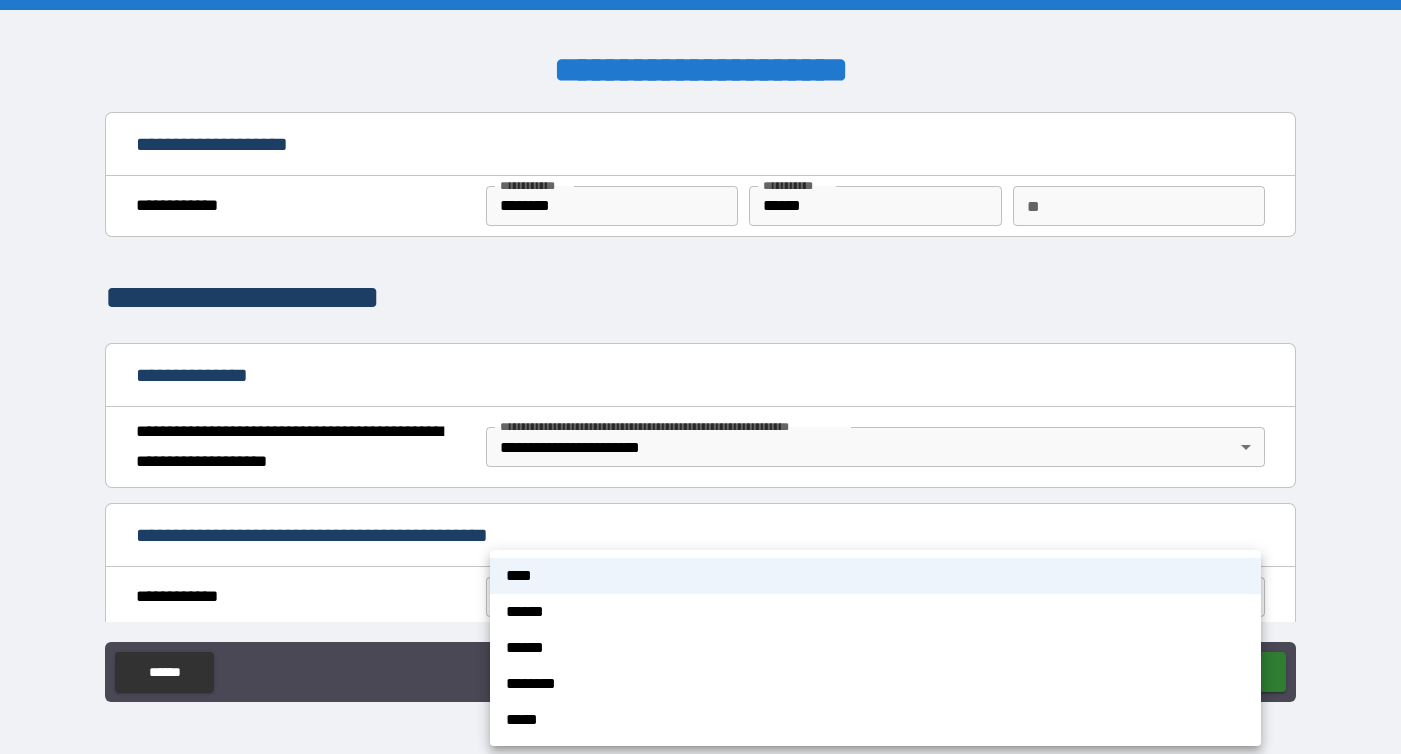 click at bounding box center [700, 377] 